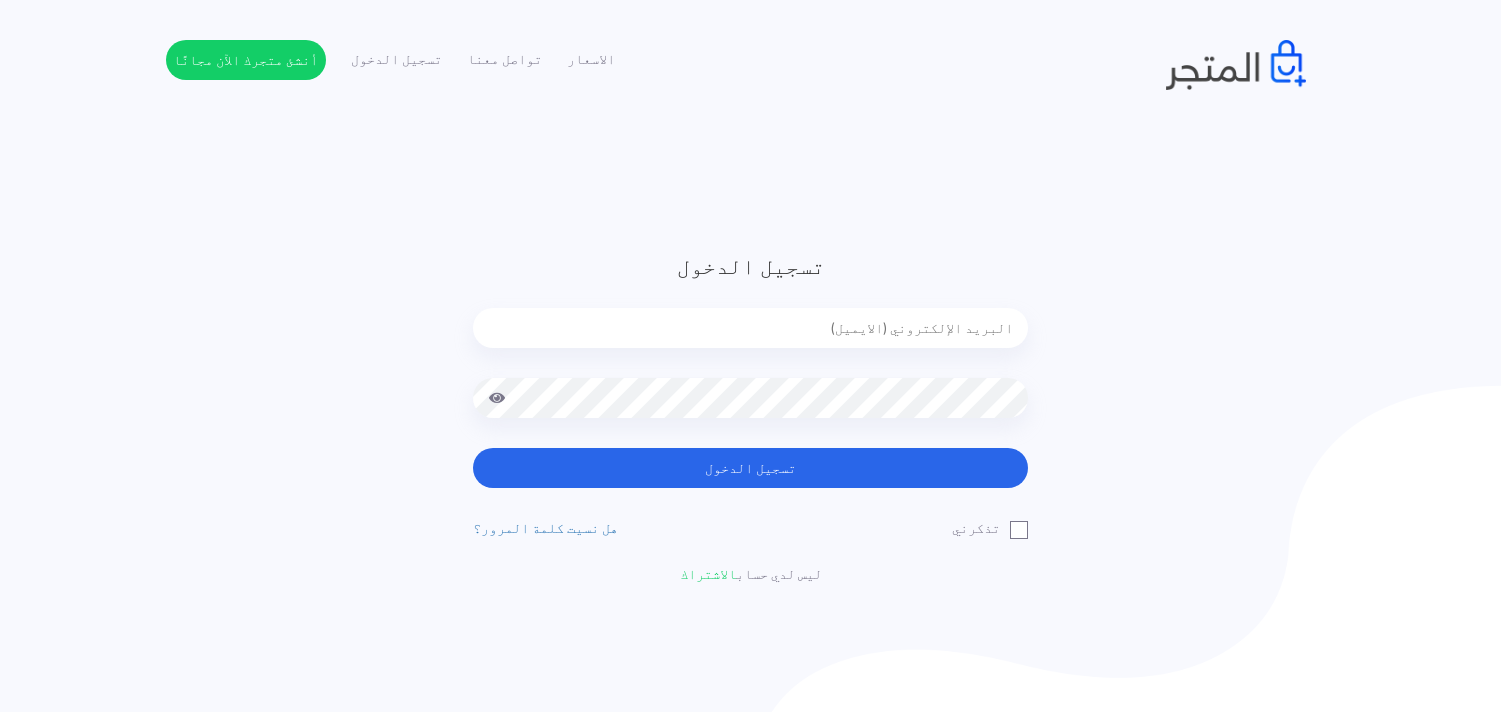 scroll, scrollTop: 0, scrollLeft: 0, axis: both 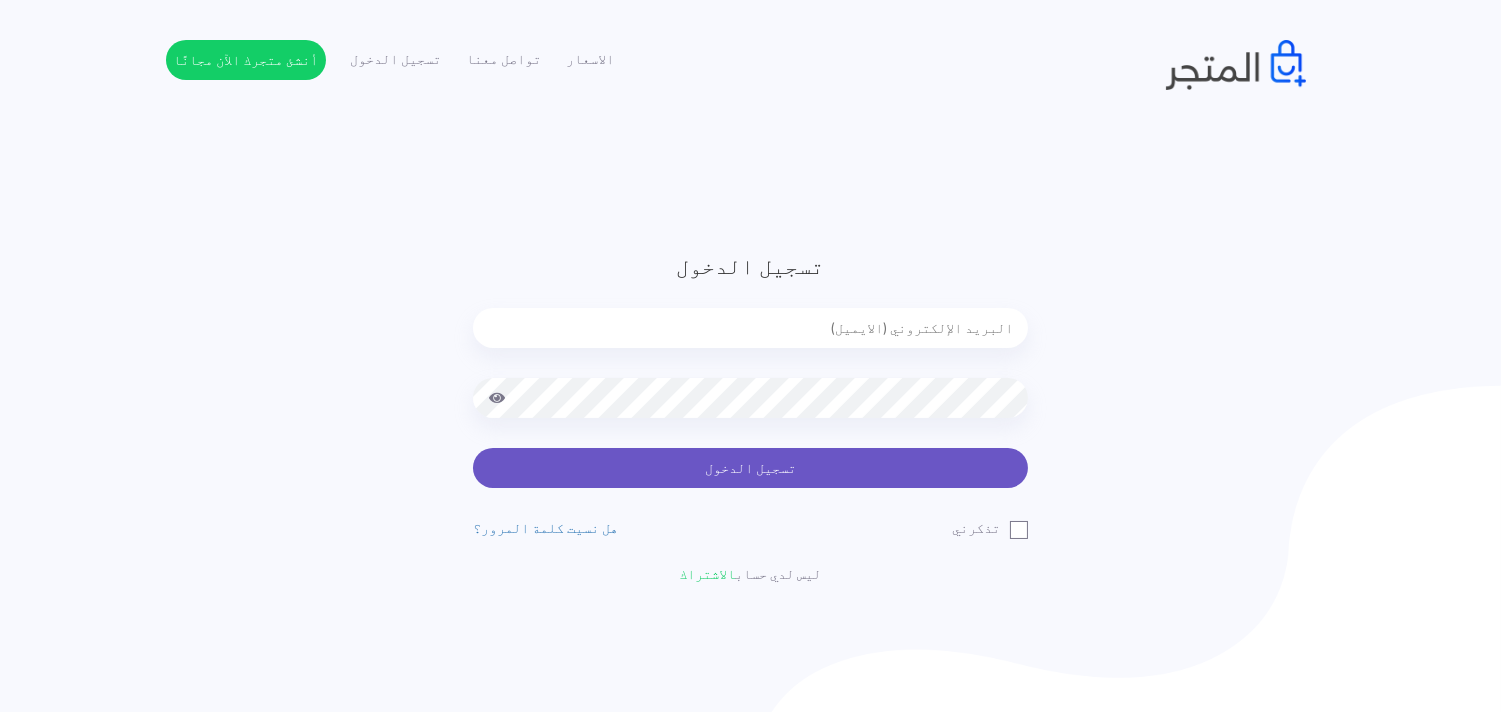 type on "[EMAIL_ADDRESS][DOMAIN_NAME]" 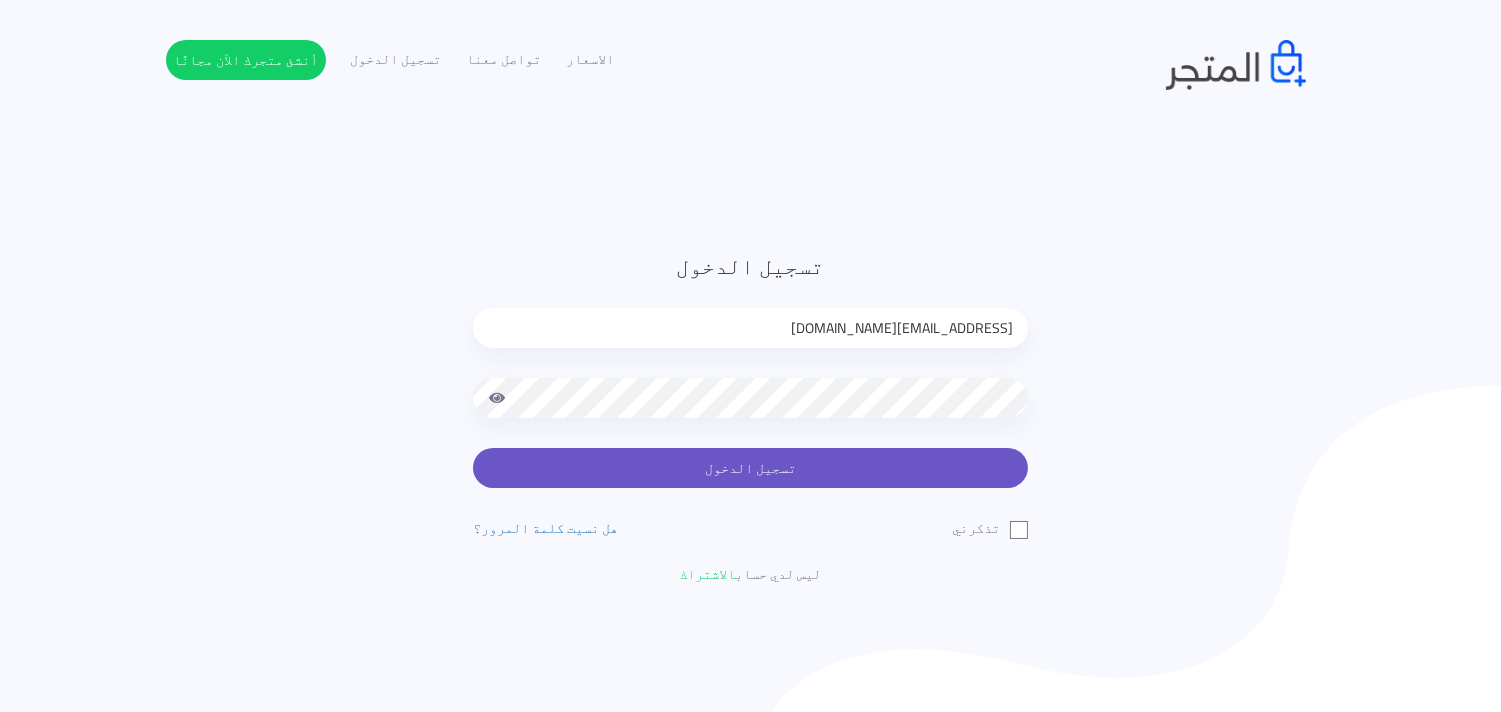 click on "تسجيل الدخول" at bounding box center (750, 468) 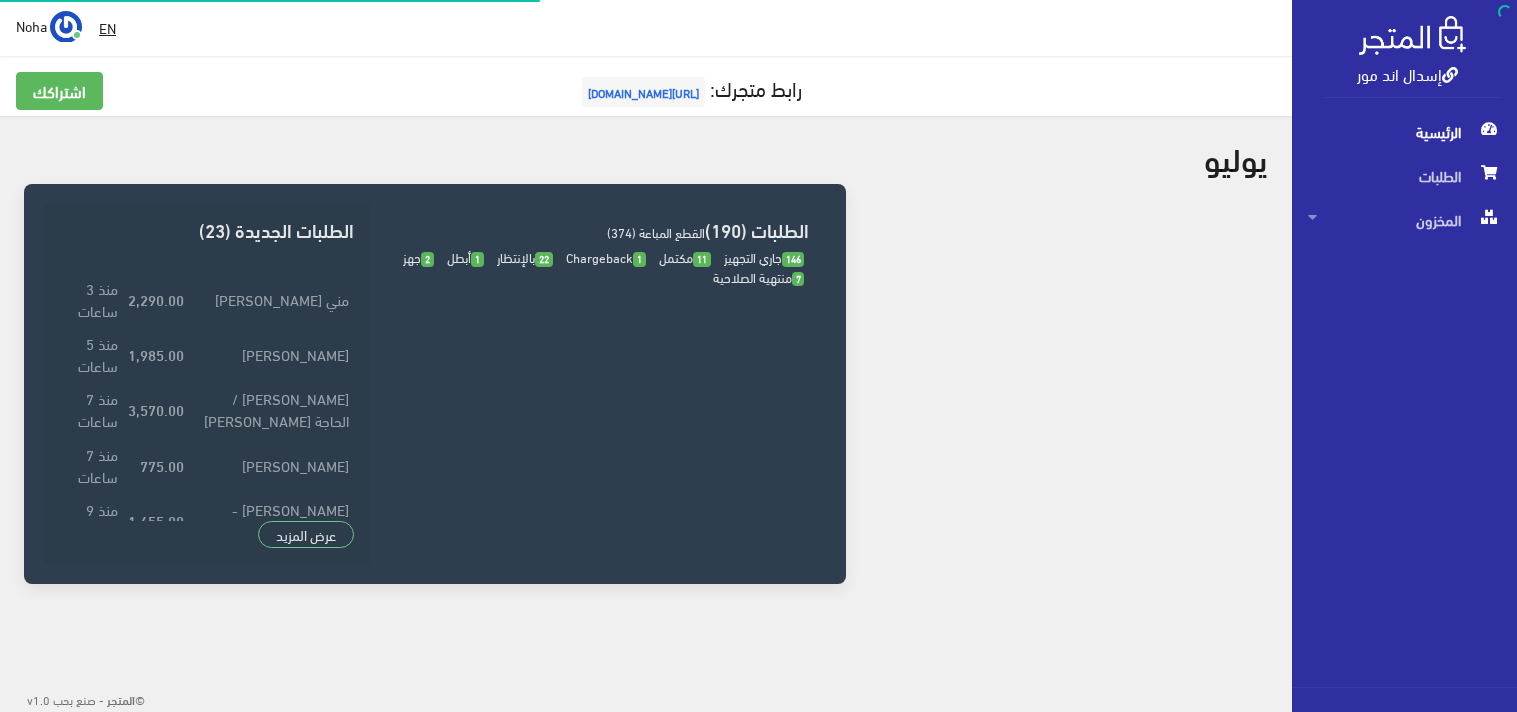 scroll, scrollTop: 0, scrollLeft: 0, axis: both 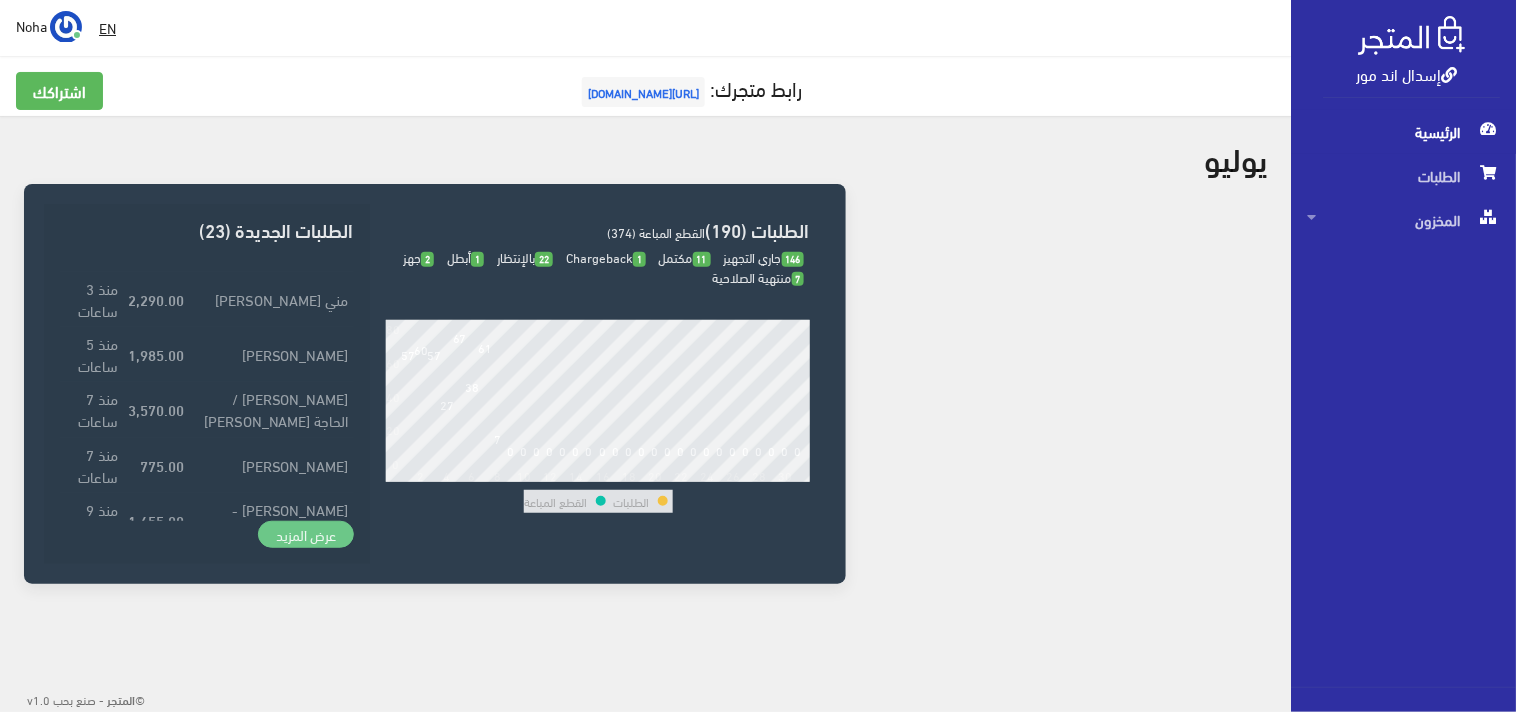 click on "عرض المزيد" at bounding box center (306, 535) 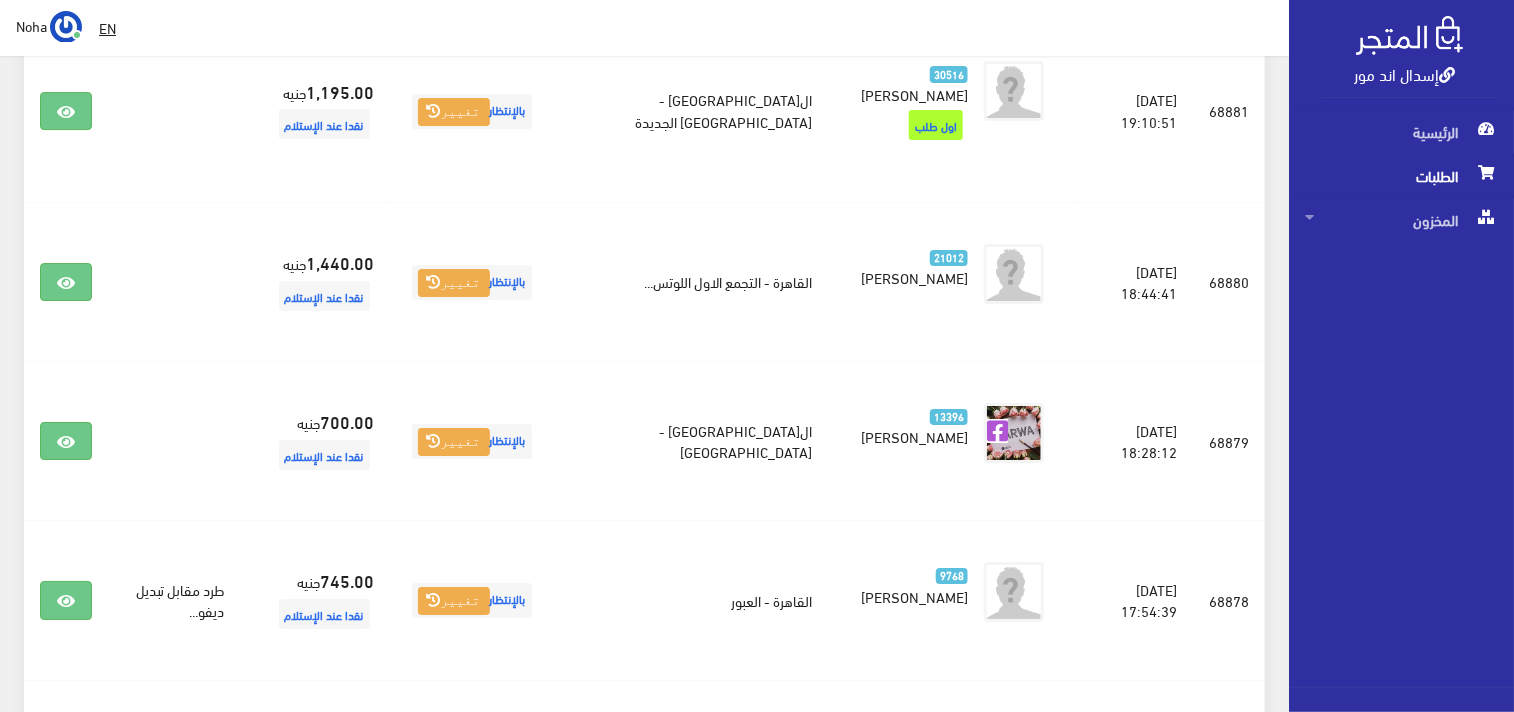 scroll, scrollTop: 3257, scrollLeft: 0, axis: vertical 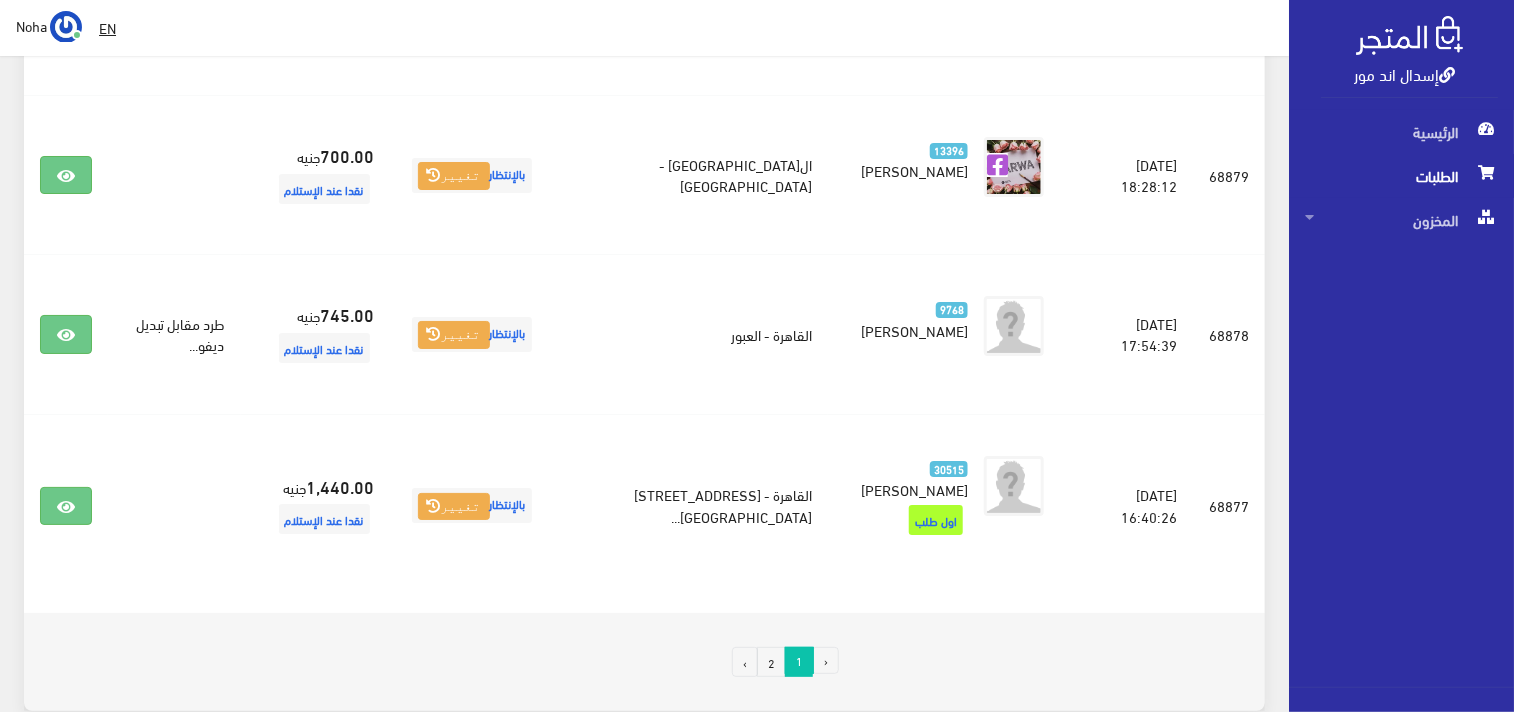 click on "2" at bounding box center (771, 662) 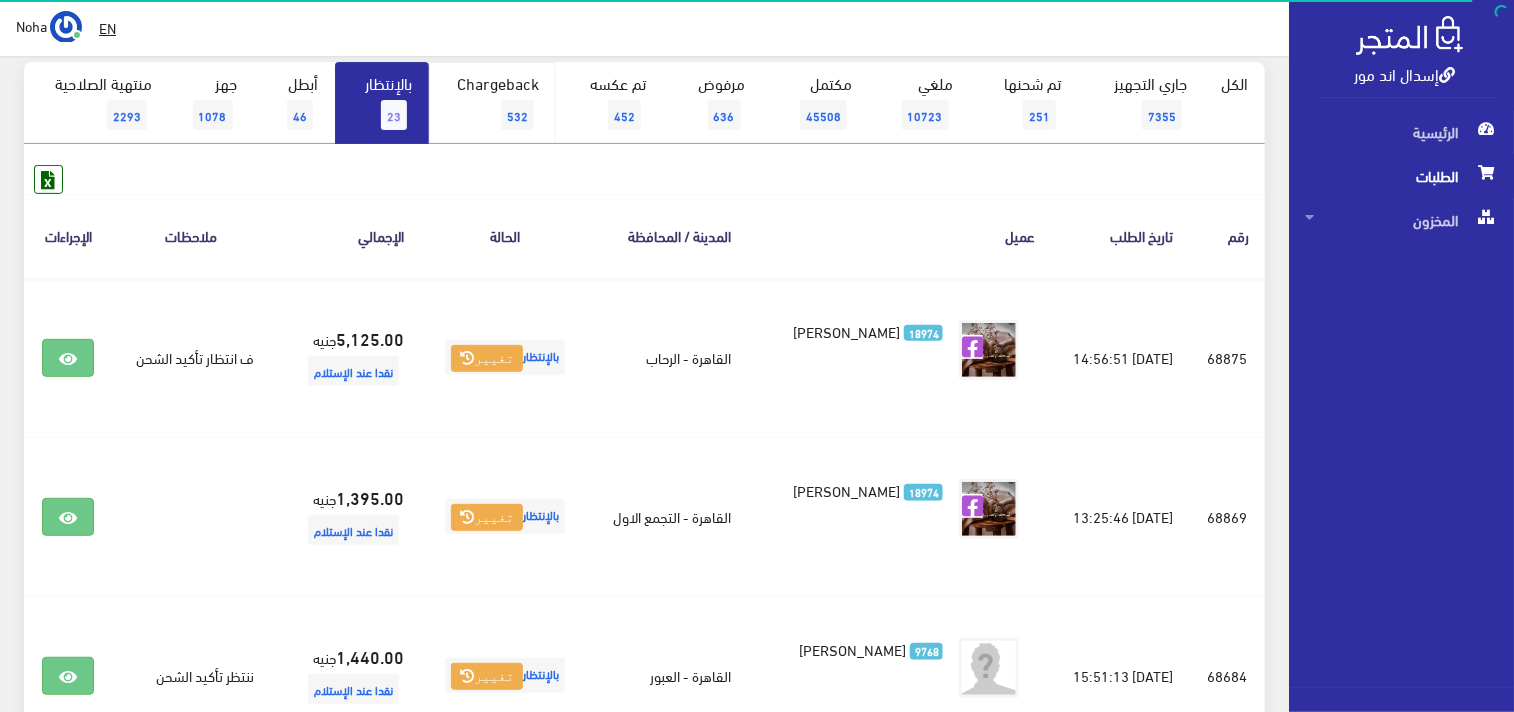 scroll, scrollTop: 222, scrollLeft: 0, axis: vertical 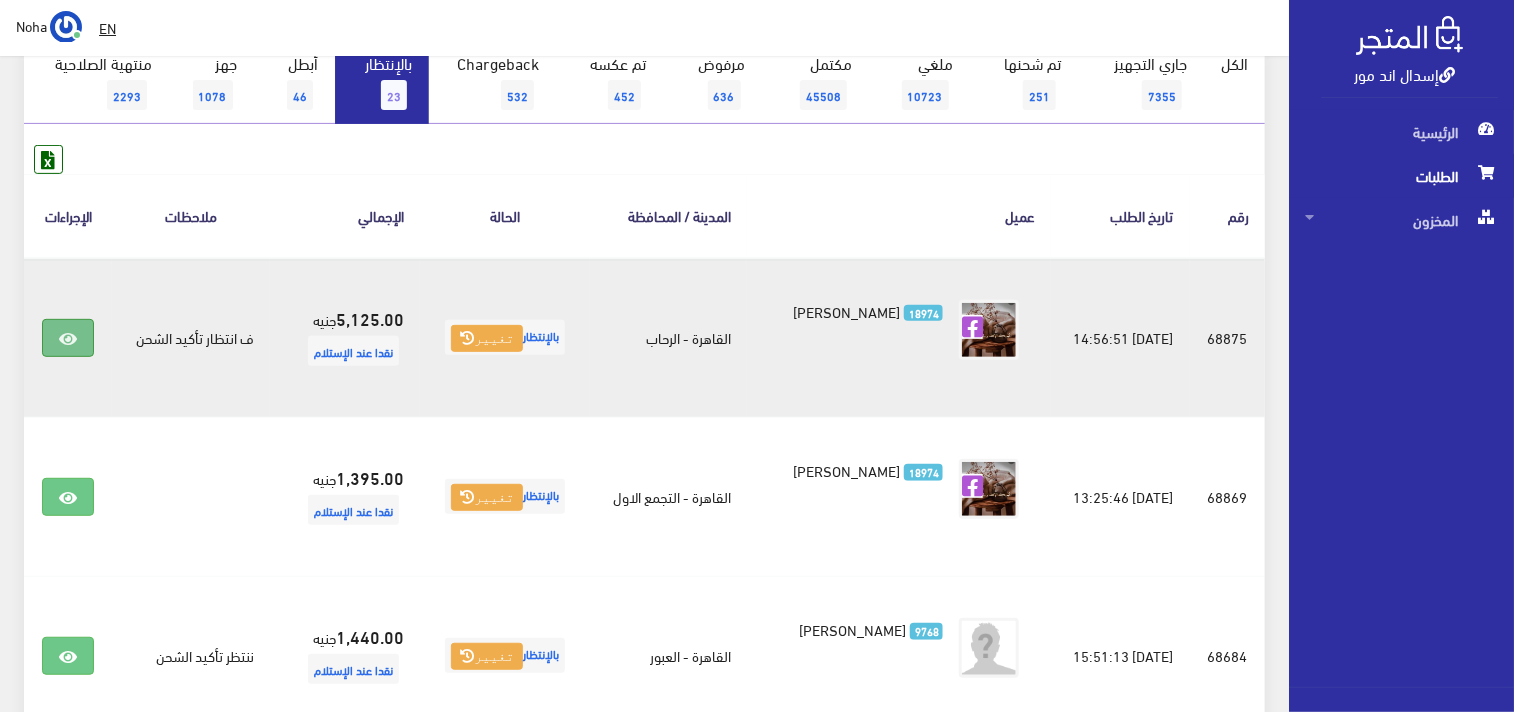 click at bounding box center (68, 338) 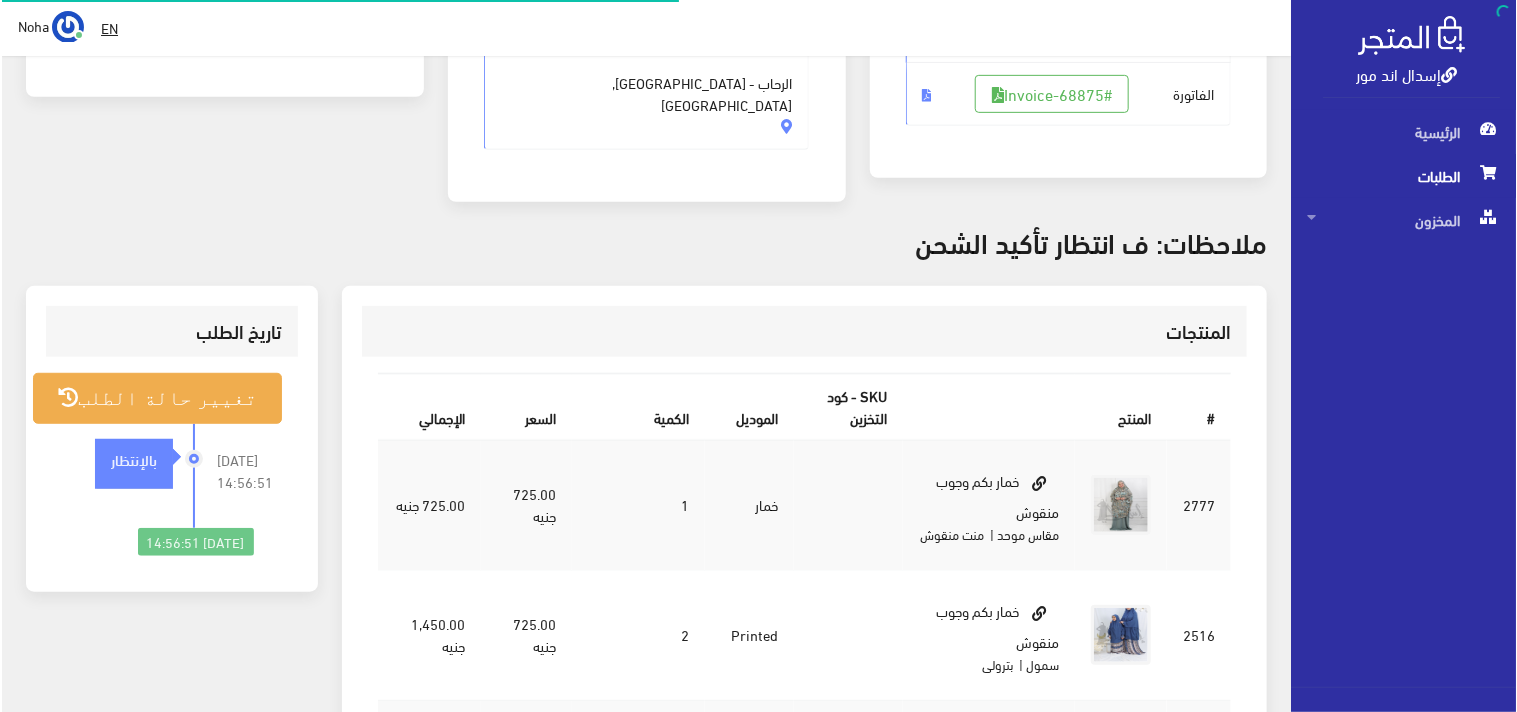 scroll, scrollTop: 444, scrollLeft: 0, axis: vertical 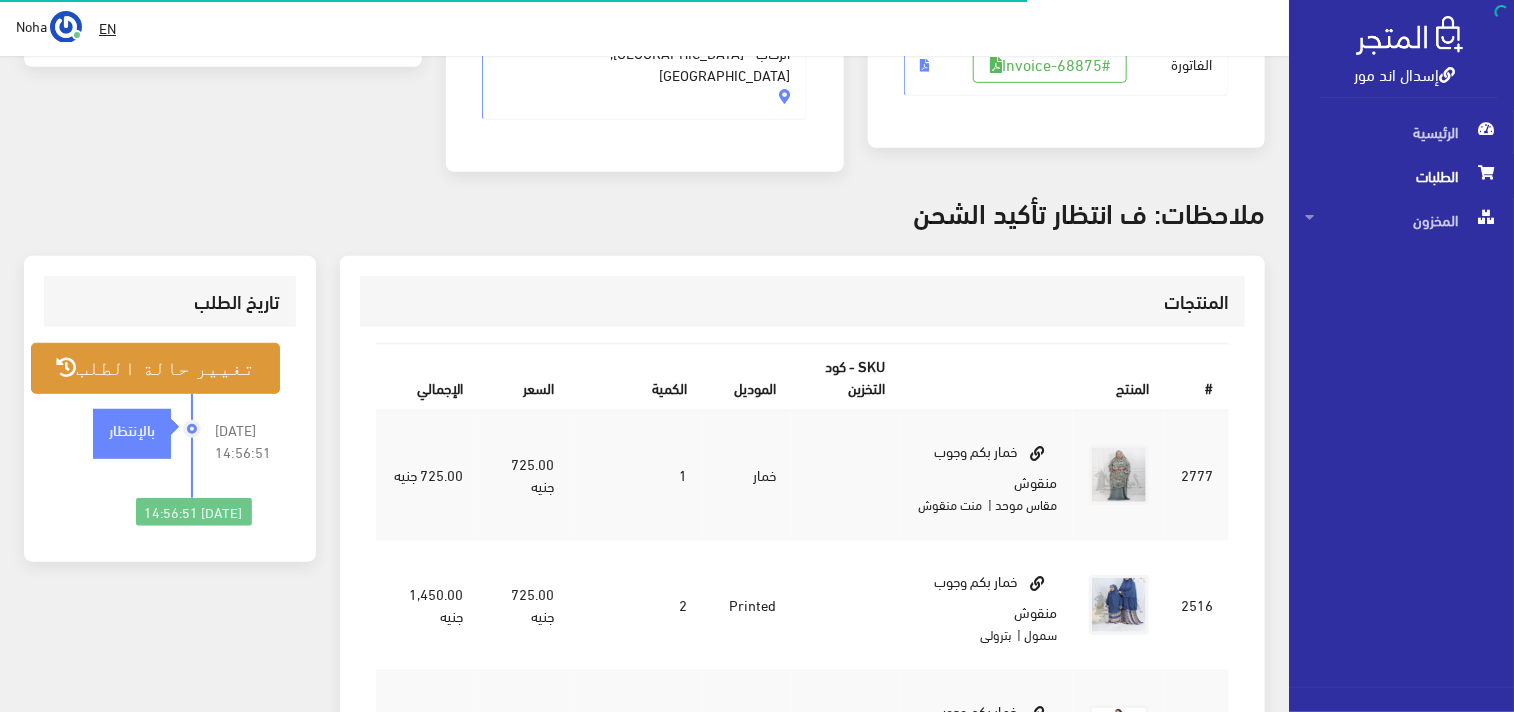 click on "تغيير حالة الطلب" at bounding box center [155, 368] 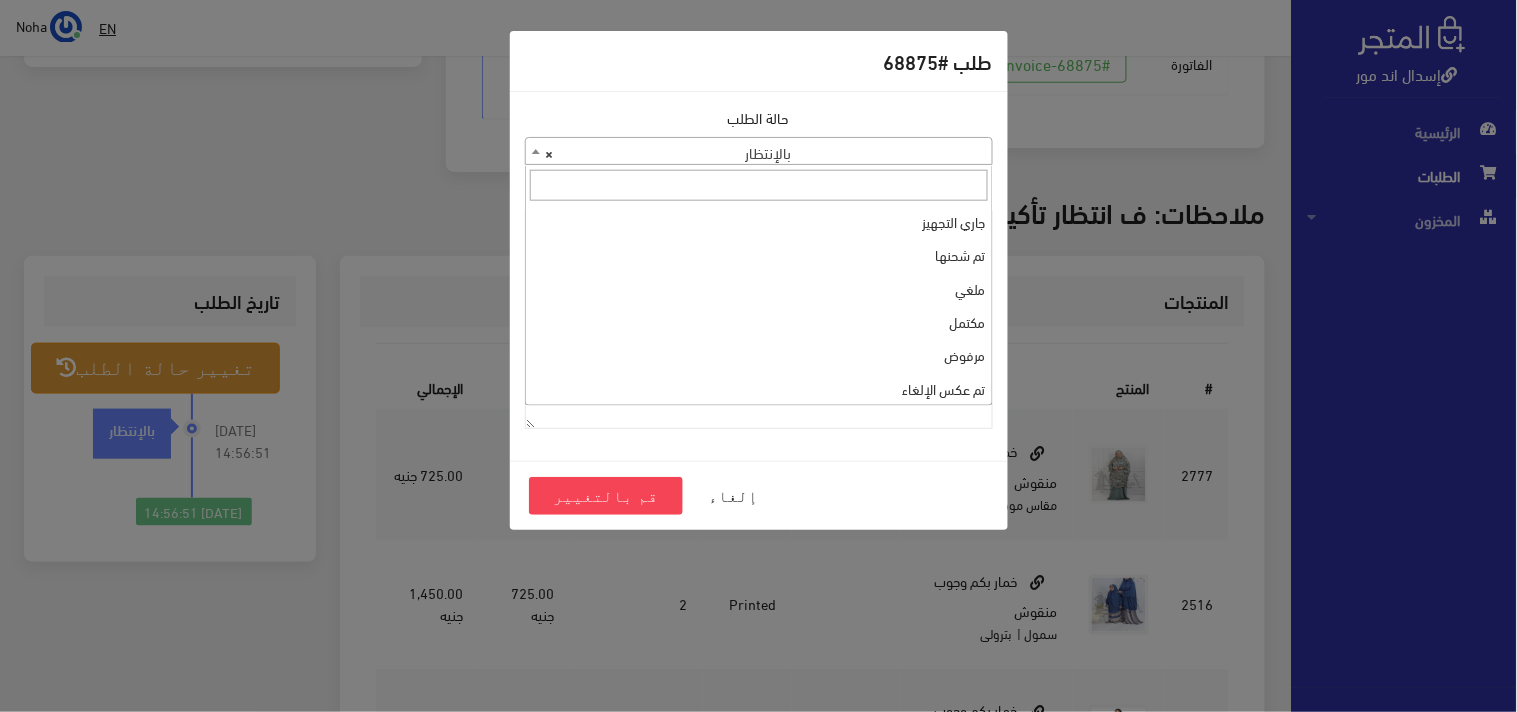 click on "× بالإنتظار" at bounding box center [759, 152] 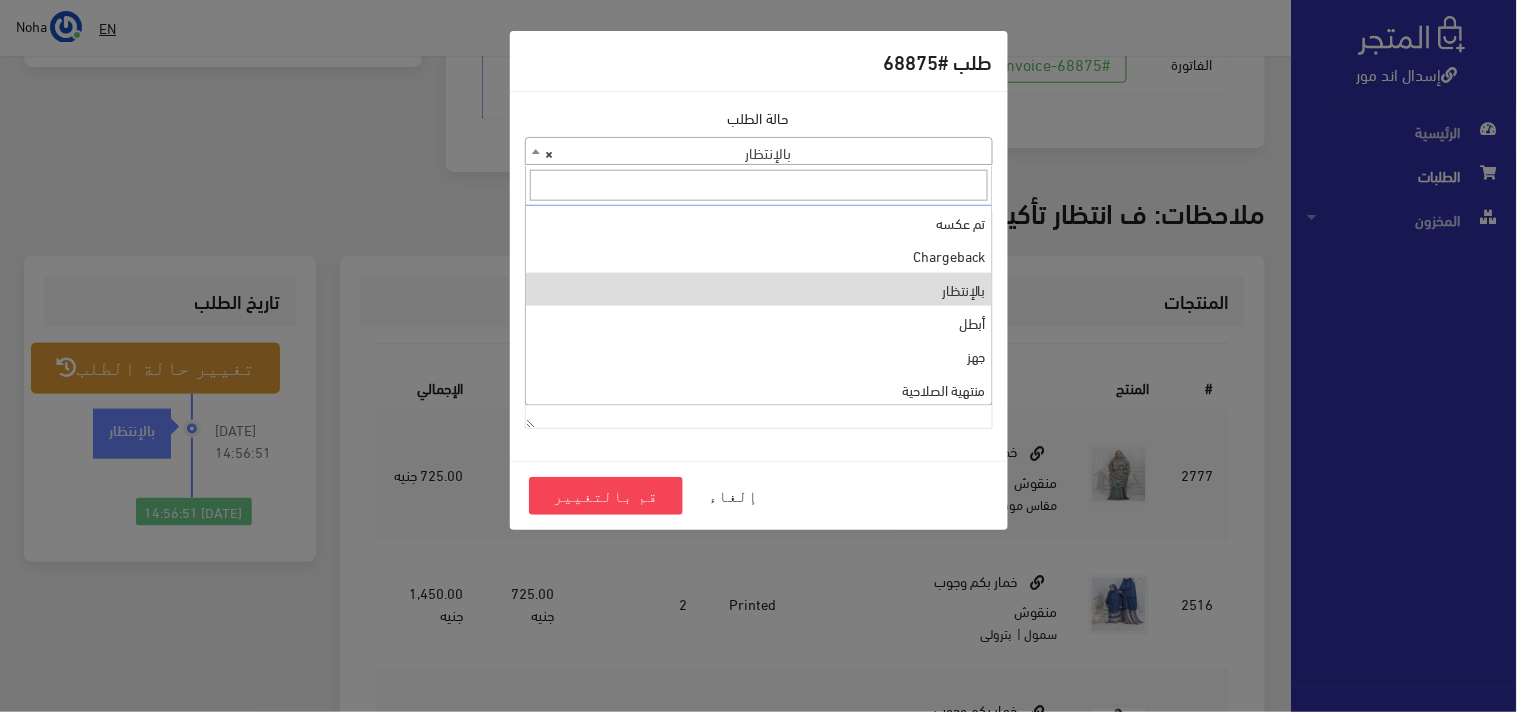 scroll, scrollTop: 0, scrollLeft: 0, axis: both 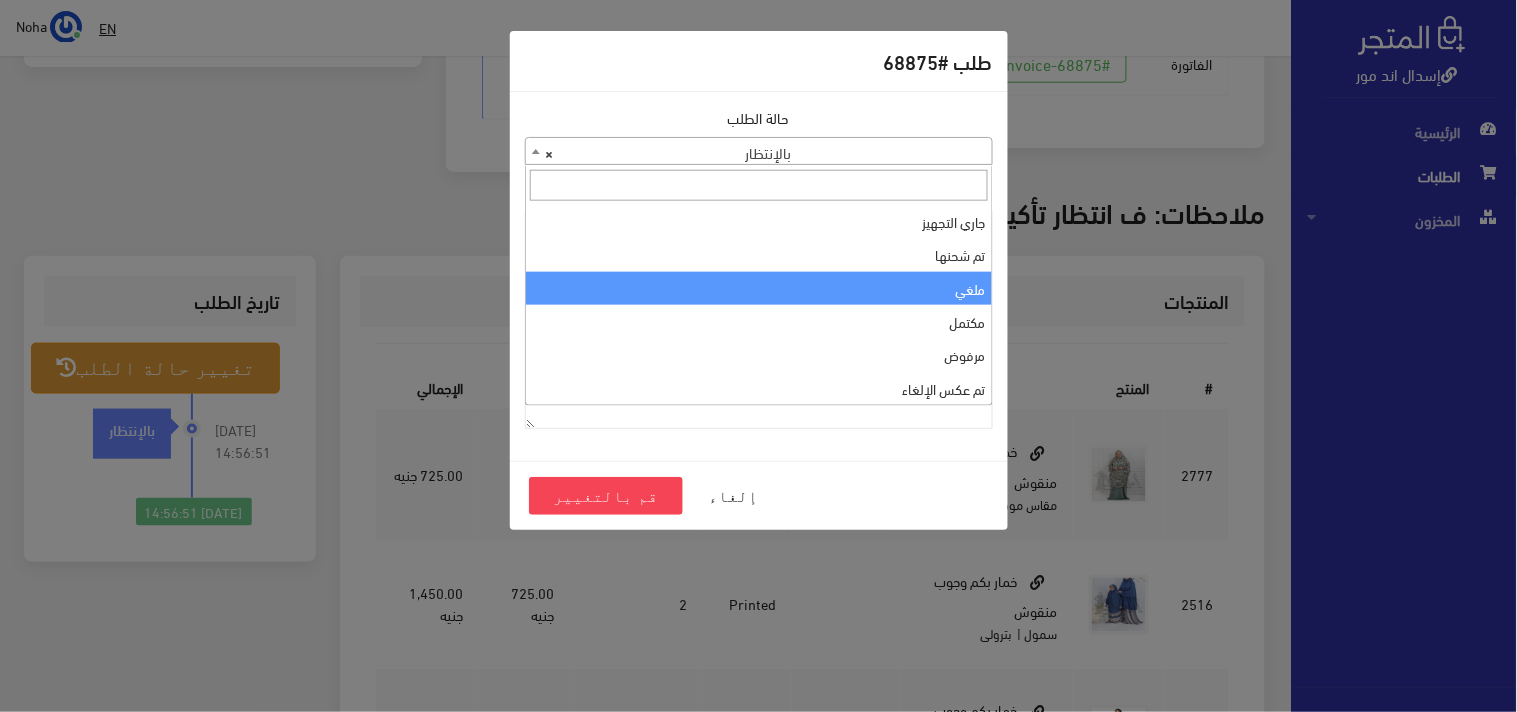 select on "3" 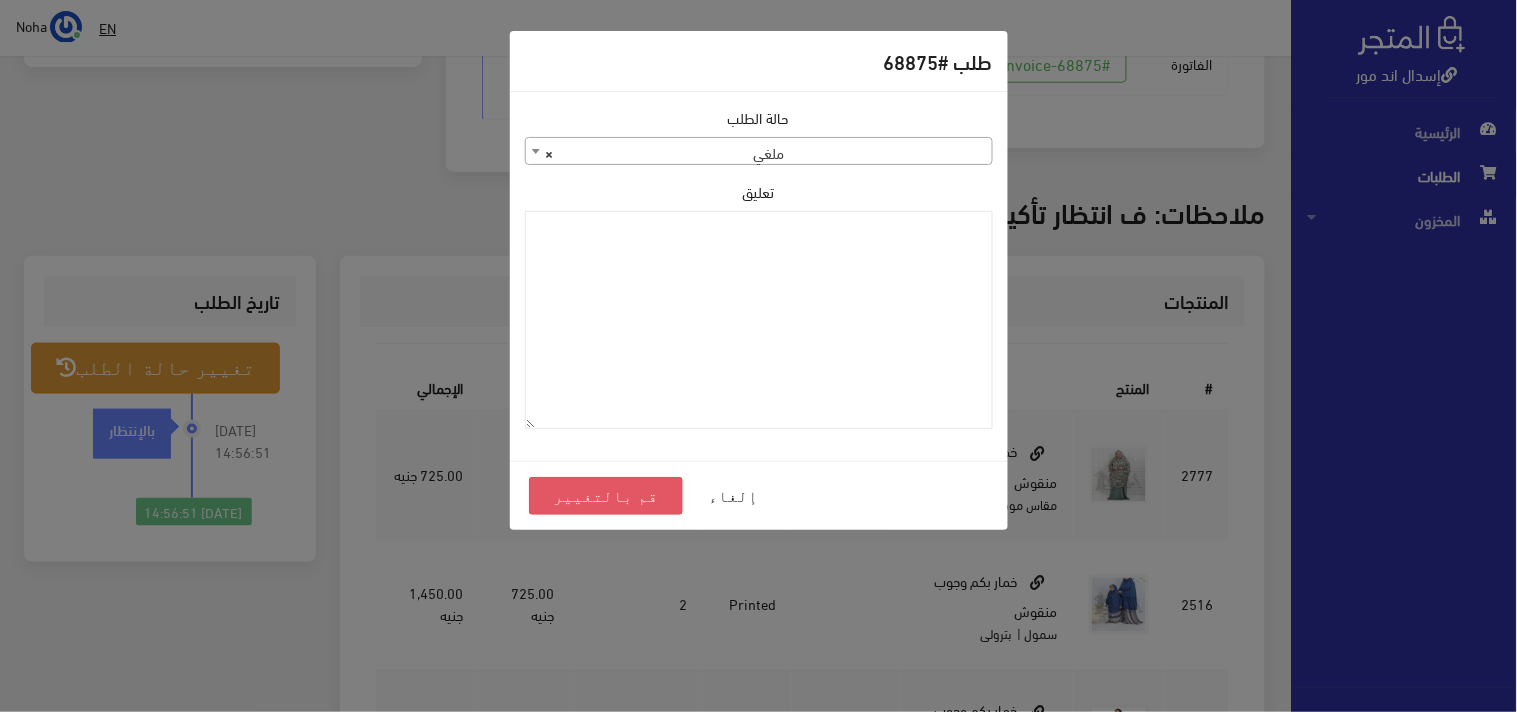 click on "قم بالتغيير" at bounding box center (606, 496) 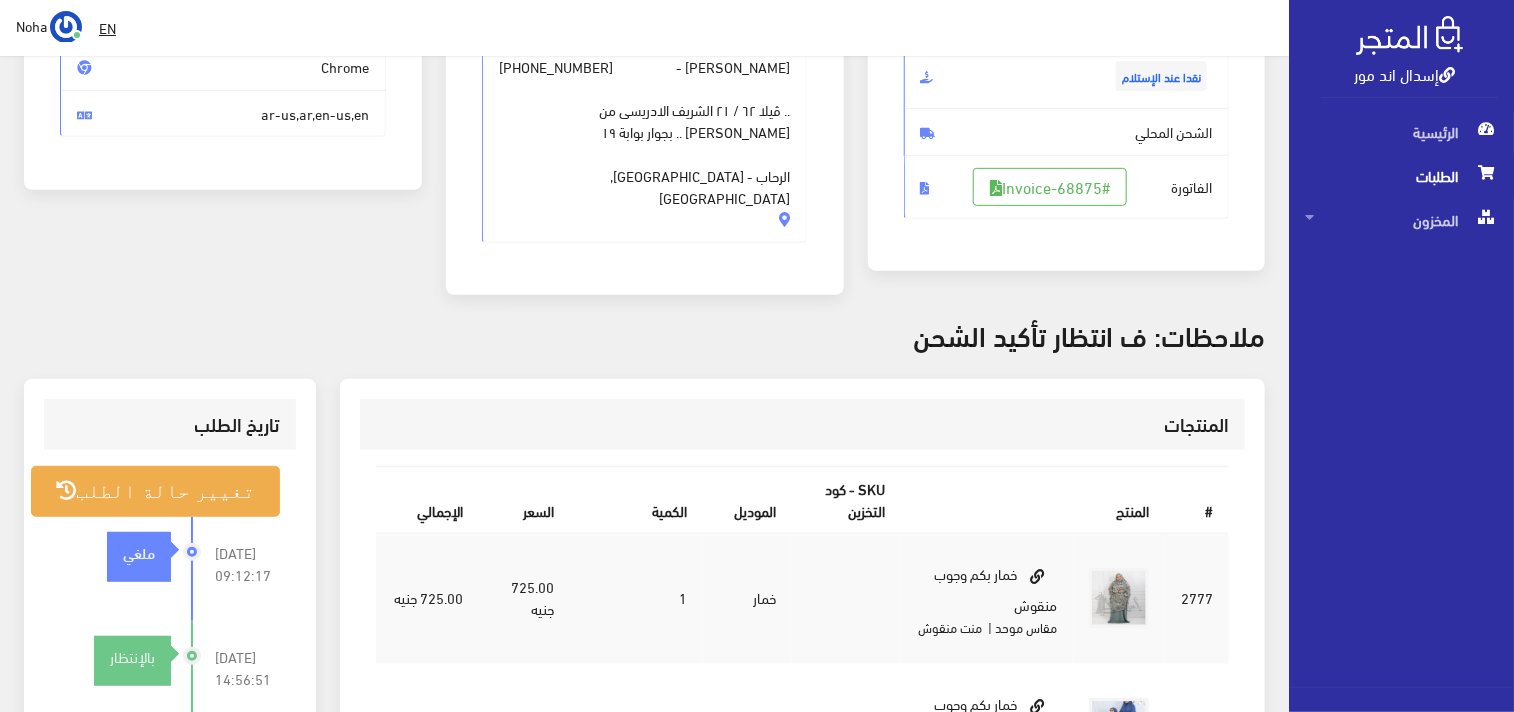 scroll, scrollTop: 333, scrollLeft: 0, axis: vertical 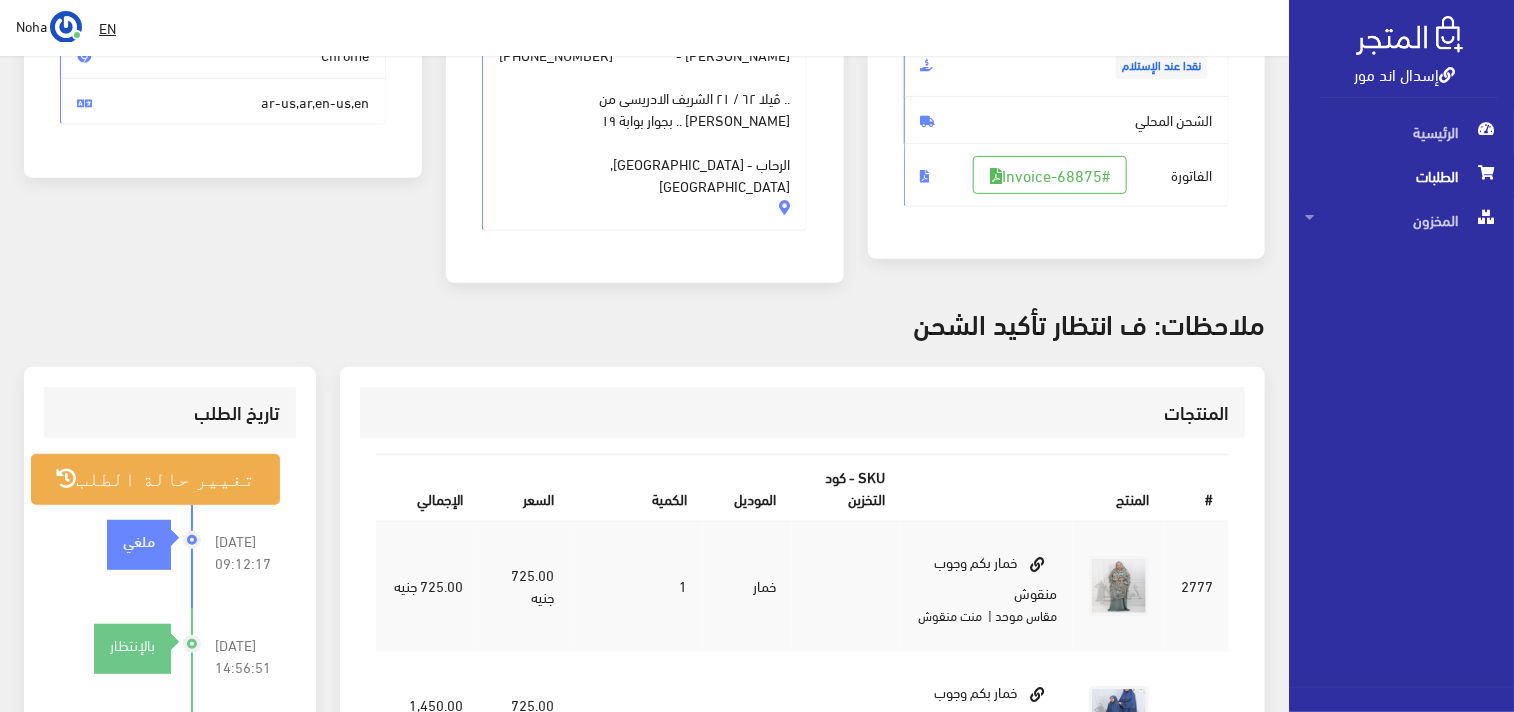 click on "
EN
Noha
اشتراكي" at bounding box center [644, 28] 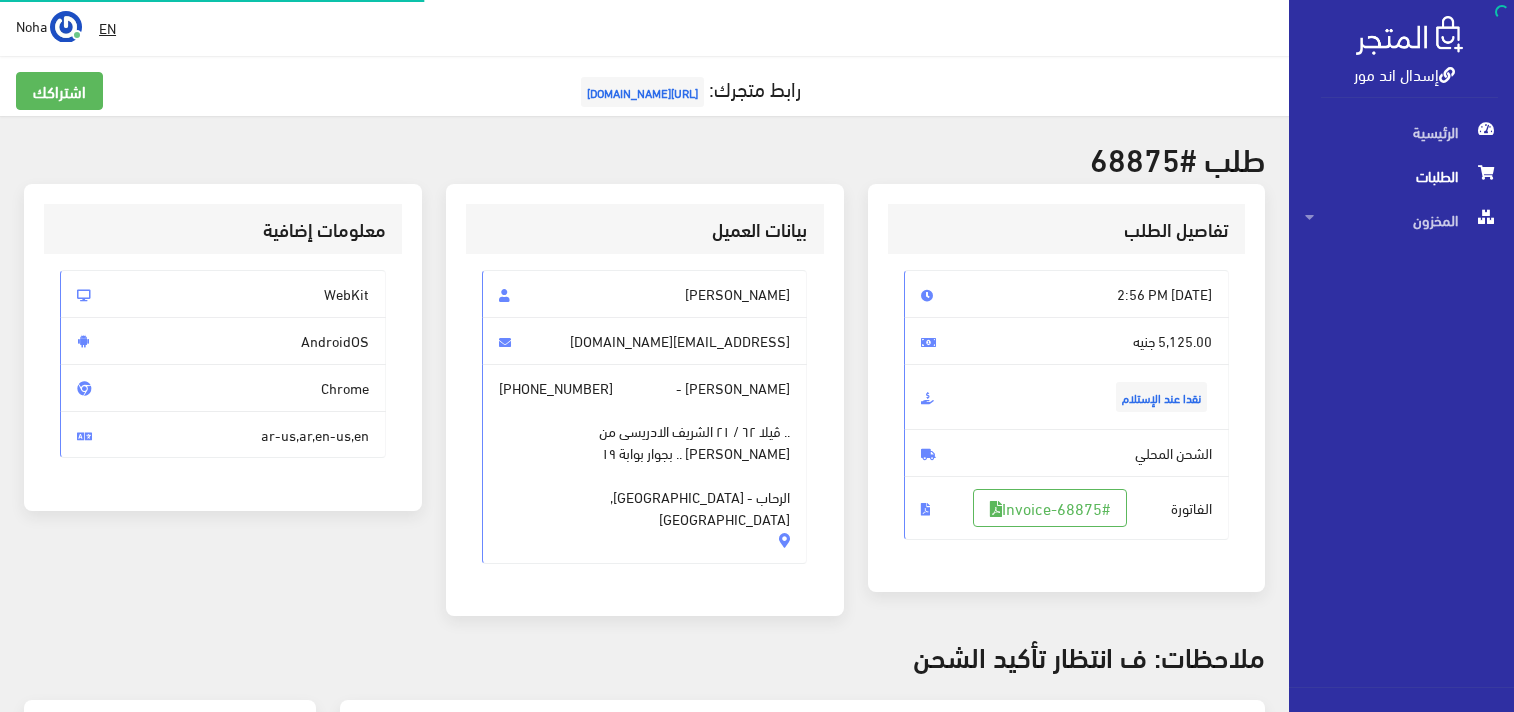 scroll, scrollTop: 433, scrollLeft: 0, axis: vertical 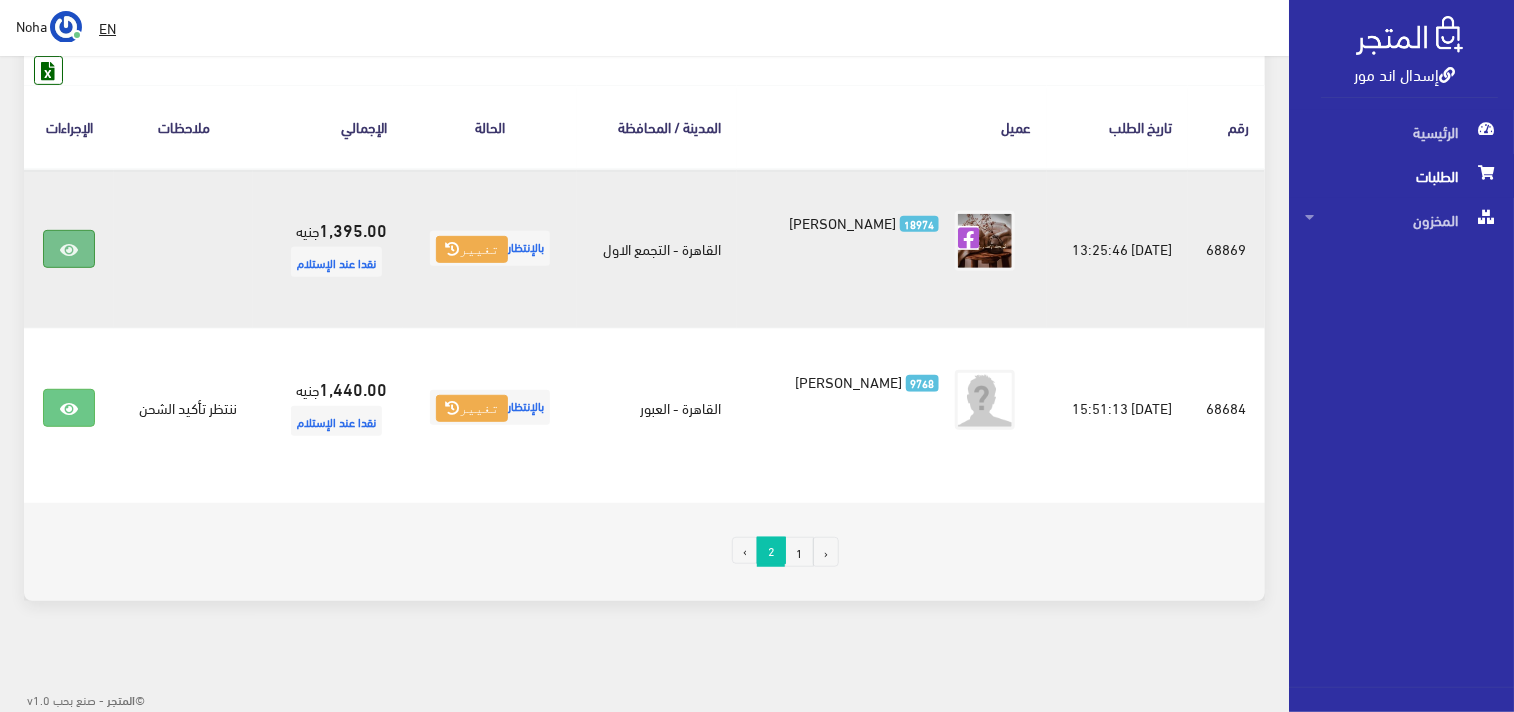 click at bounding box center (69, 250) 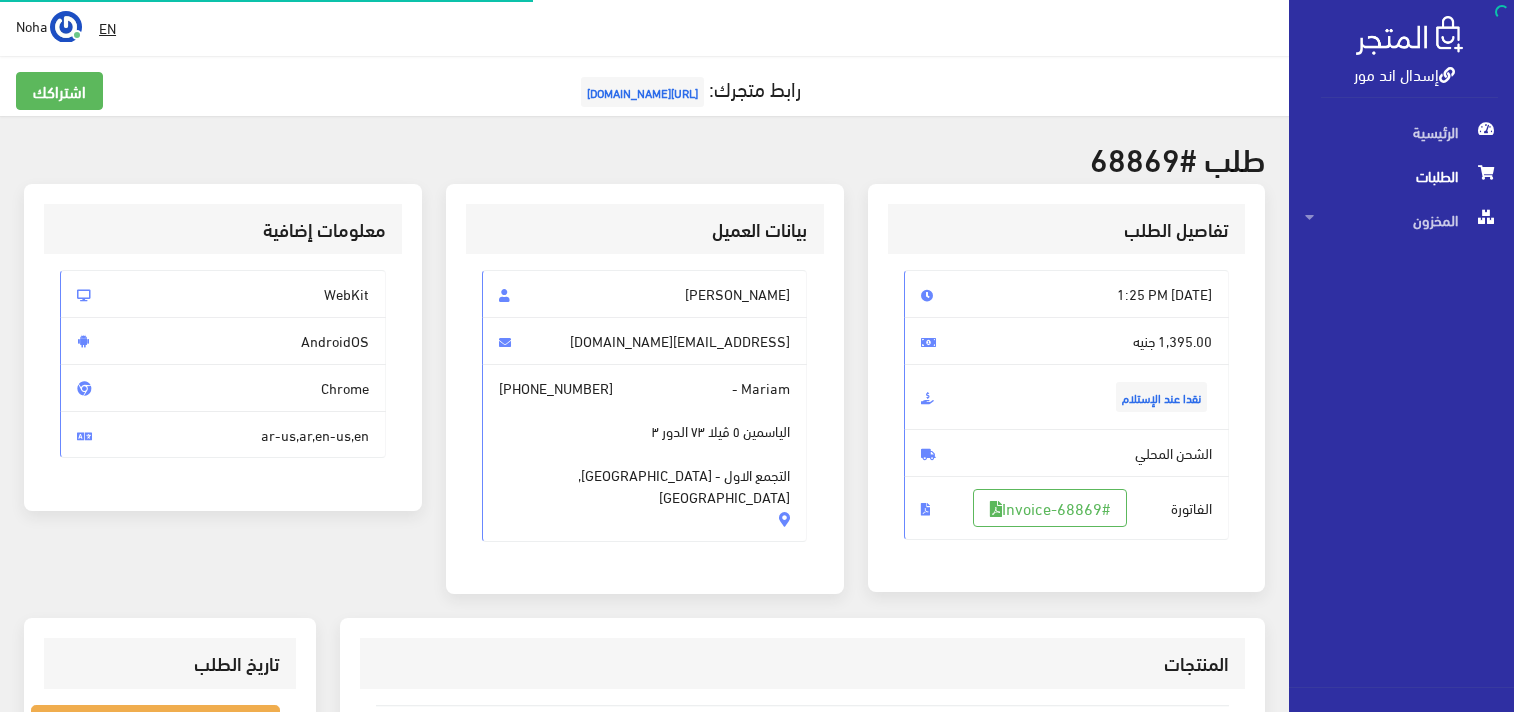 scroll, scrollTop: 333, scrollLeft: 0, axis: vertical 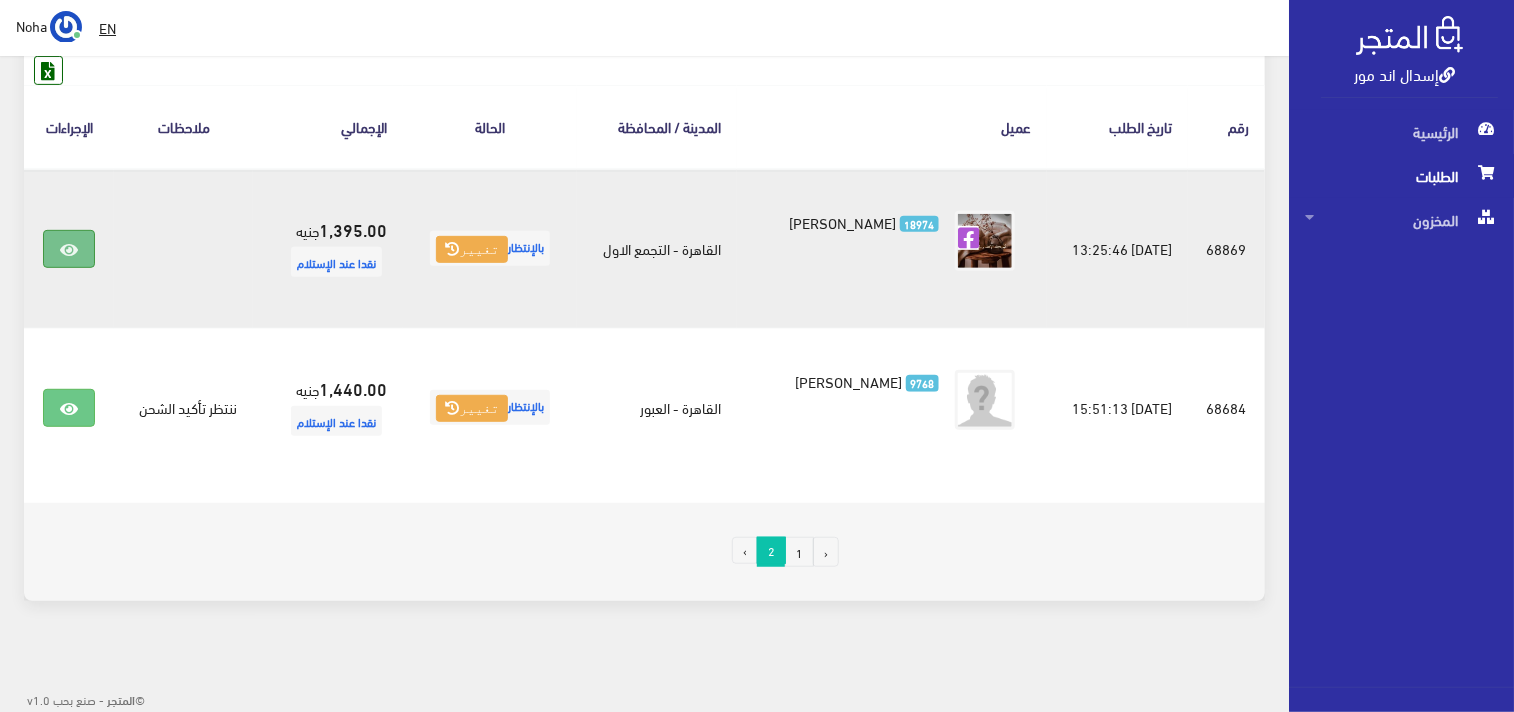 click at bounding box center [69, 249] 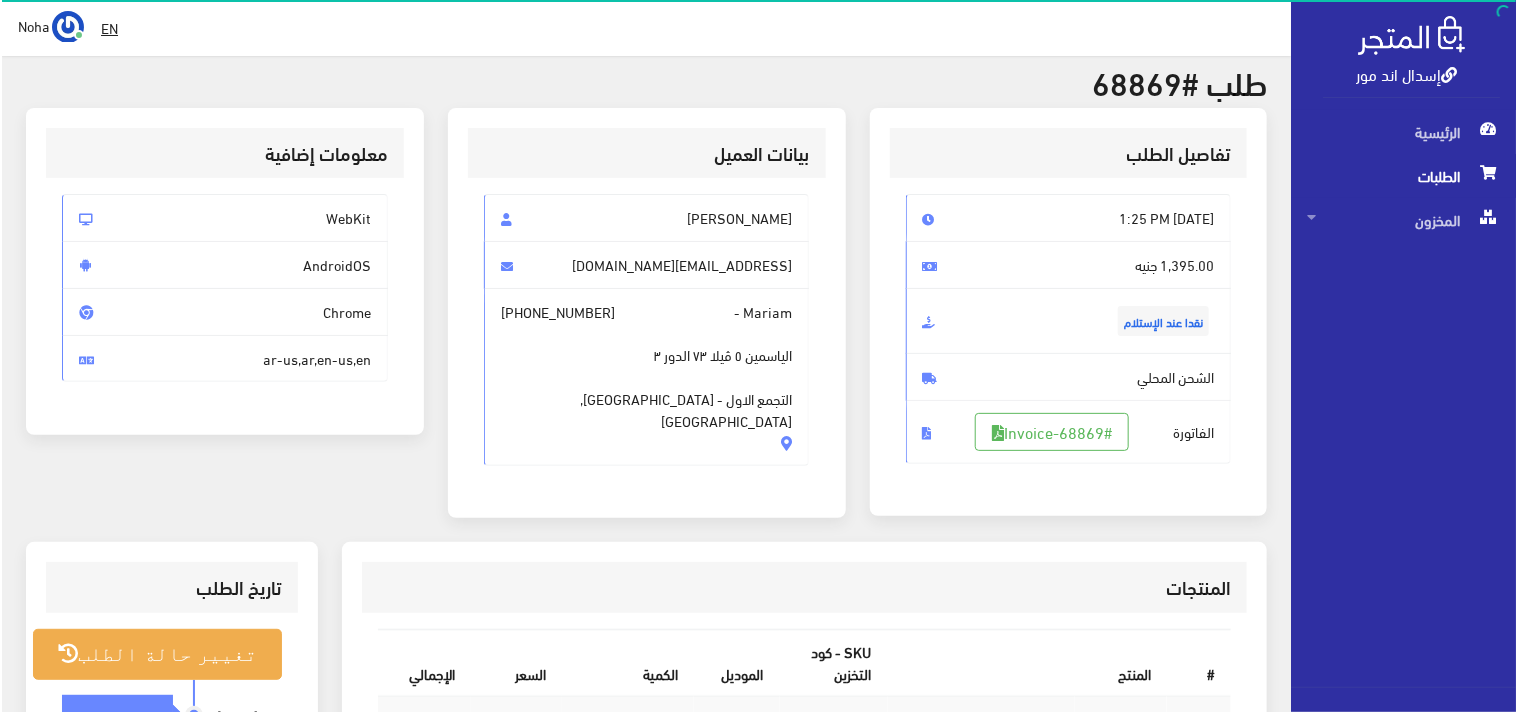 scroll, scrollTop: 222, scrollLeft: 0, axis: vertical 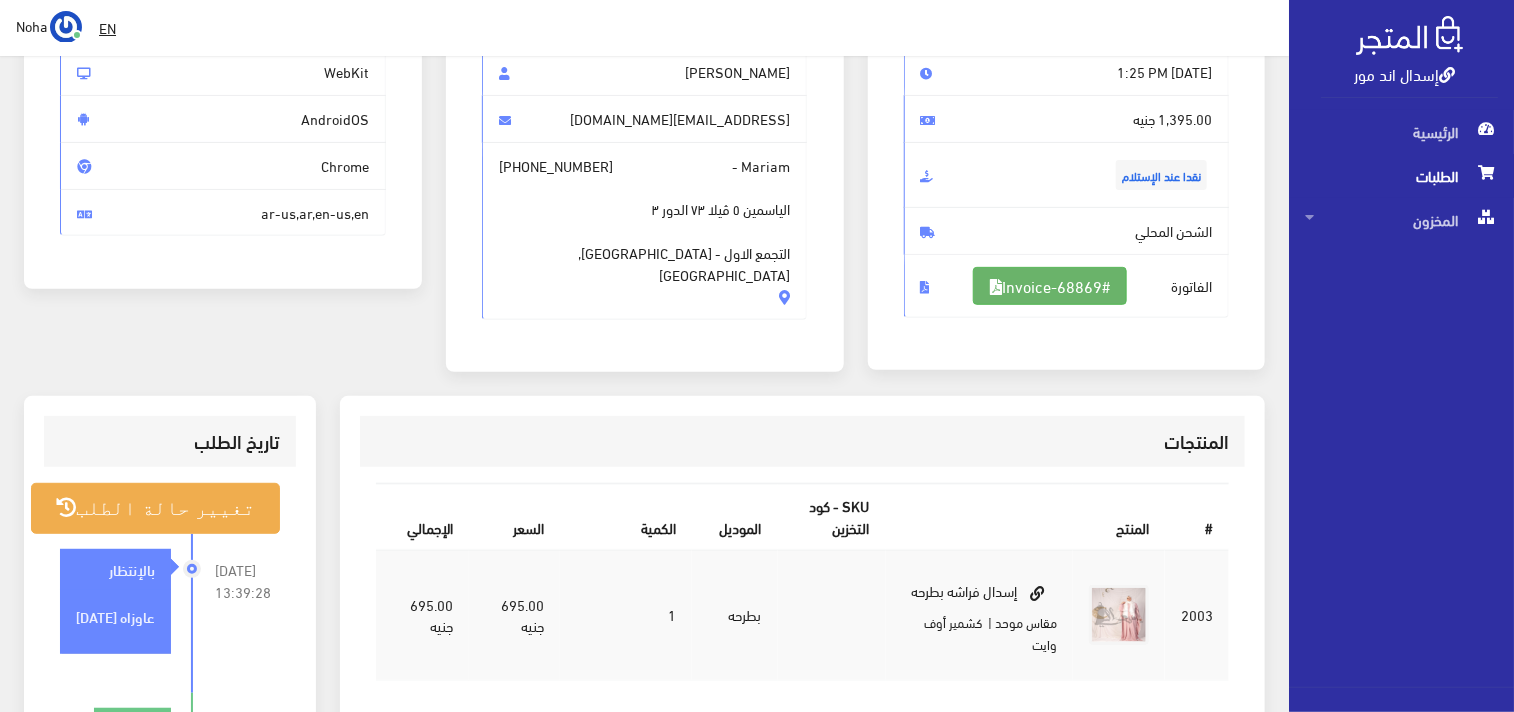 click on "#Invoice-68869" at bounding box center [1050, 286] 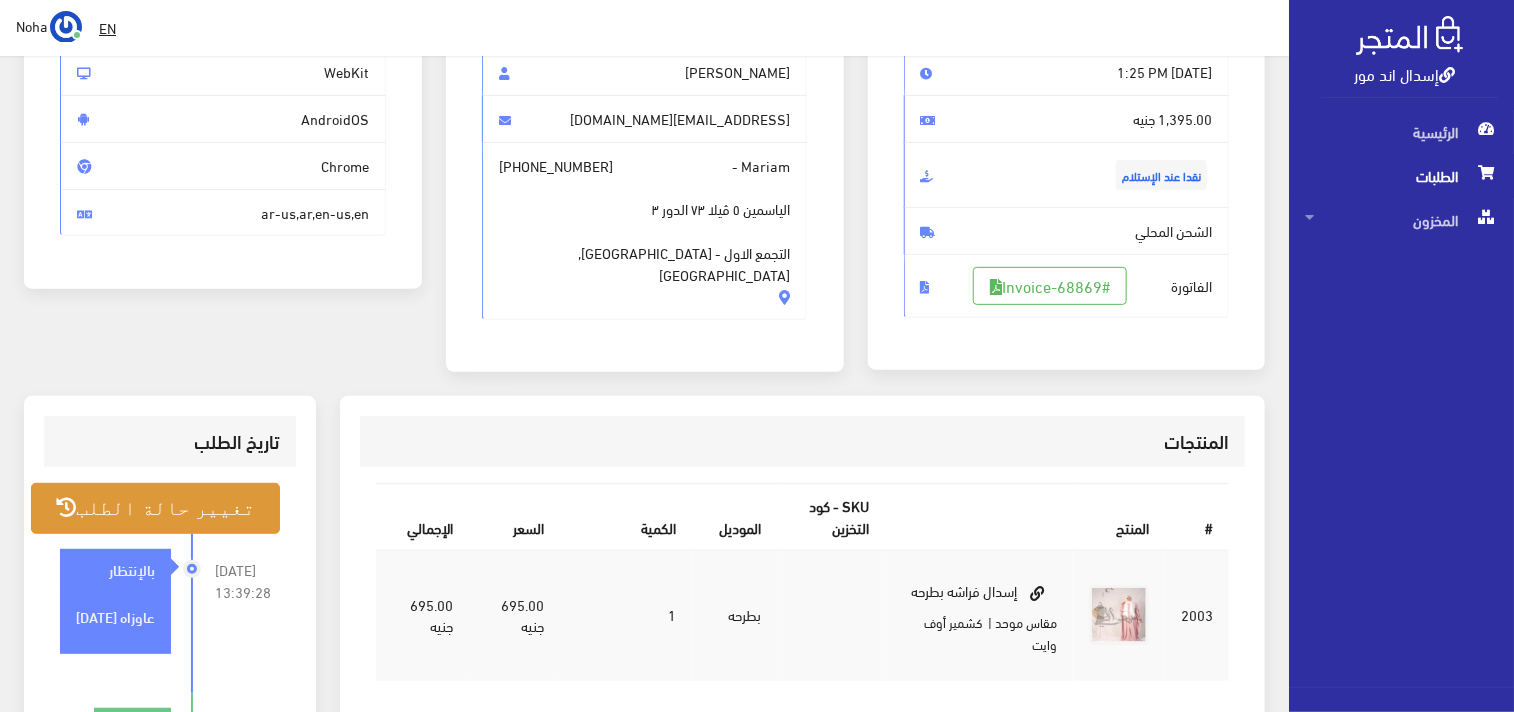 click on "تغيير حالة الطلب" at bounding box center [155, 508] 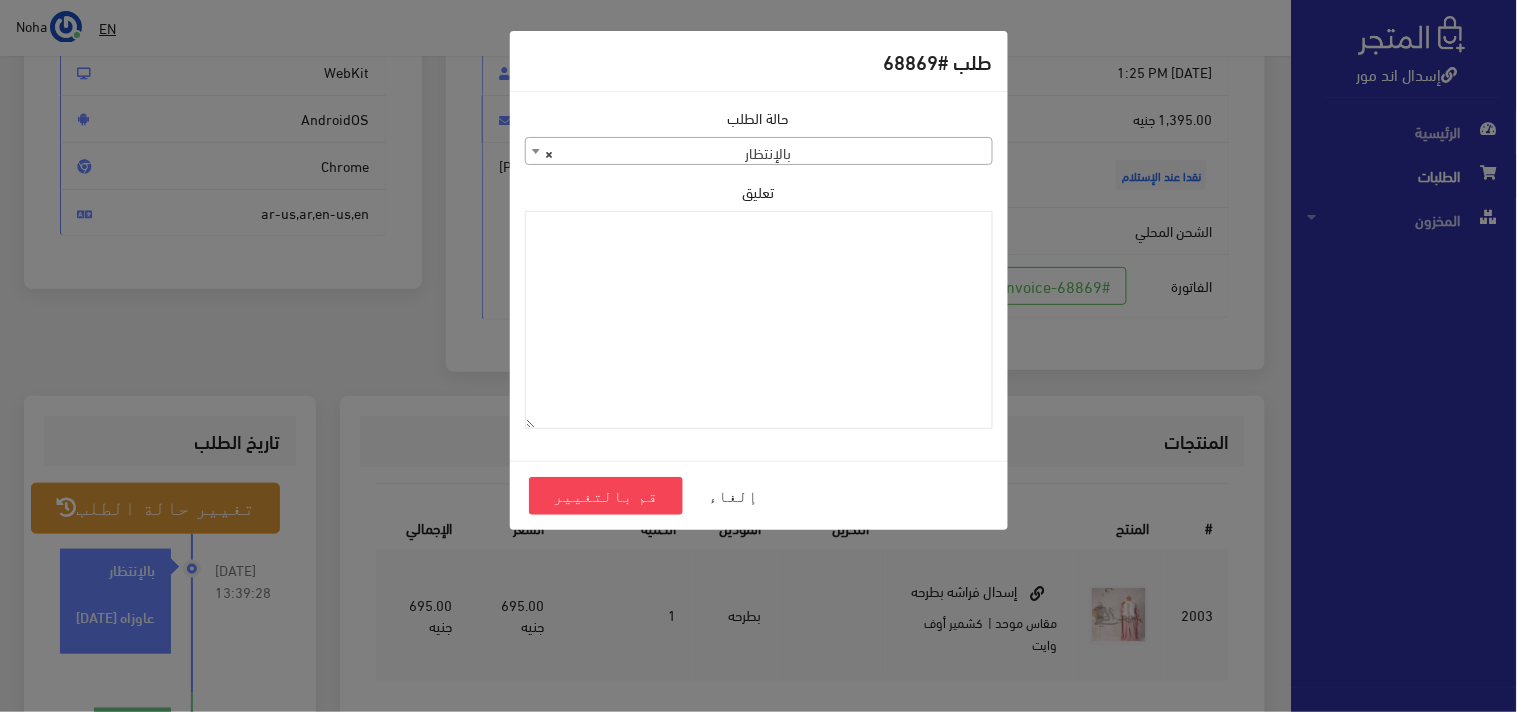 click on "× بالإنتظار" at bounding box center [759, 152] 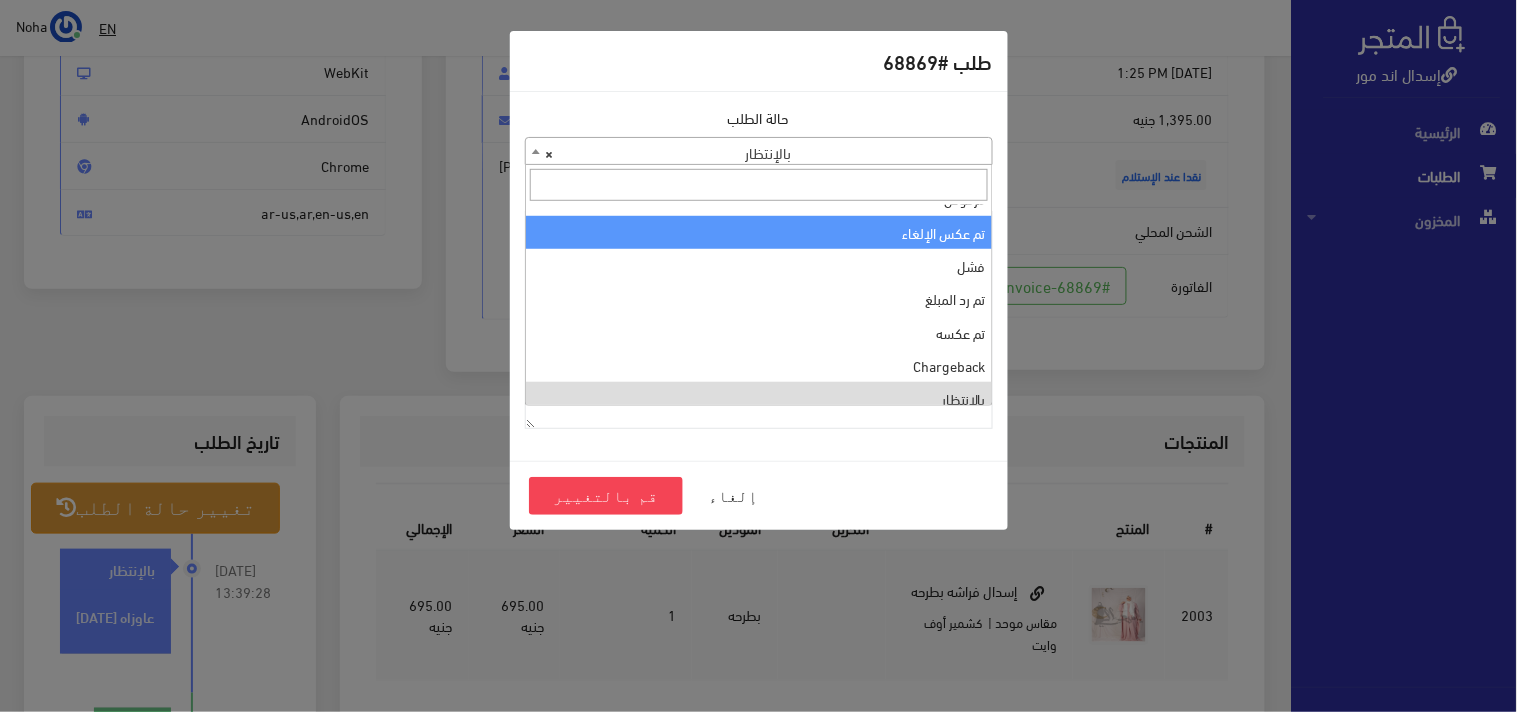 scroll, scrollTop: 0, scrollLeft: 0, axis: both 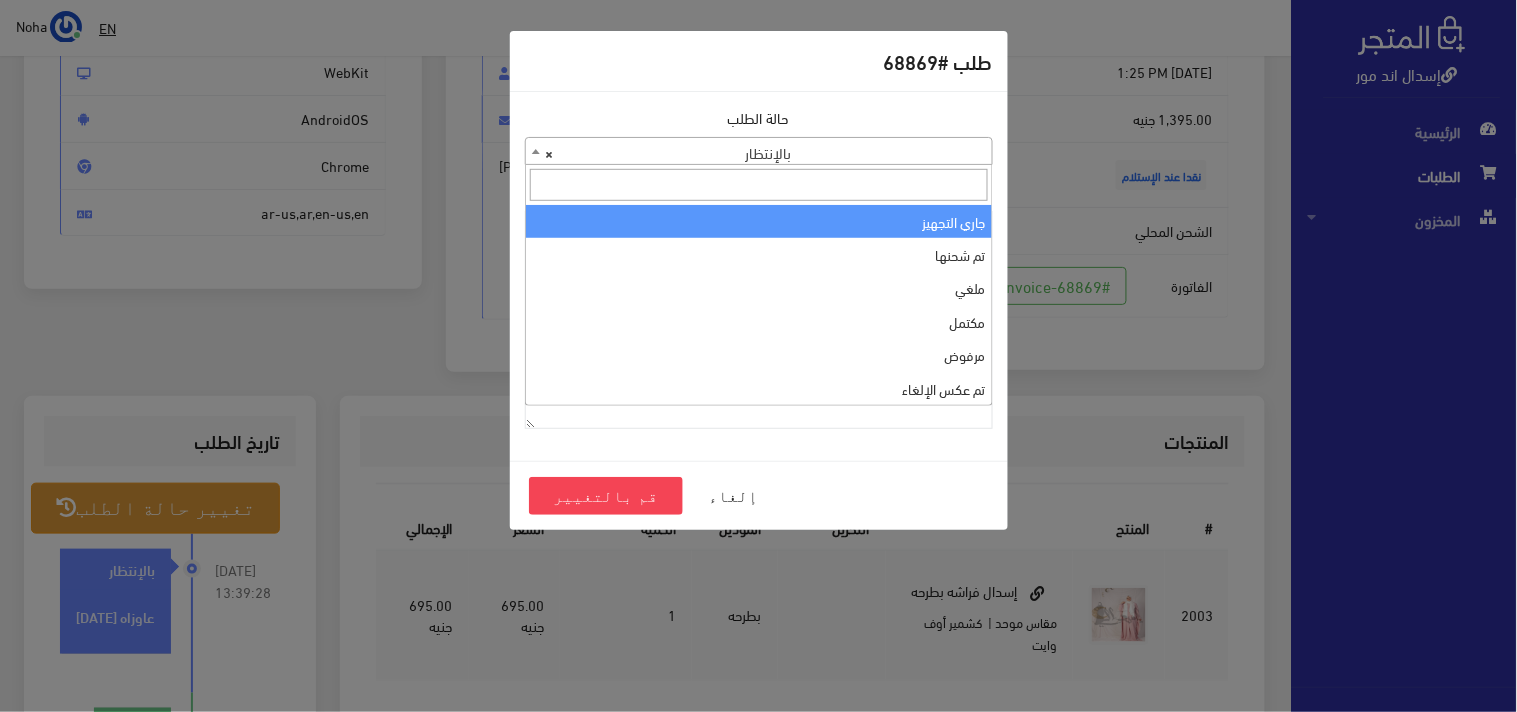 select on "1" 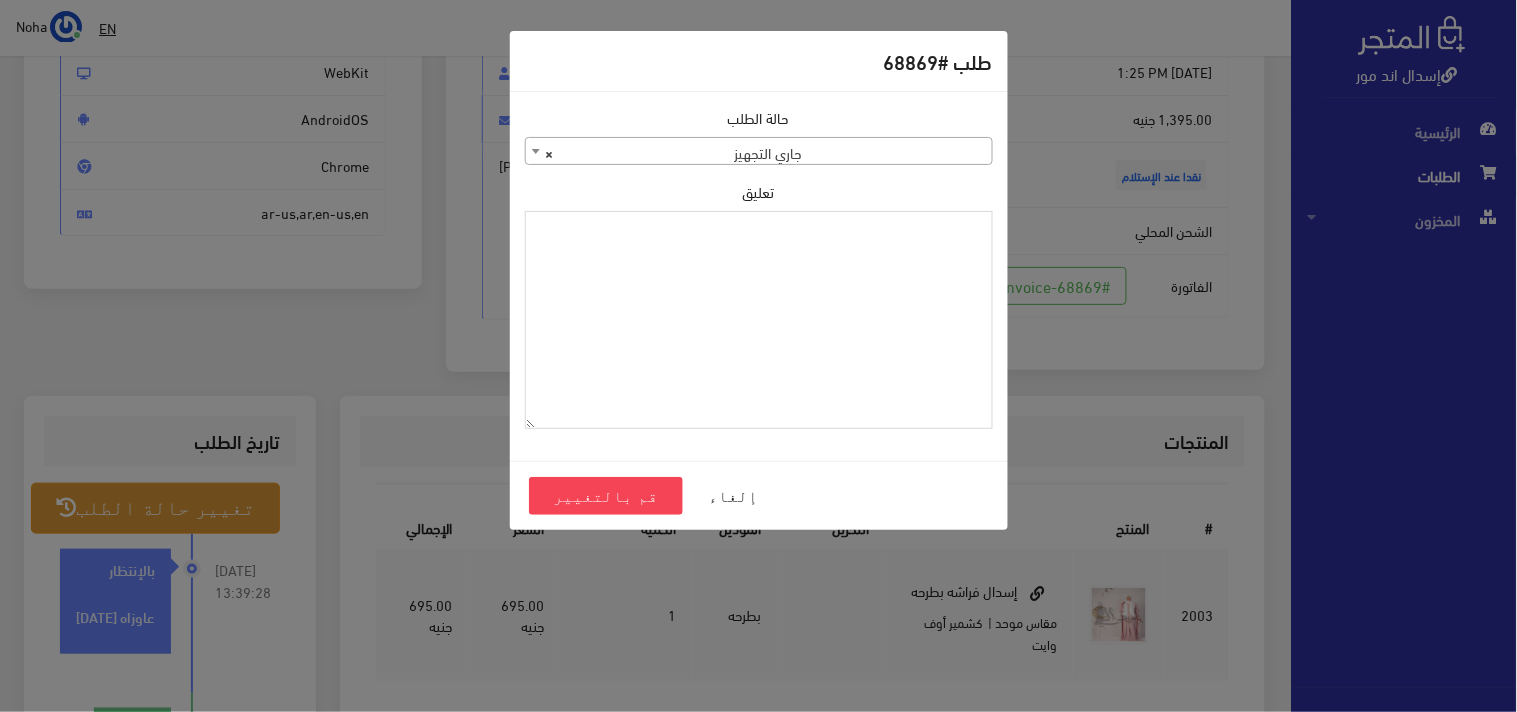 drag, startPoint x: 901, startPoint y: 254, endPoint x: 783, endPoint y: 373, distance: 167.5858 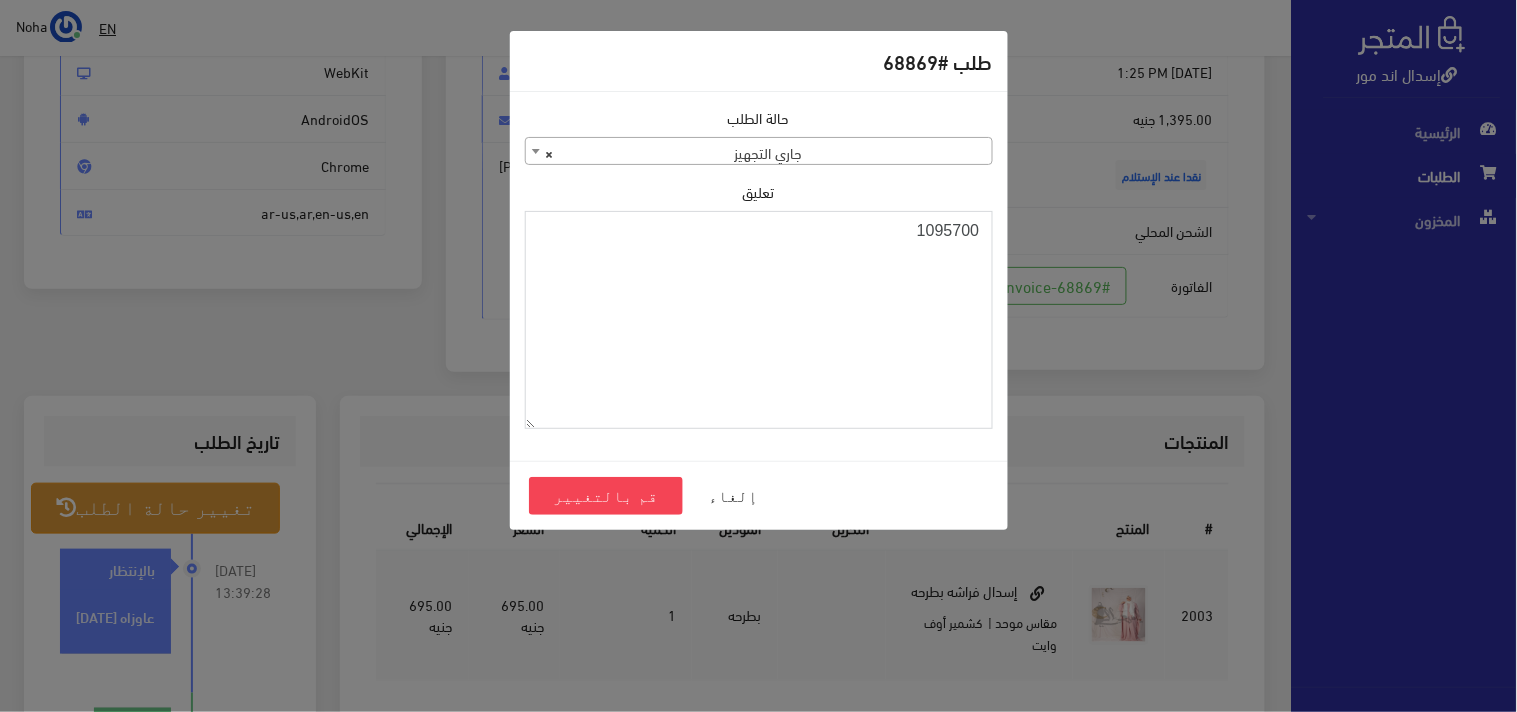 click on "1095700" at bounding box center [759, 320] 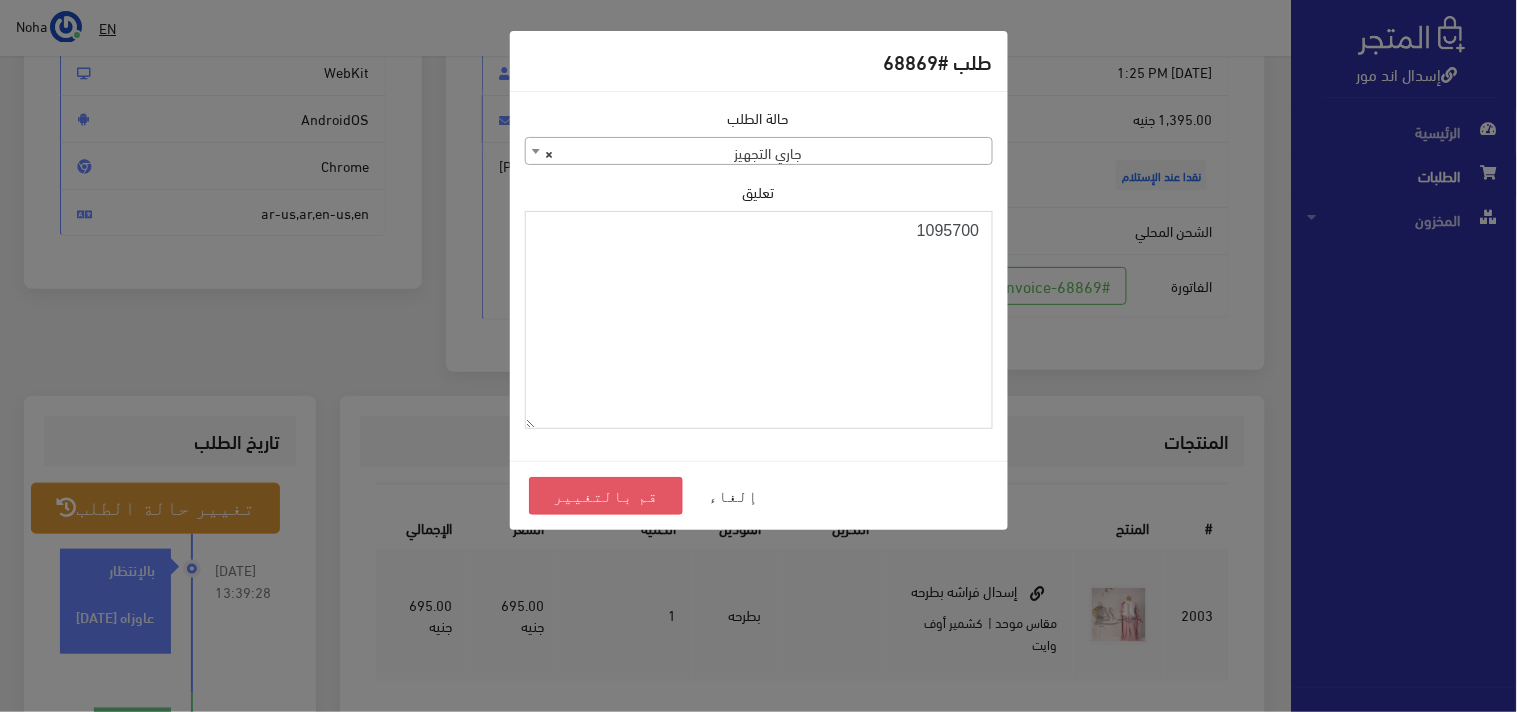 type on "1095700" 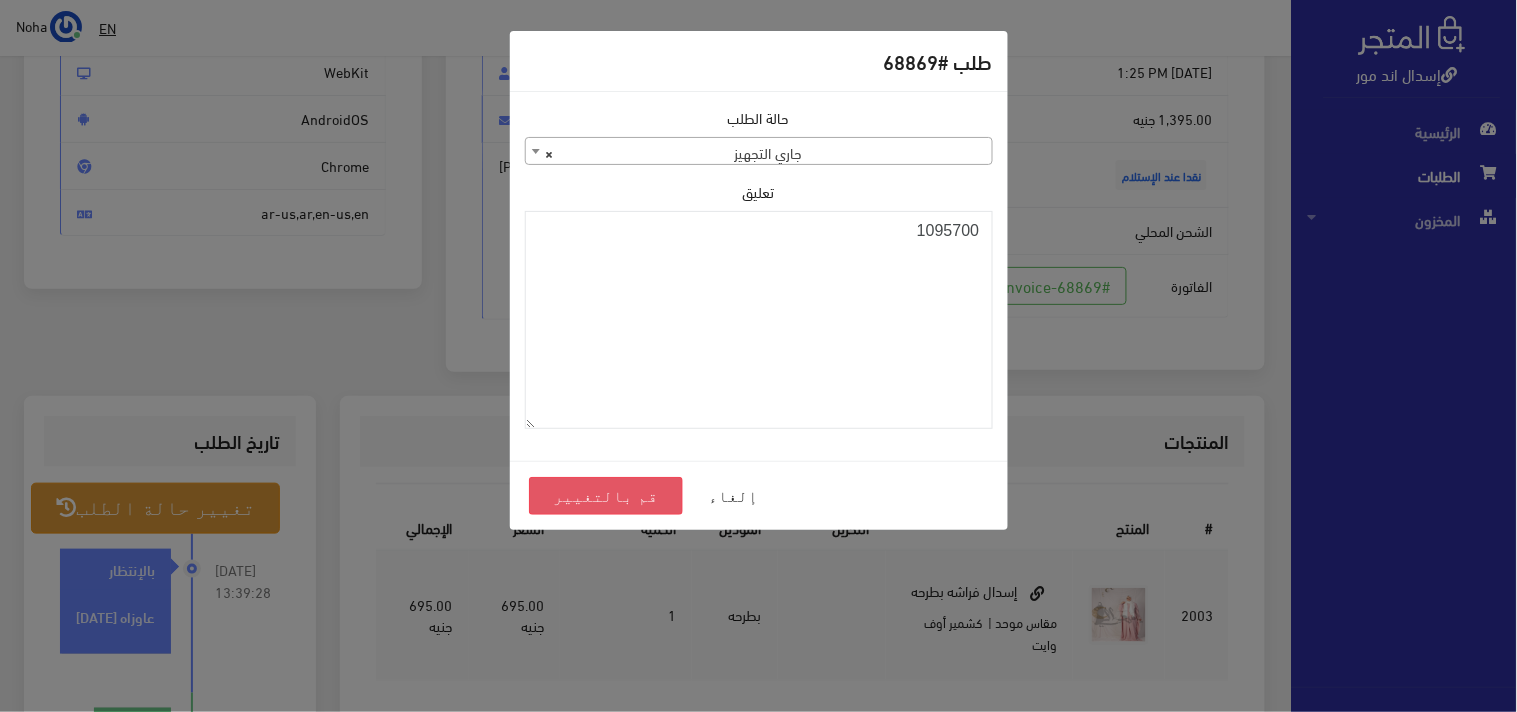 click on "قم بالتغيير" at bounding box center (606, 496) 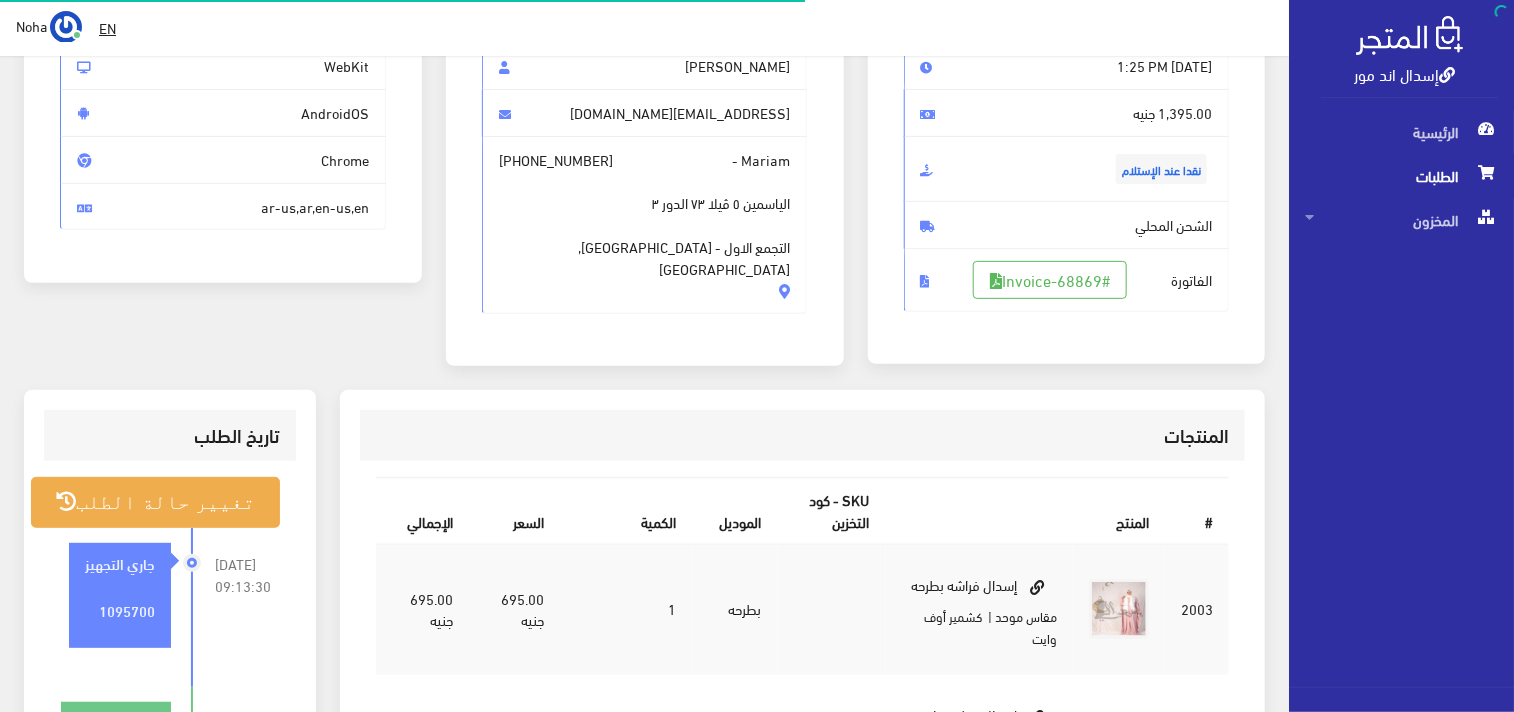 scroll, scrollTop: 333, scrollLeft: 0, axis: vertical 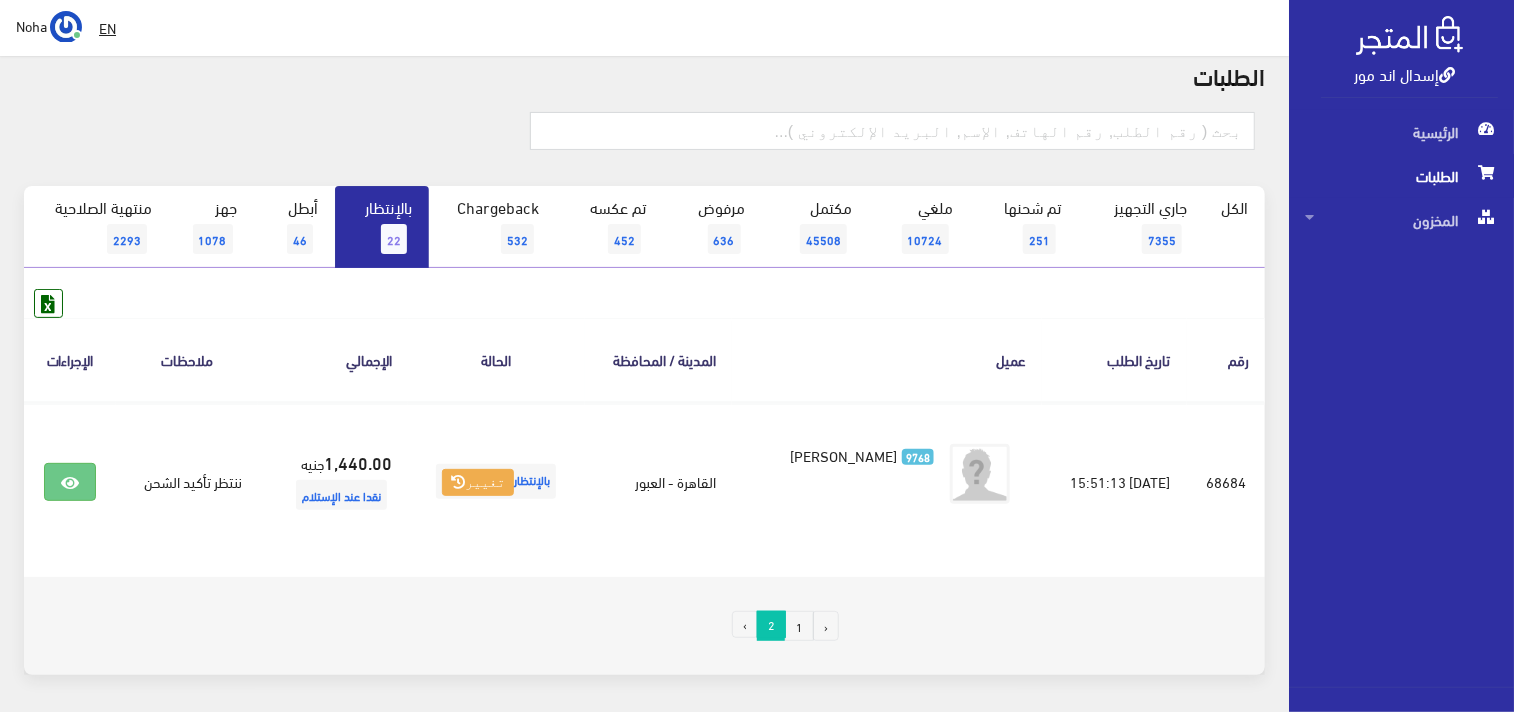 click on "1" at bounding box center [799, 626] 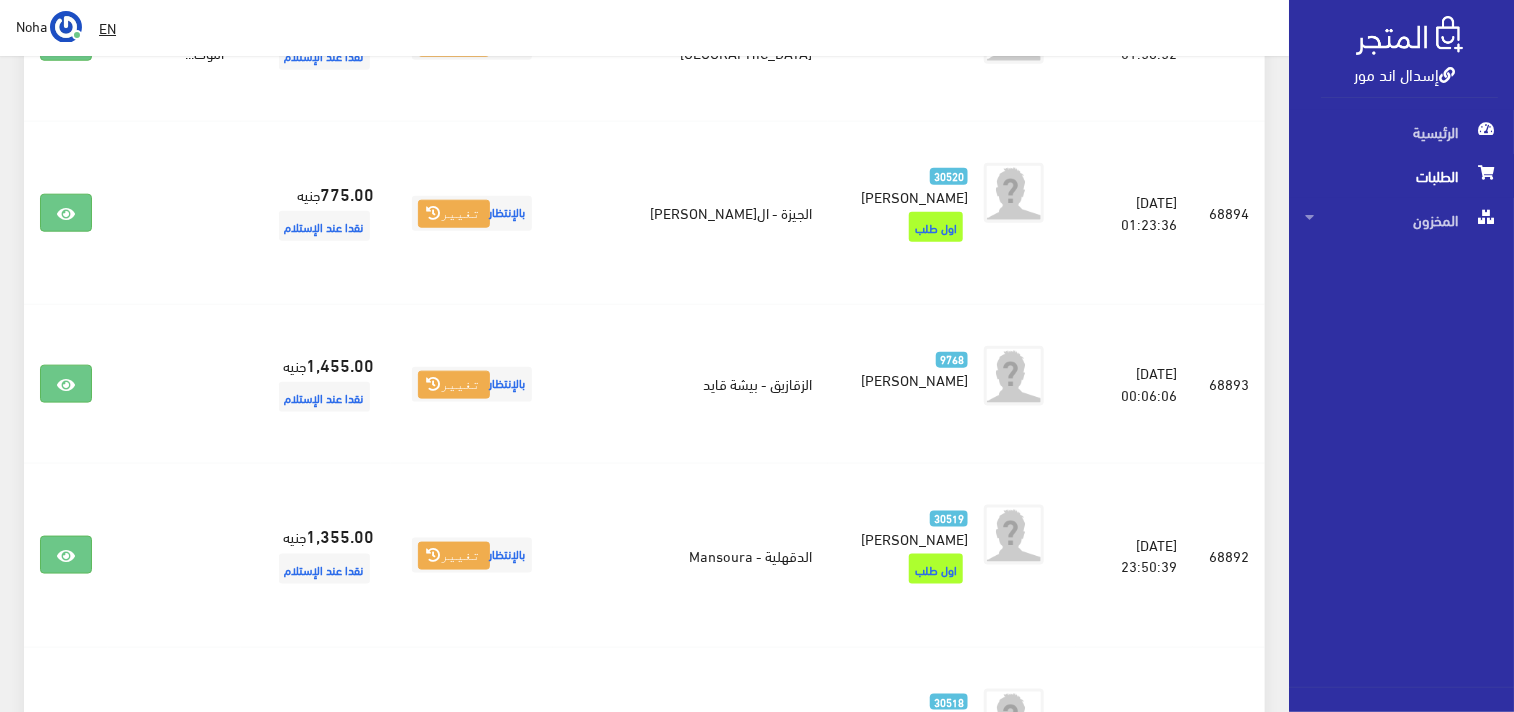 scroll, scrollTop: 888, scrollLeft: 0, axis: vertical 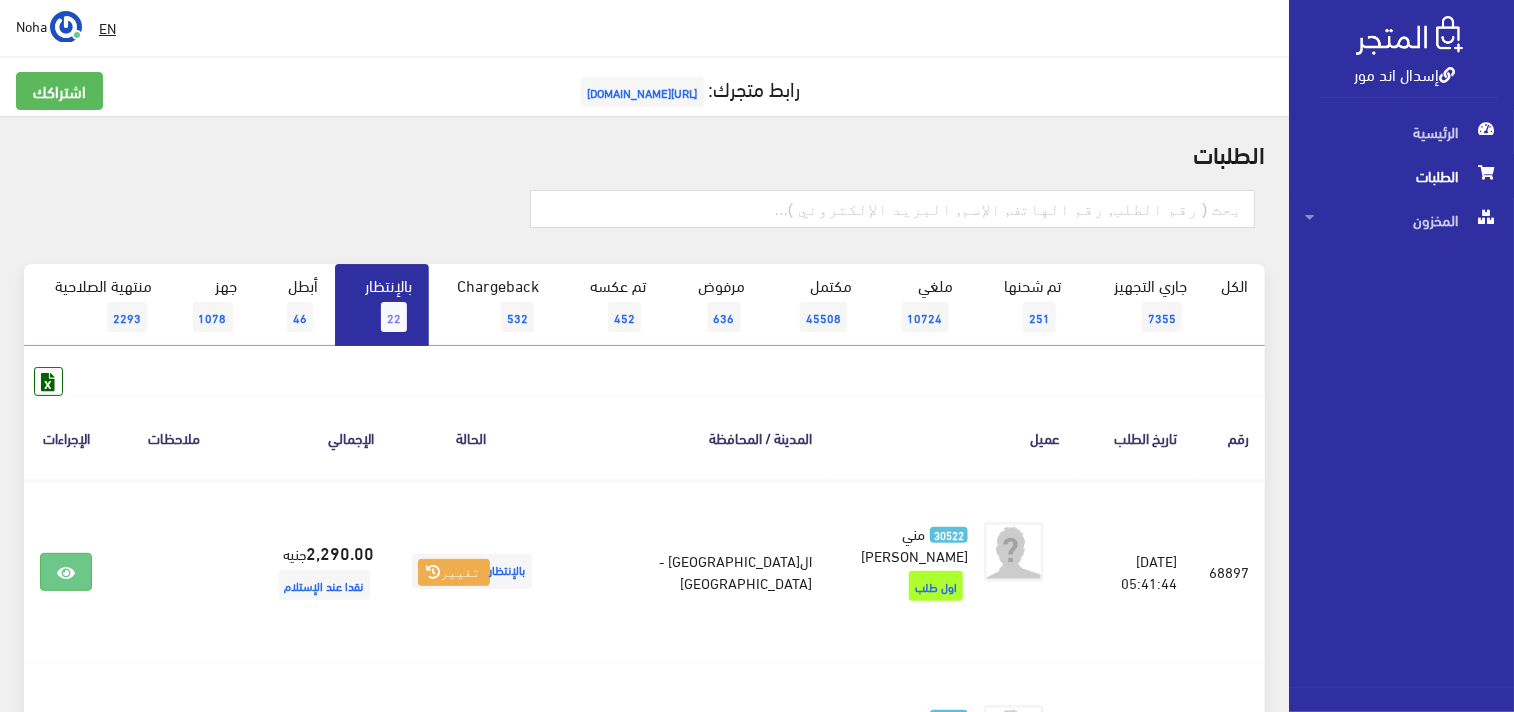 click on "22" at bounding box center [394, 317] 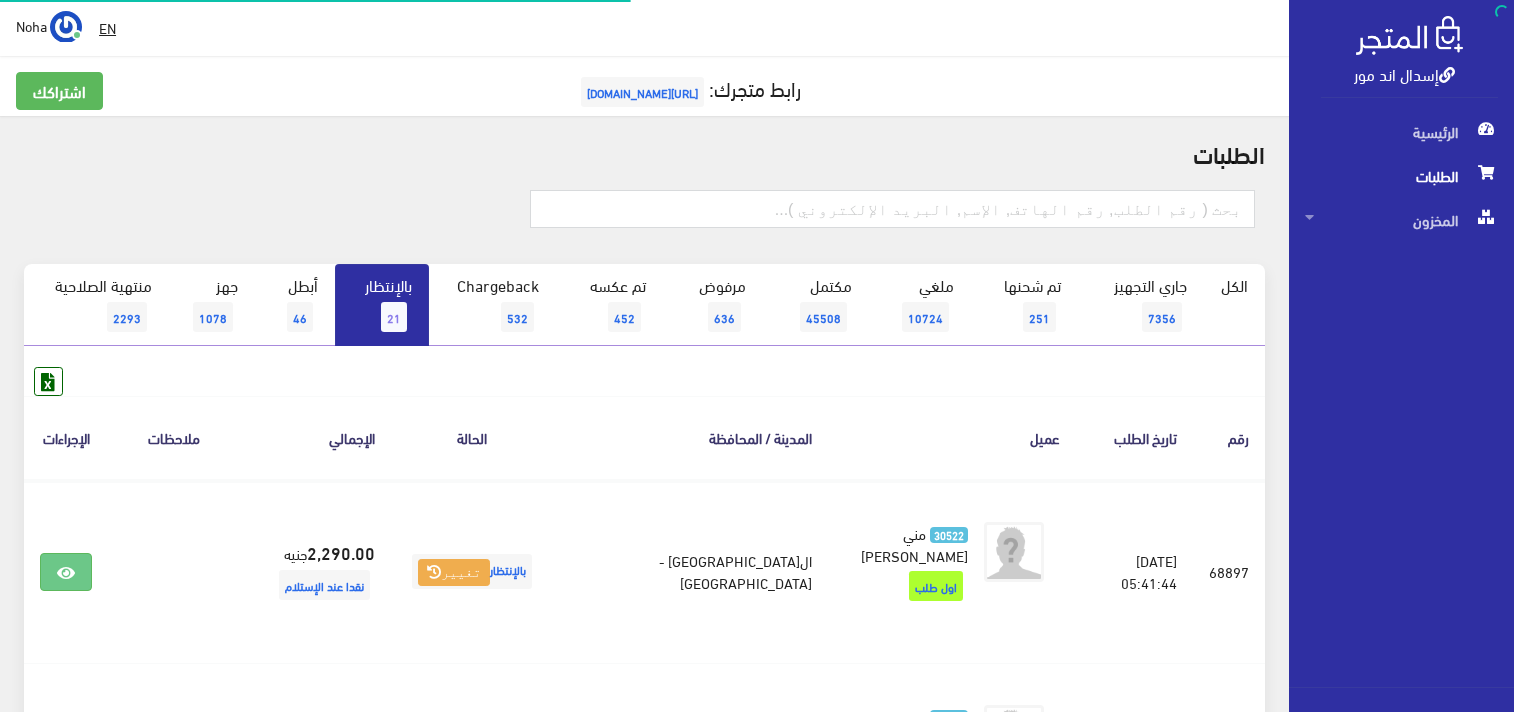 scroll, scrollTop: 0, scrollLeft: 0, axis: both 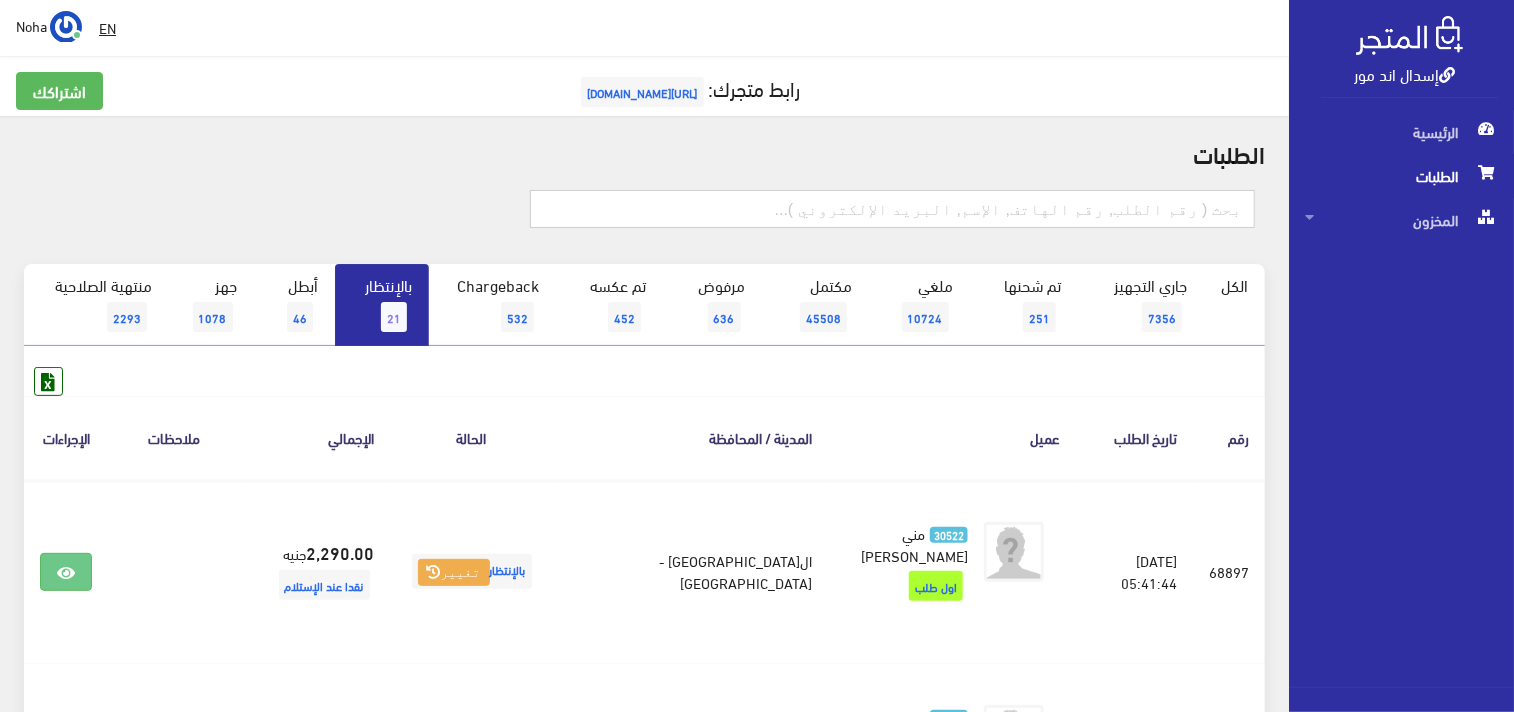 click at bounding box center [893, 209] 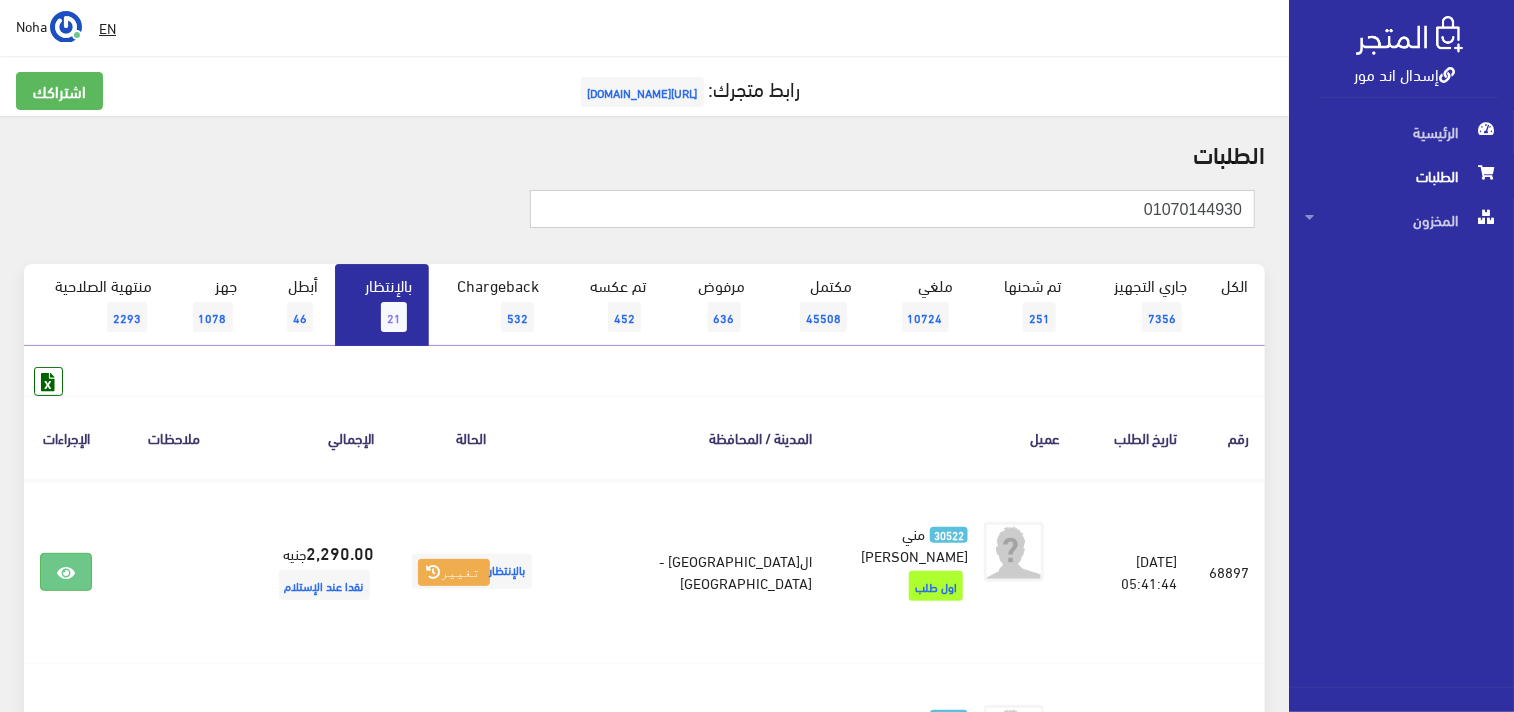 type on "01070144930" 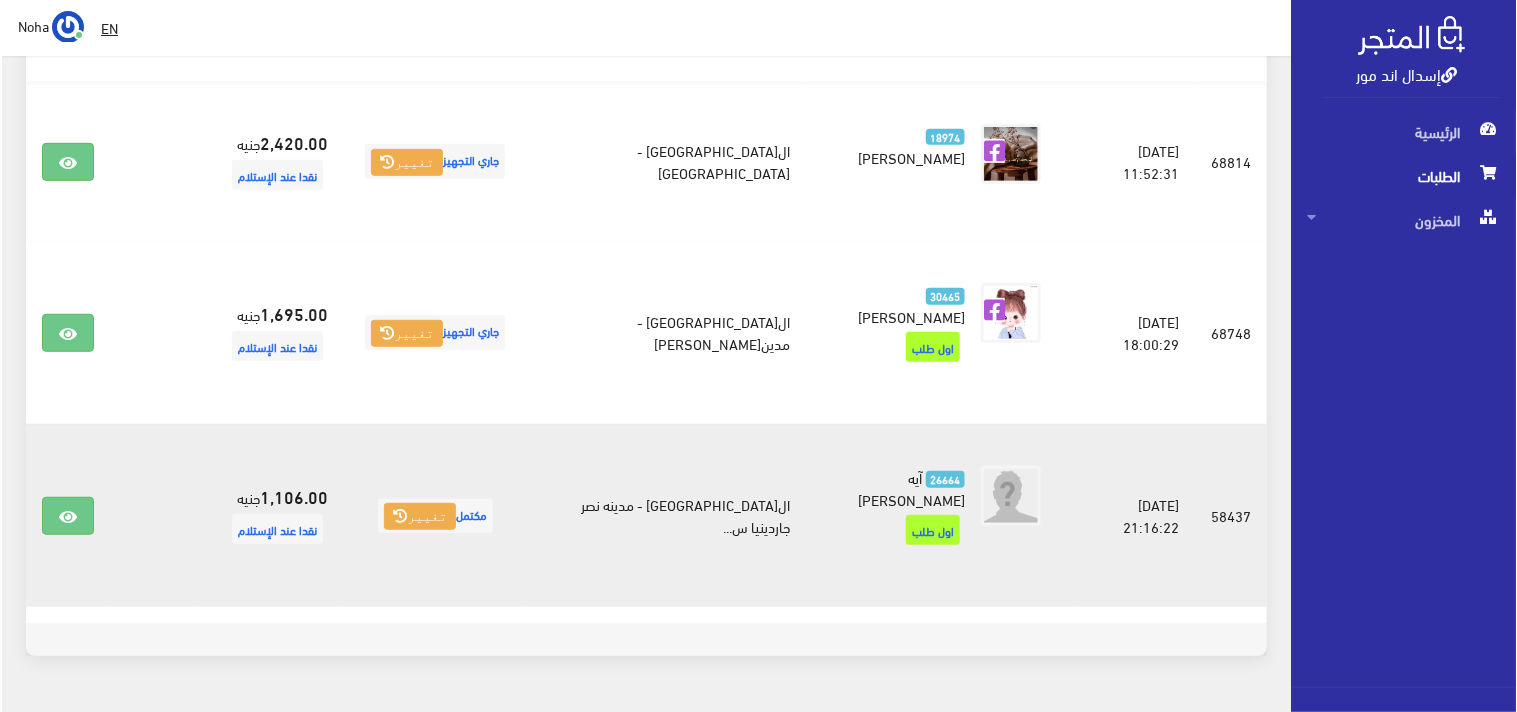 scroll, scrollTop: 408, scrollLeft: 0, axis: vertical 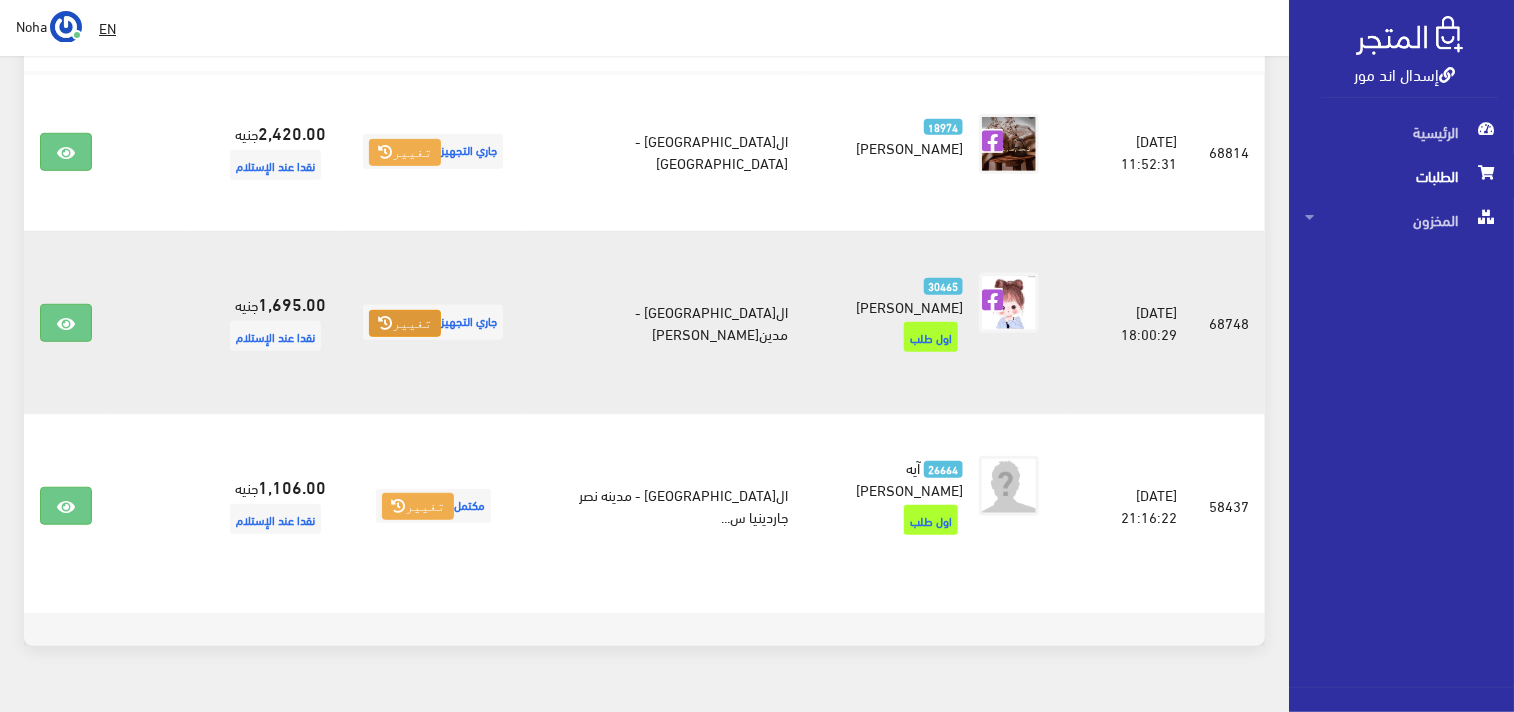 click on "تغيير" at bounding box center (405, 324) 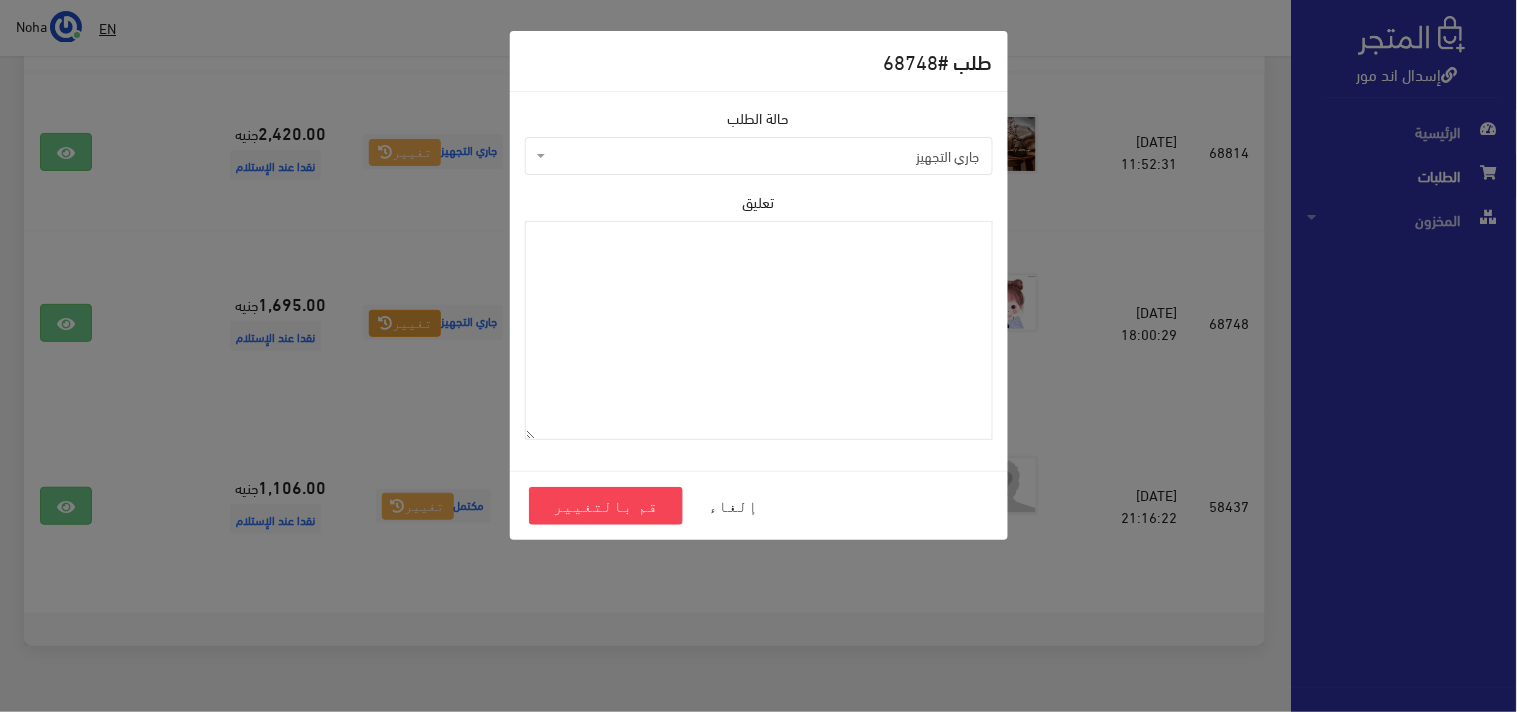 click on "جاري التجهيز" at bounding box center [765, 156] 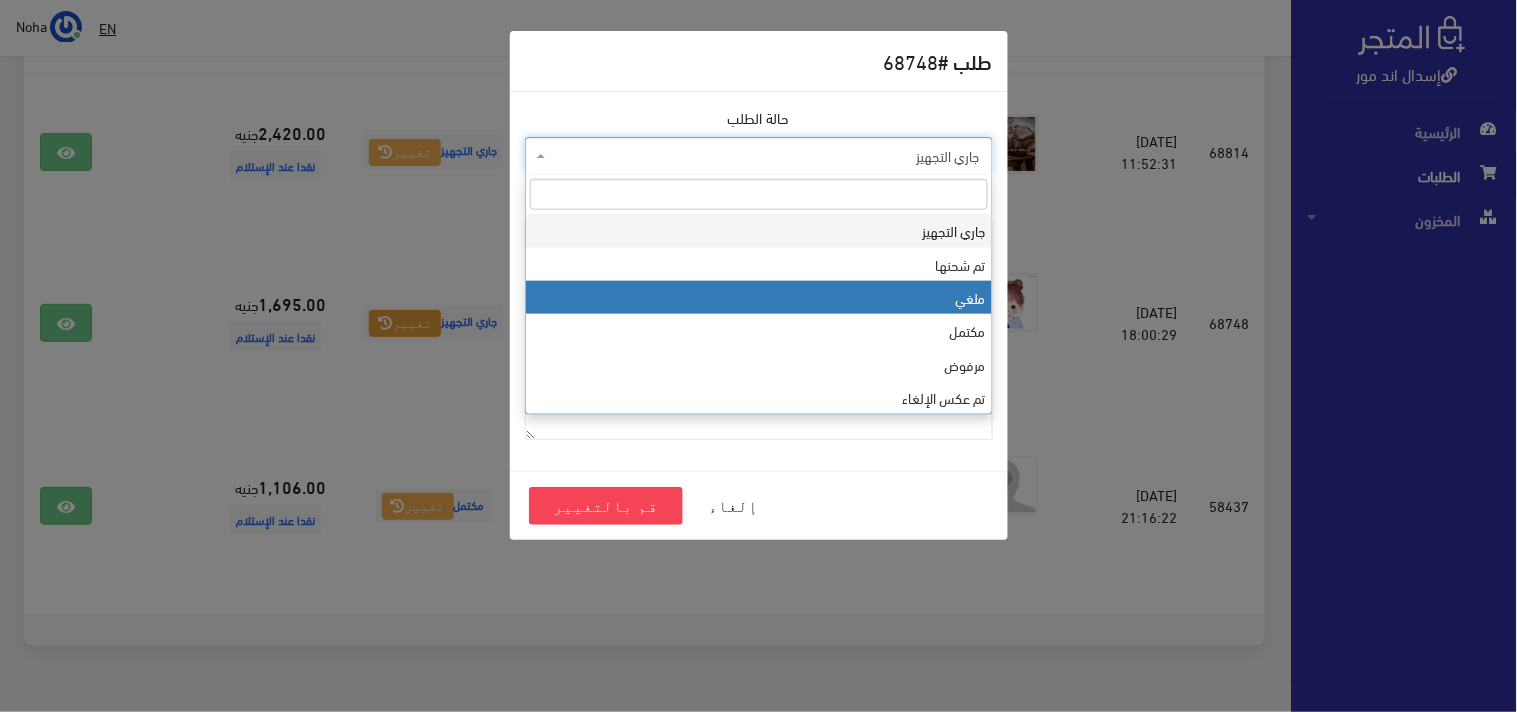 select on "3" 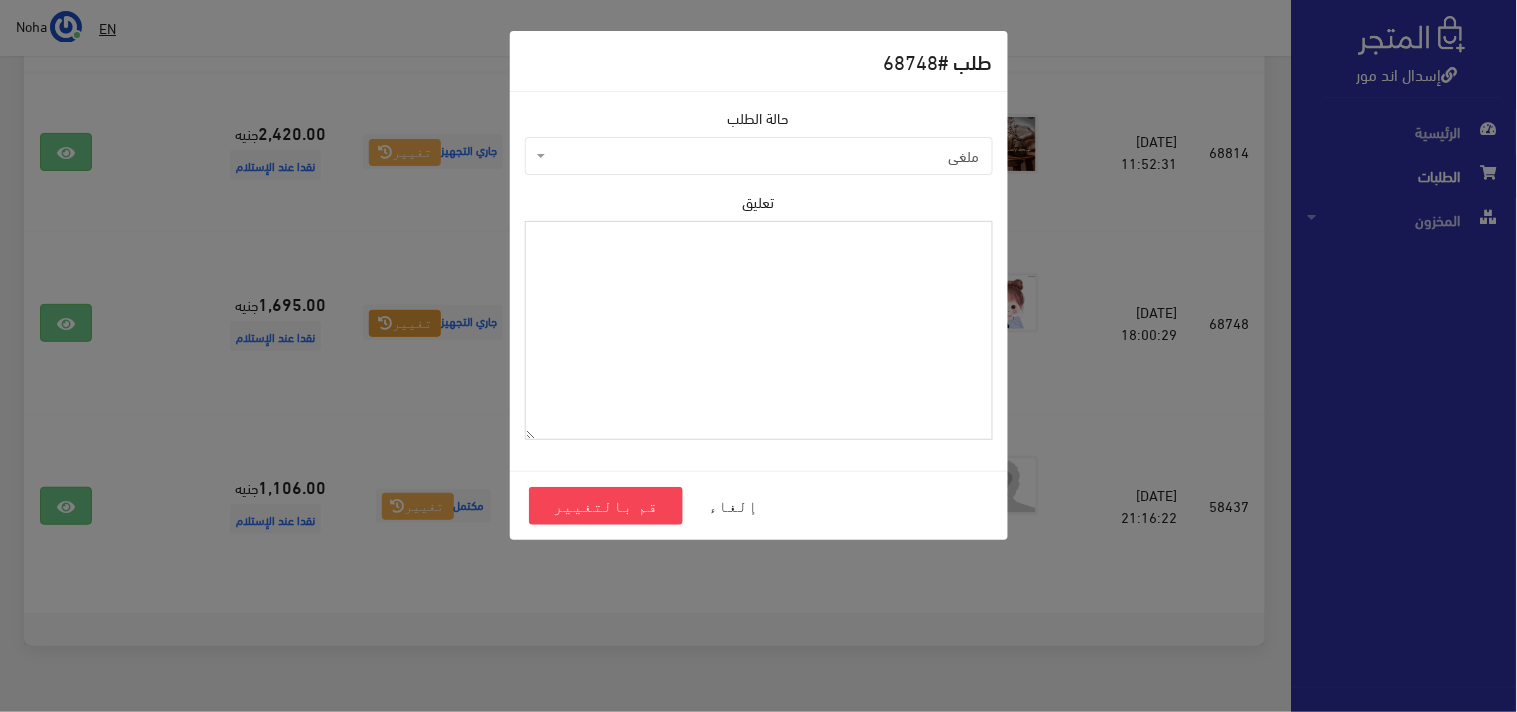 click on "تعليق" at bounding box center [759, 330] 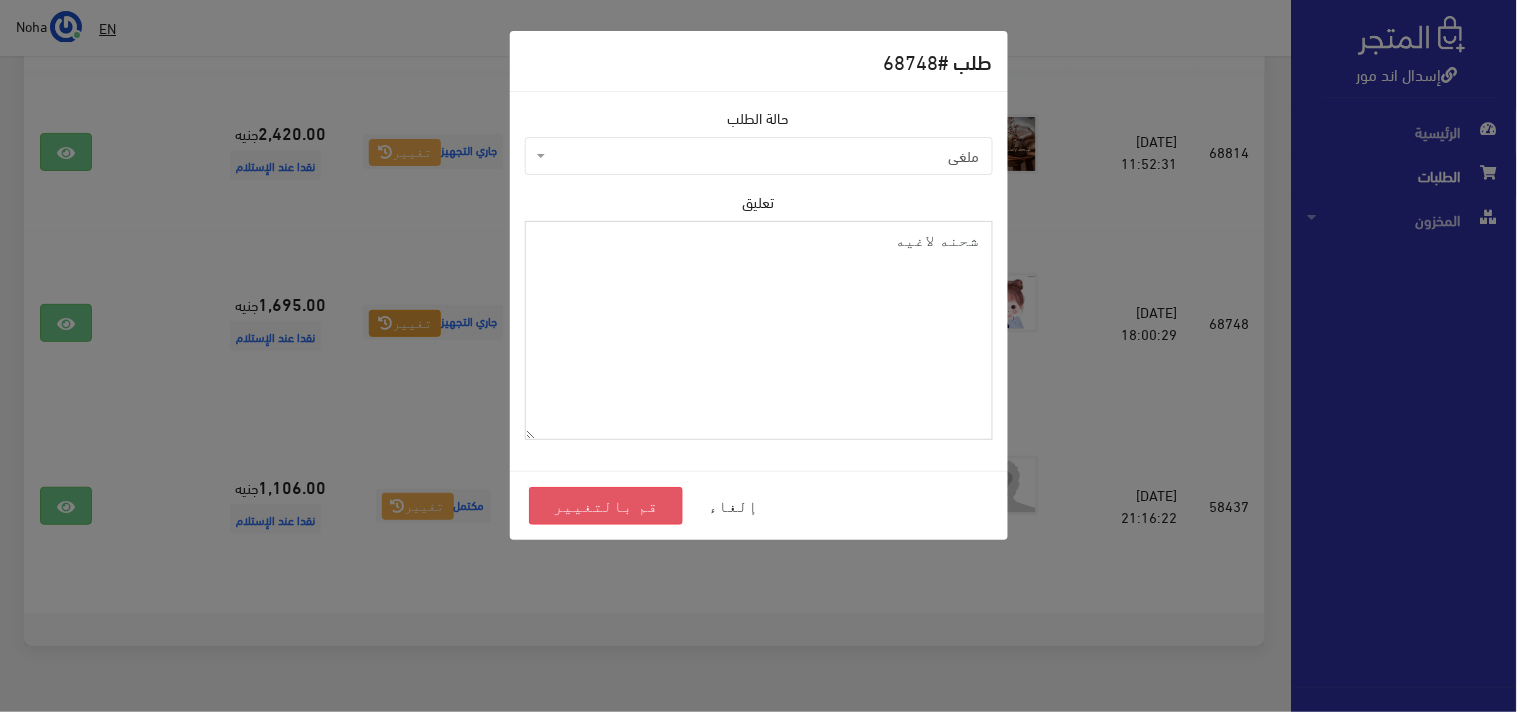 type on "شحنه لاغيه" 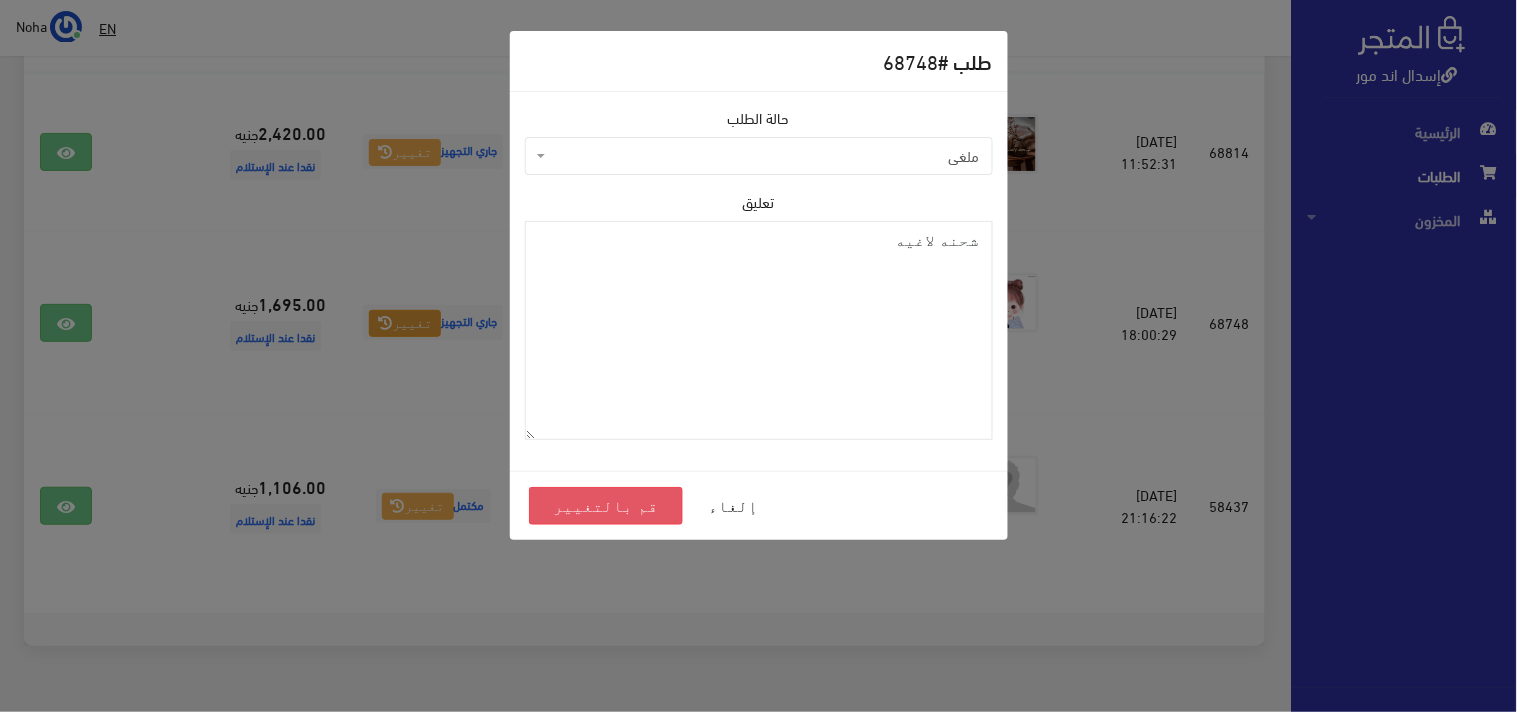 click on "قم بالتغيير" at bounding box center (606, 506) 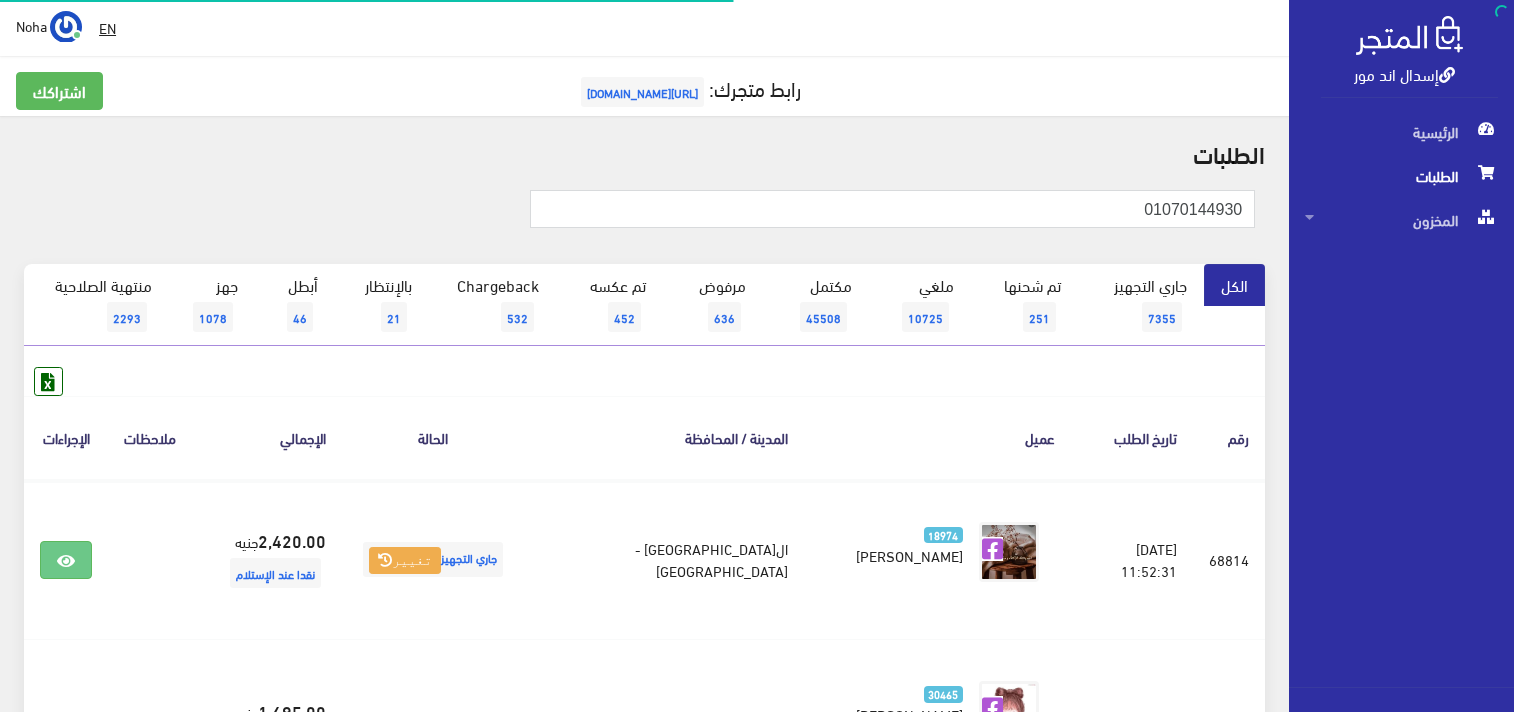 scroll, scrollTop: 0, scrollLeft: 0, axis: both 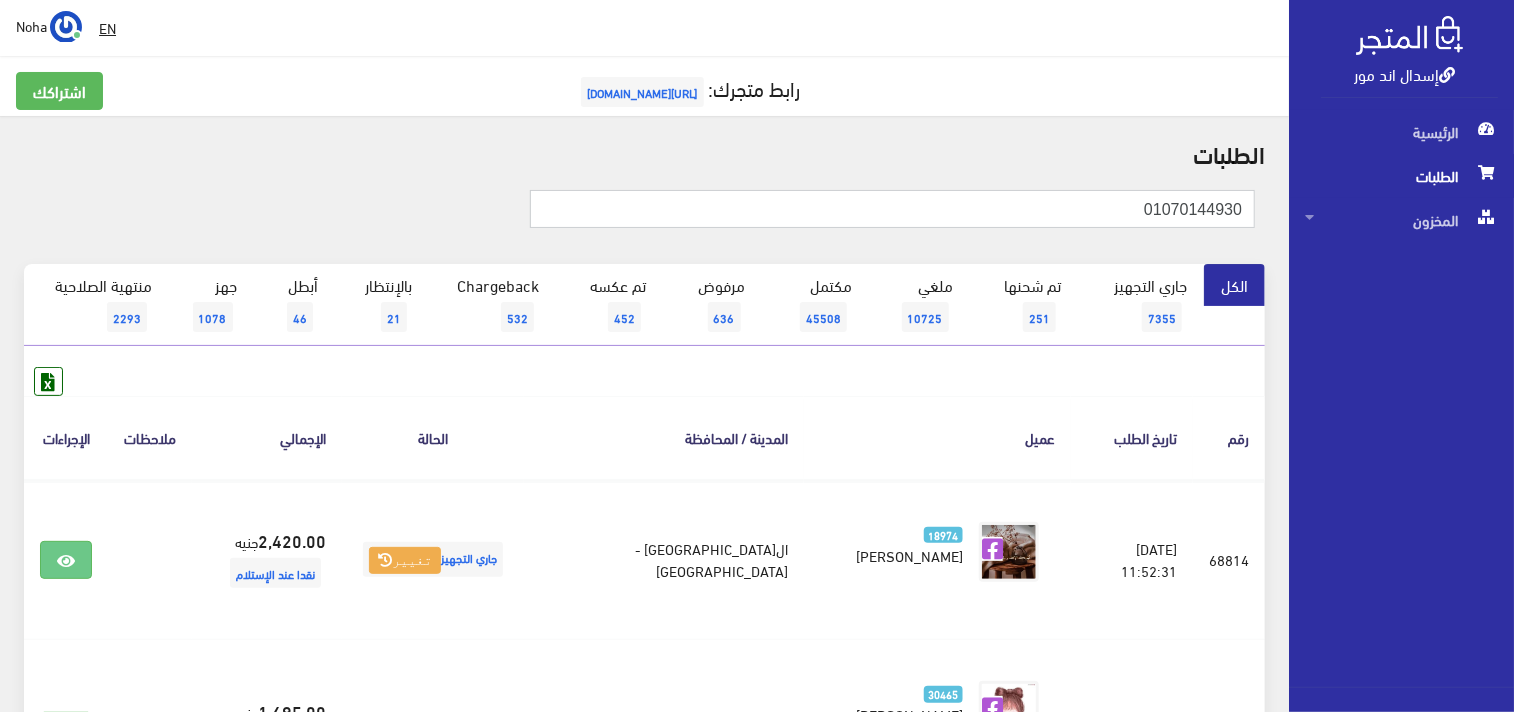 drag, startPoint x: 1008, startPoint y: 208, endPoint x: 1516, endPoint y: 443, distance: 559.7222 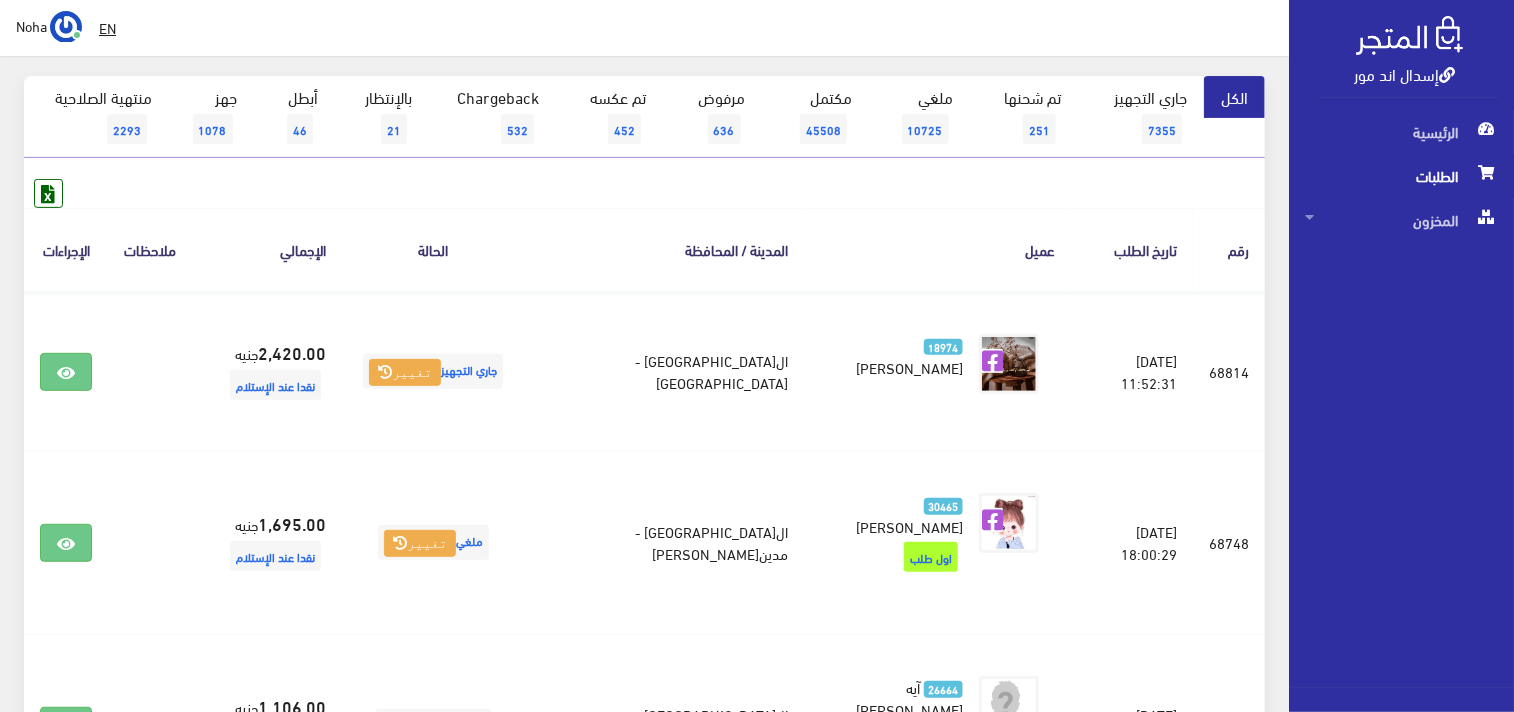 scroll, scrollTop: 0, scrollLeft: 0, axis: both 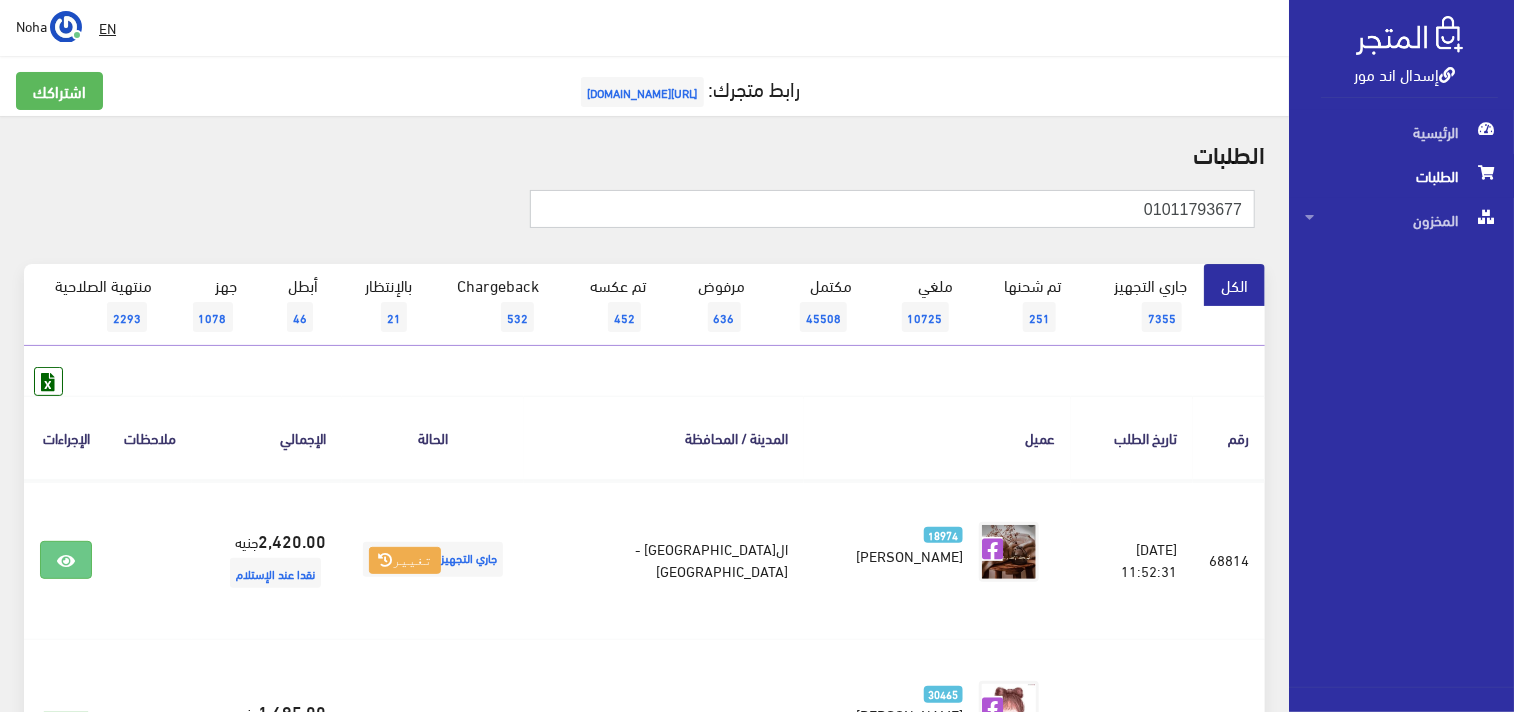 type on "01011793677" 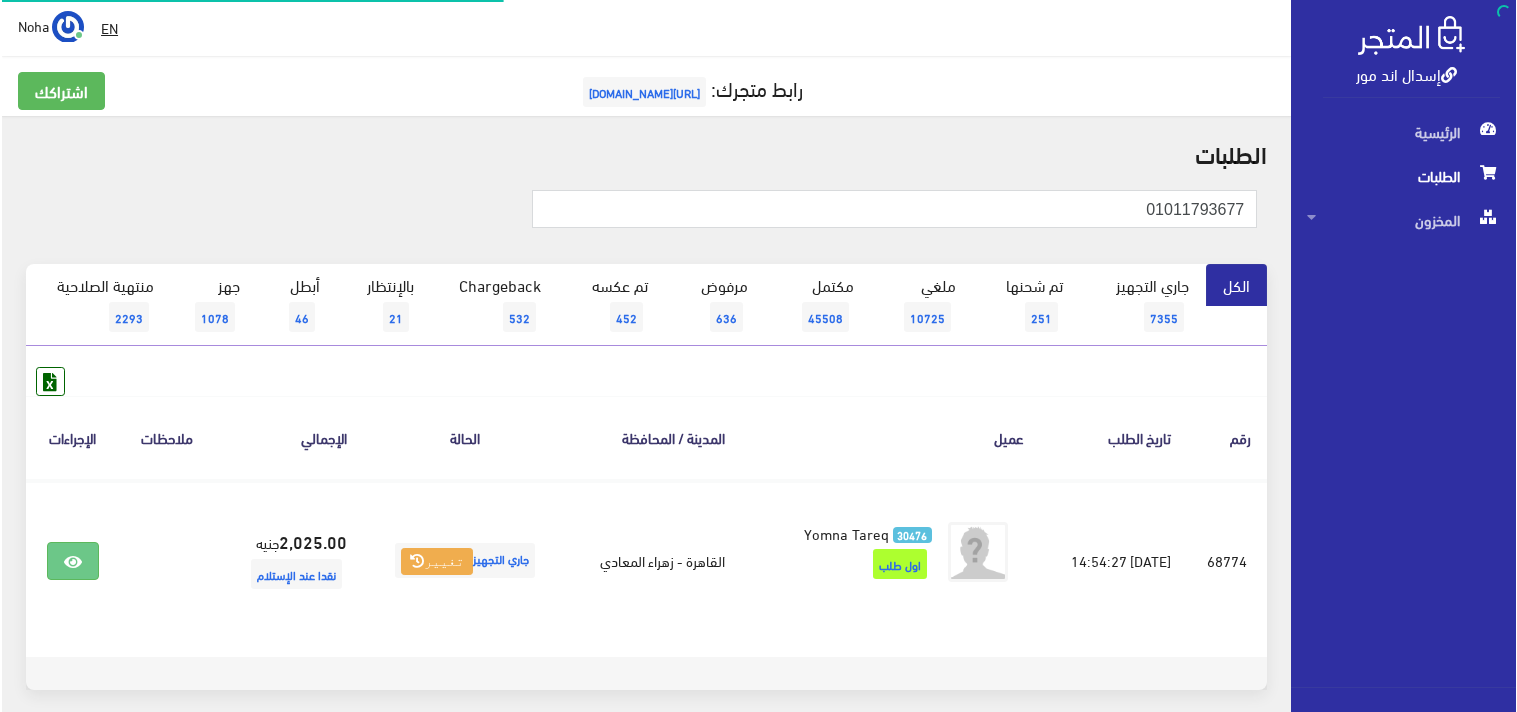 scroll, scrollTop: 0, scrollLeft: 0, axis: both 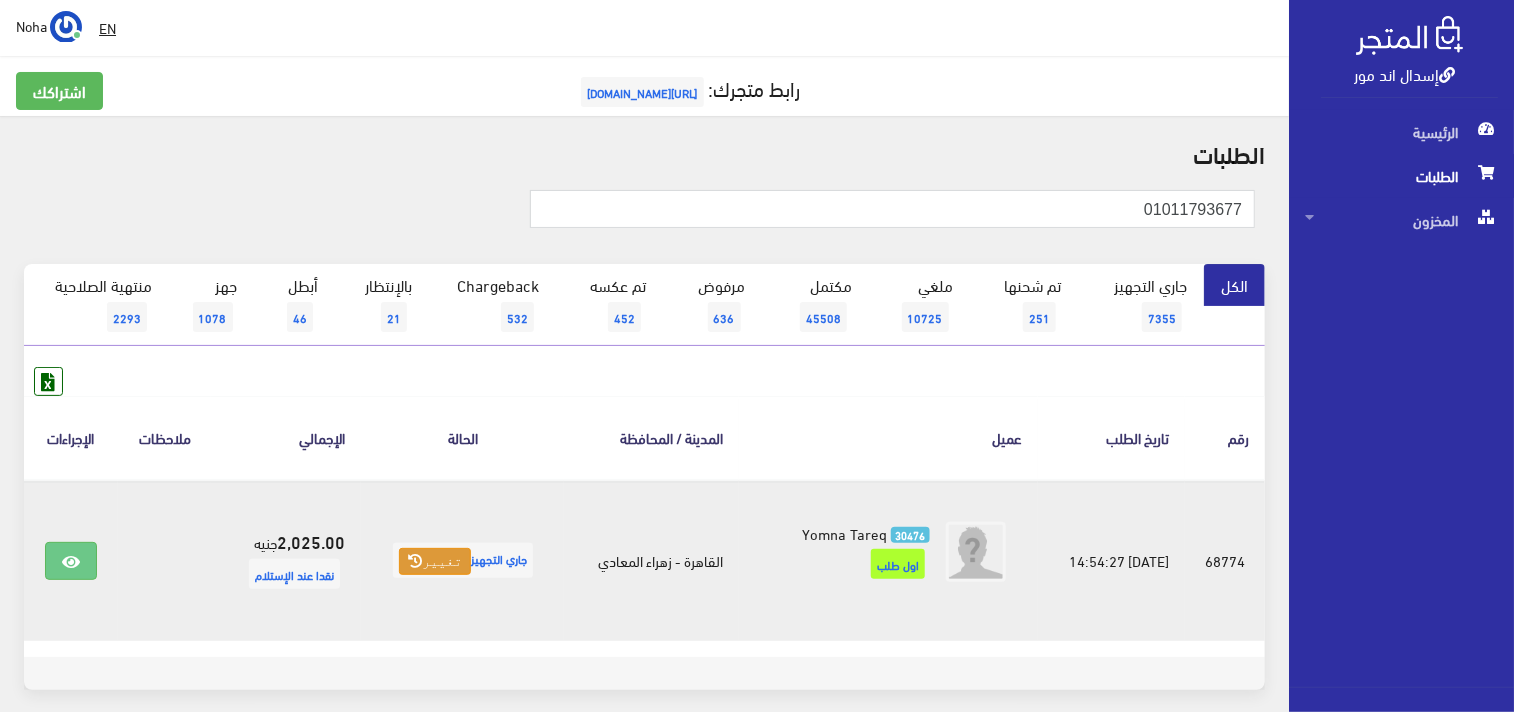 drag, startPoint x: 368, startPoint y: 566, endPoint x: 414, endPoint y: 553, distance: 47.801674 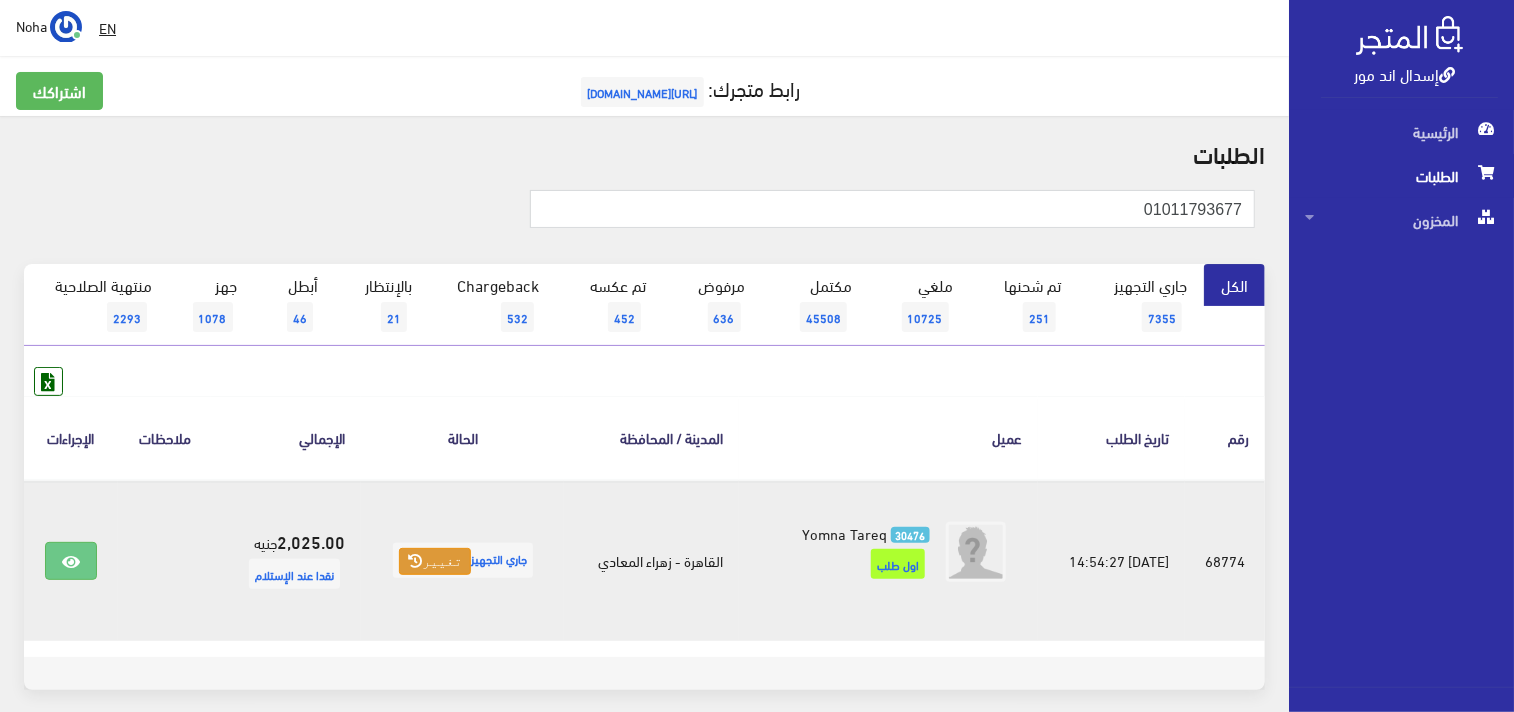 click at bounding box center [415, 561] 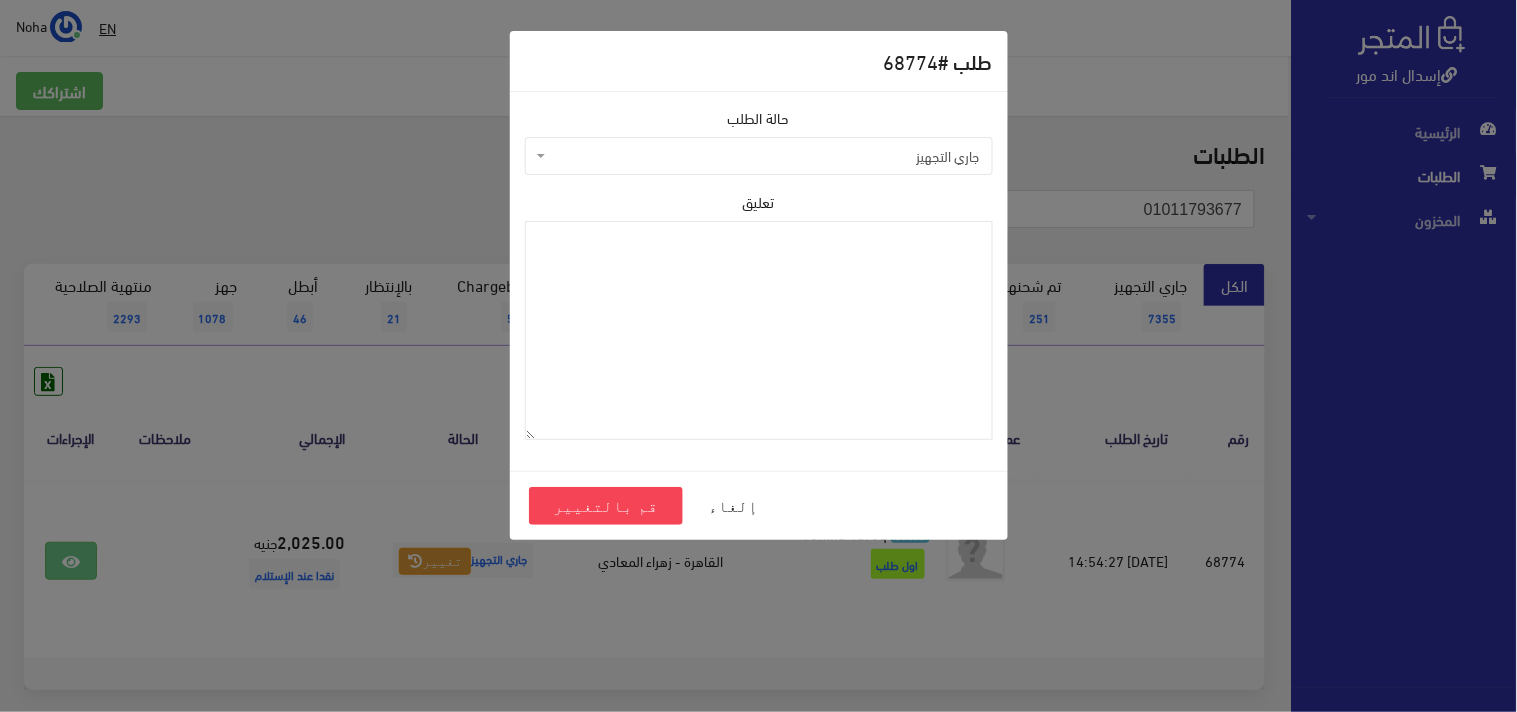 click on "جاري التجهيز" at bounding box center [765, 156] 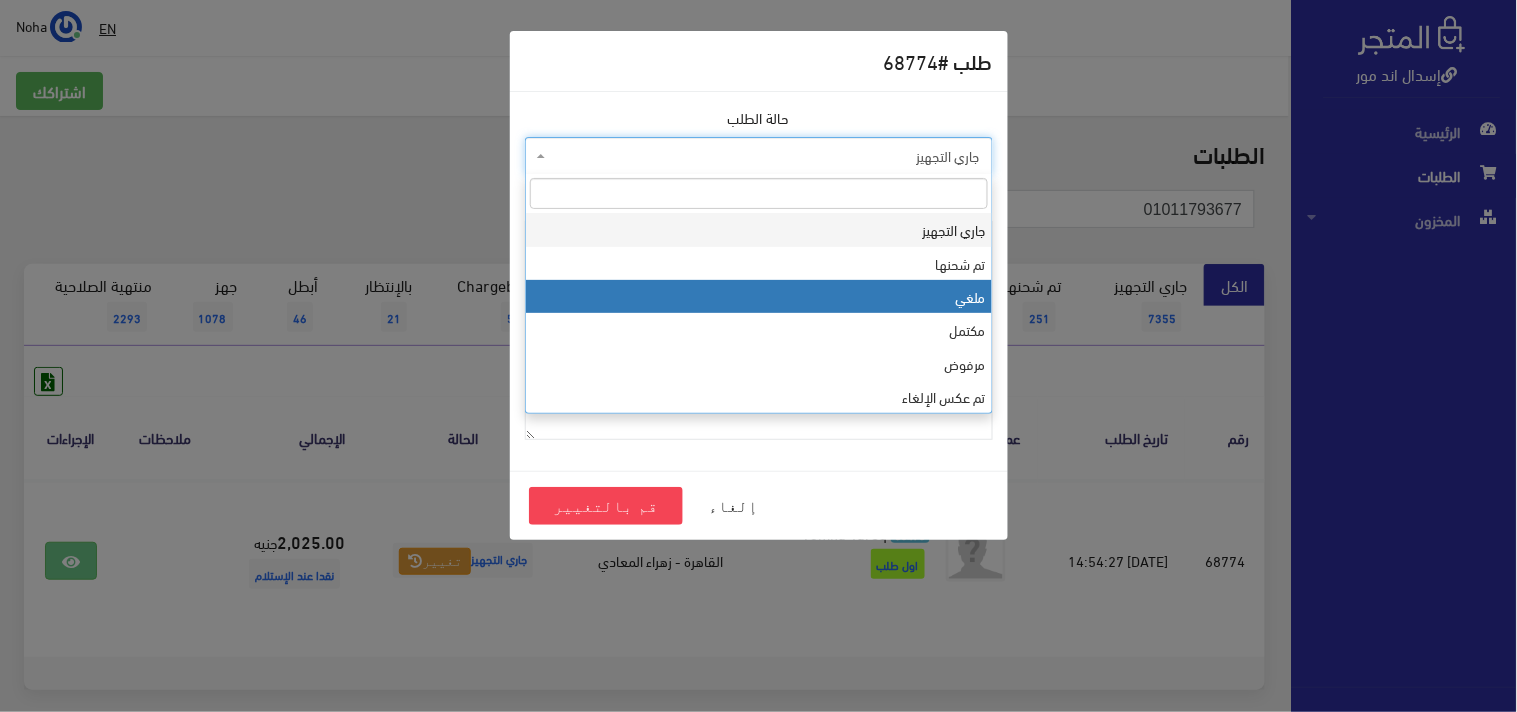 select on "3" 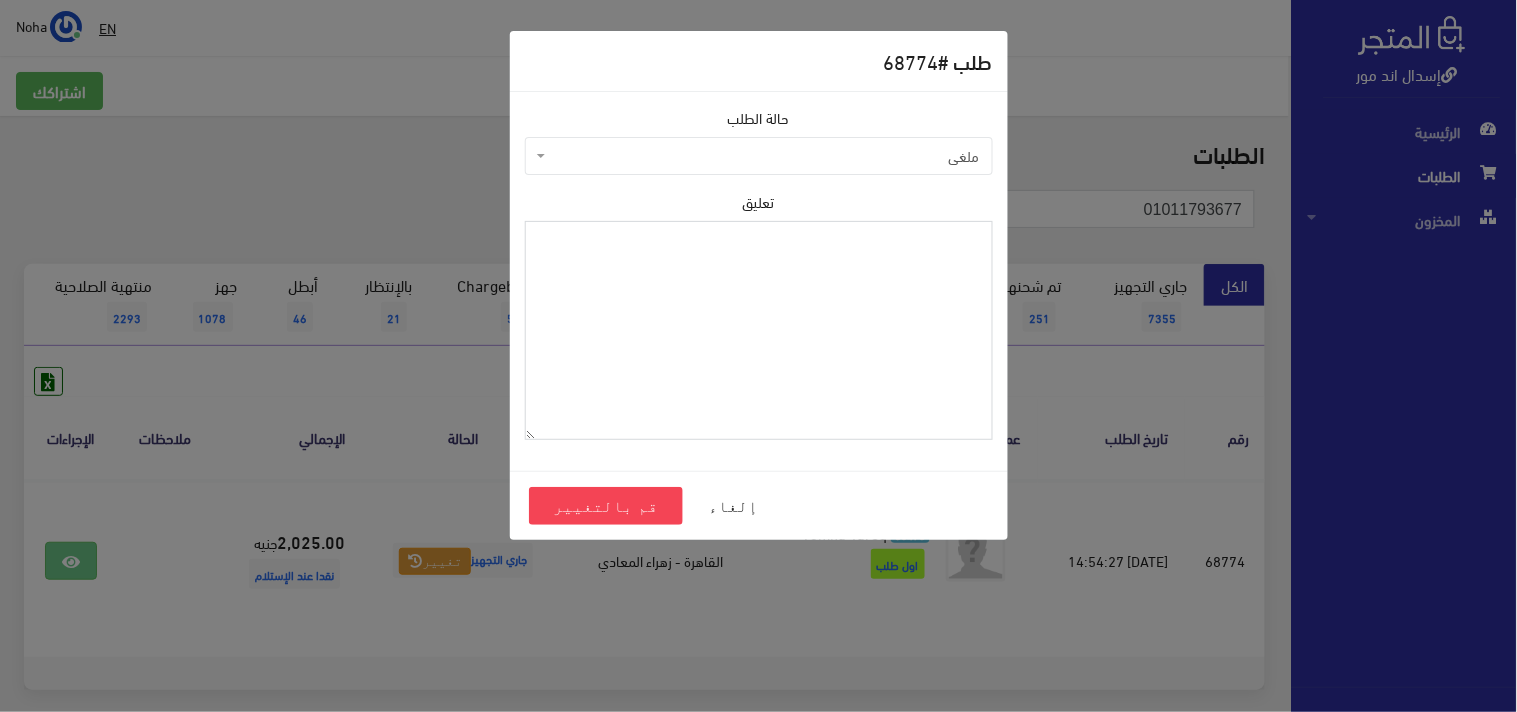 click on "تعليق" at bounding box center (759, 330) 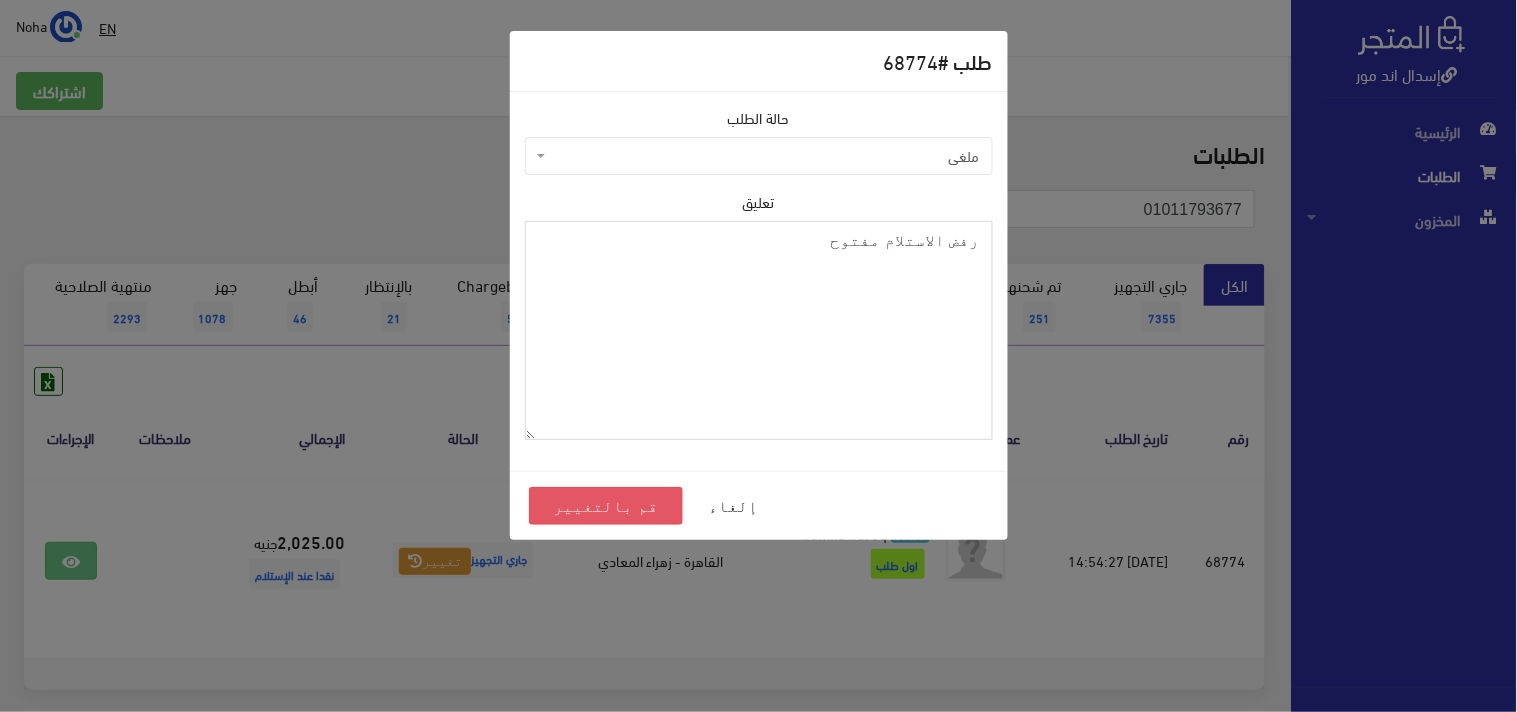 type on "رفض الاستلام مفتوح" 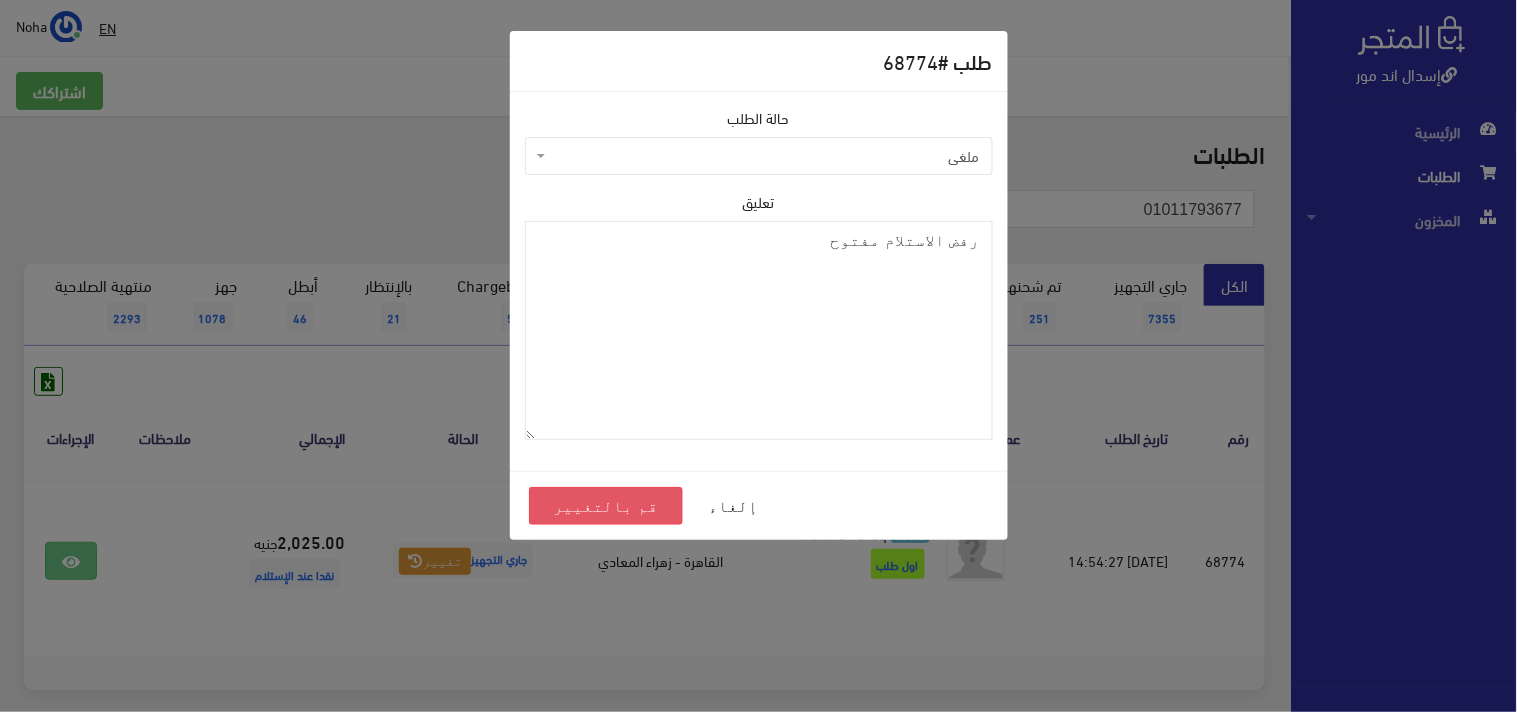 click on "قم بالتغيير" at bounding box center (606, 506) 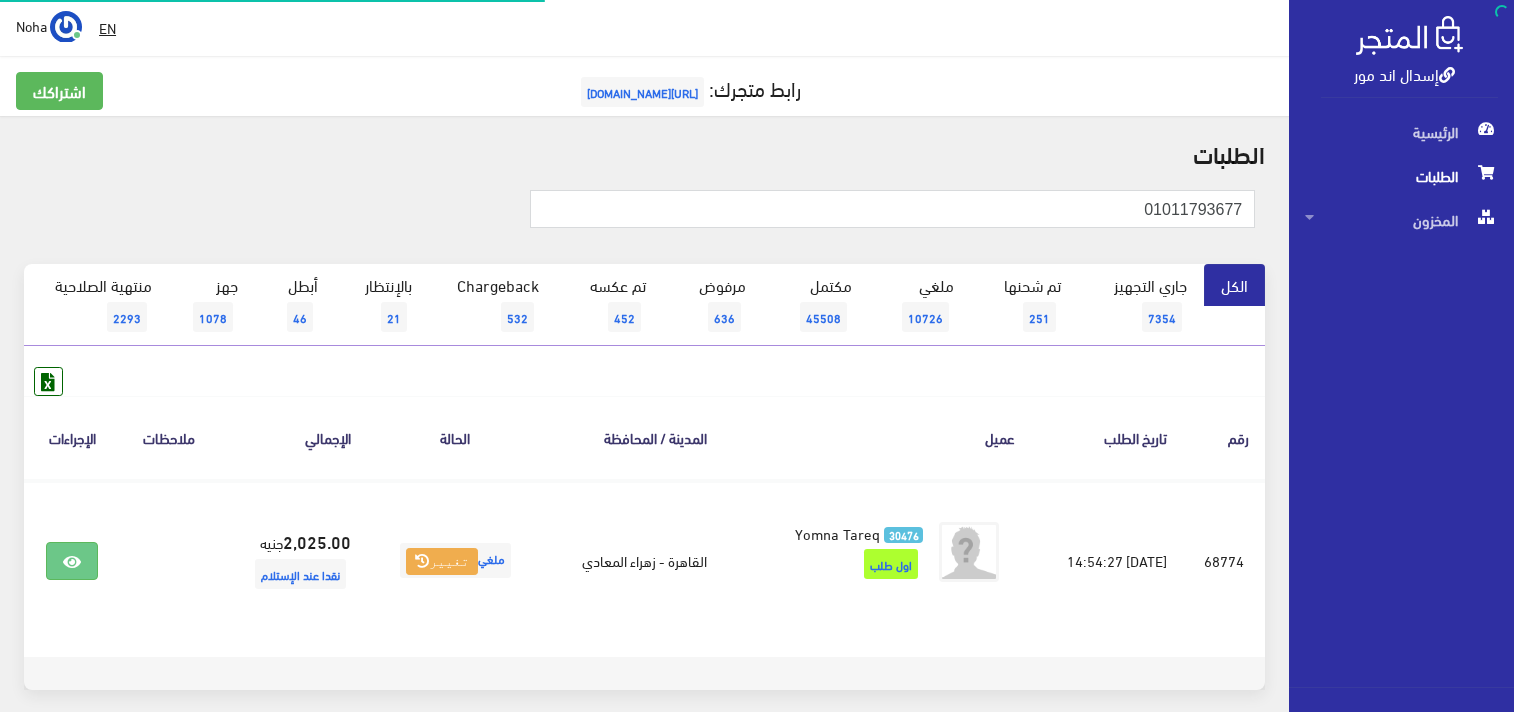 scroll, scrollTop: 0, scrollLeft: 0, axis: both 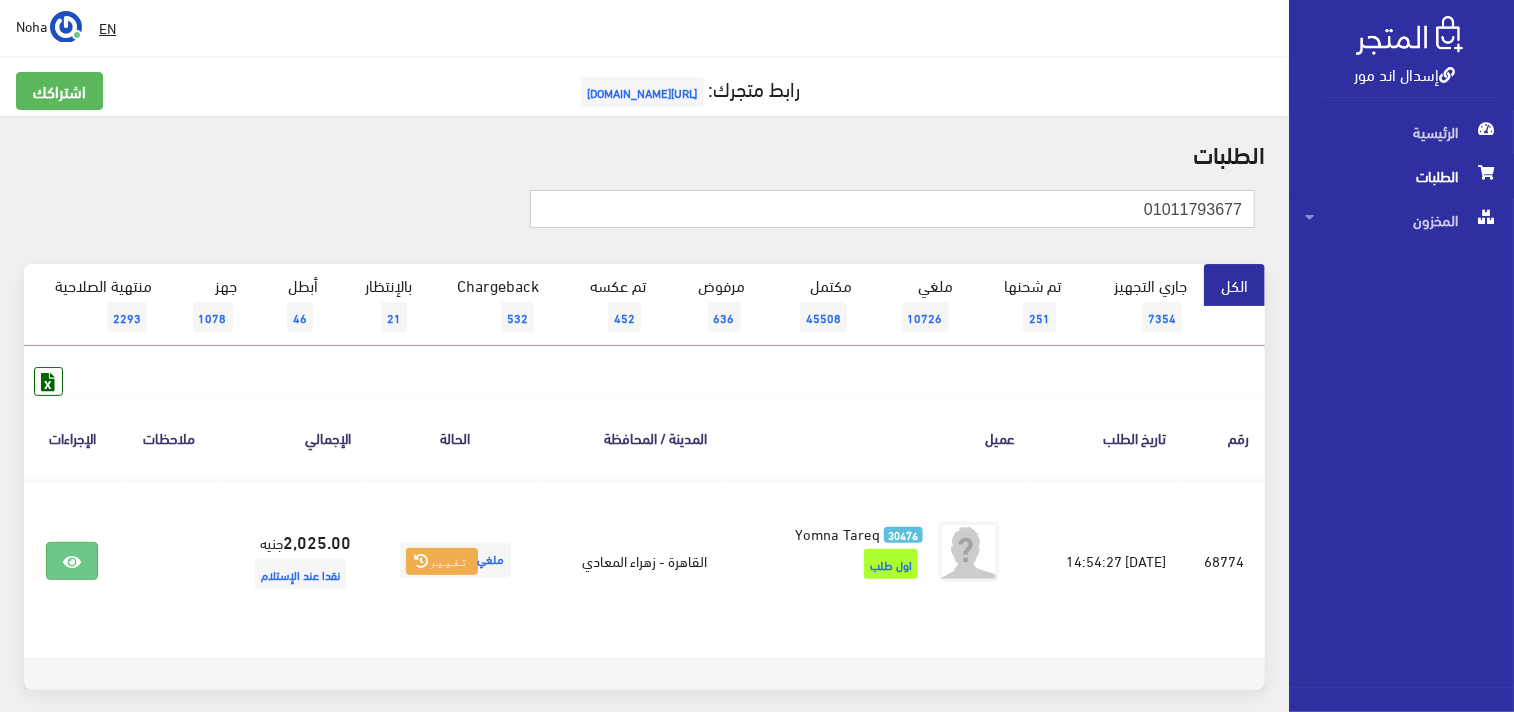 drag, startPoint x: 1110, startPoint y: 208, endPoint x: 1516, endPoint y: 361, distance: 433.8721 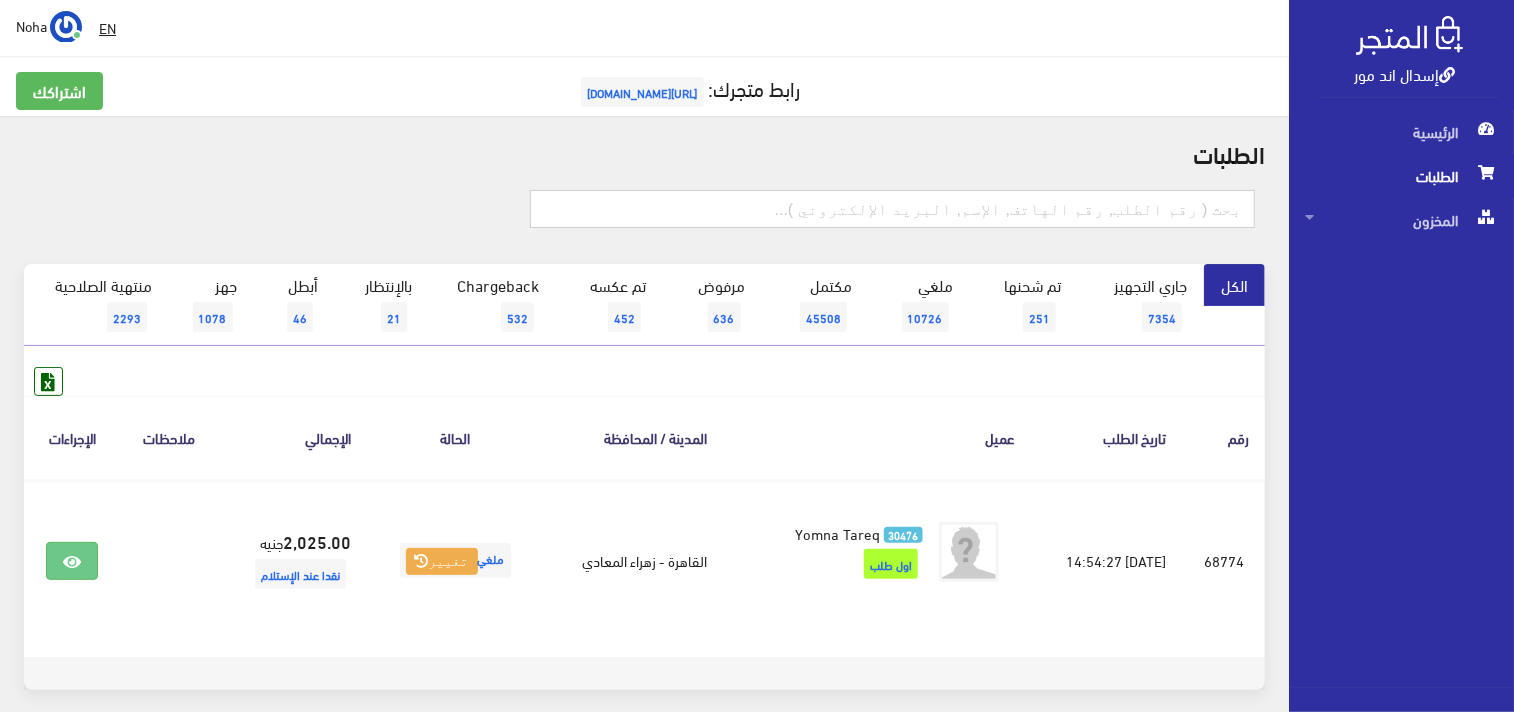 scroll, scrollTop: 0, scrollLeft: 0, axis: both 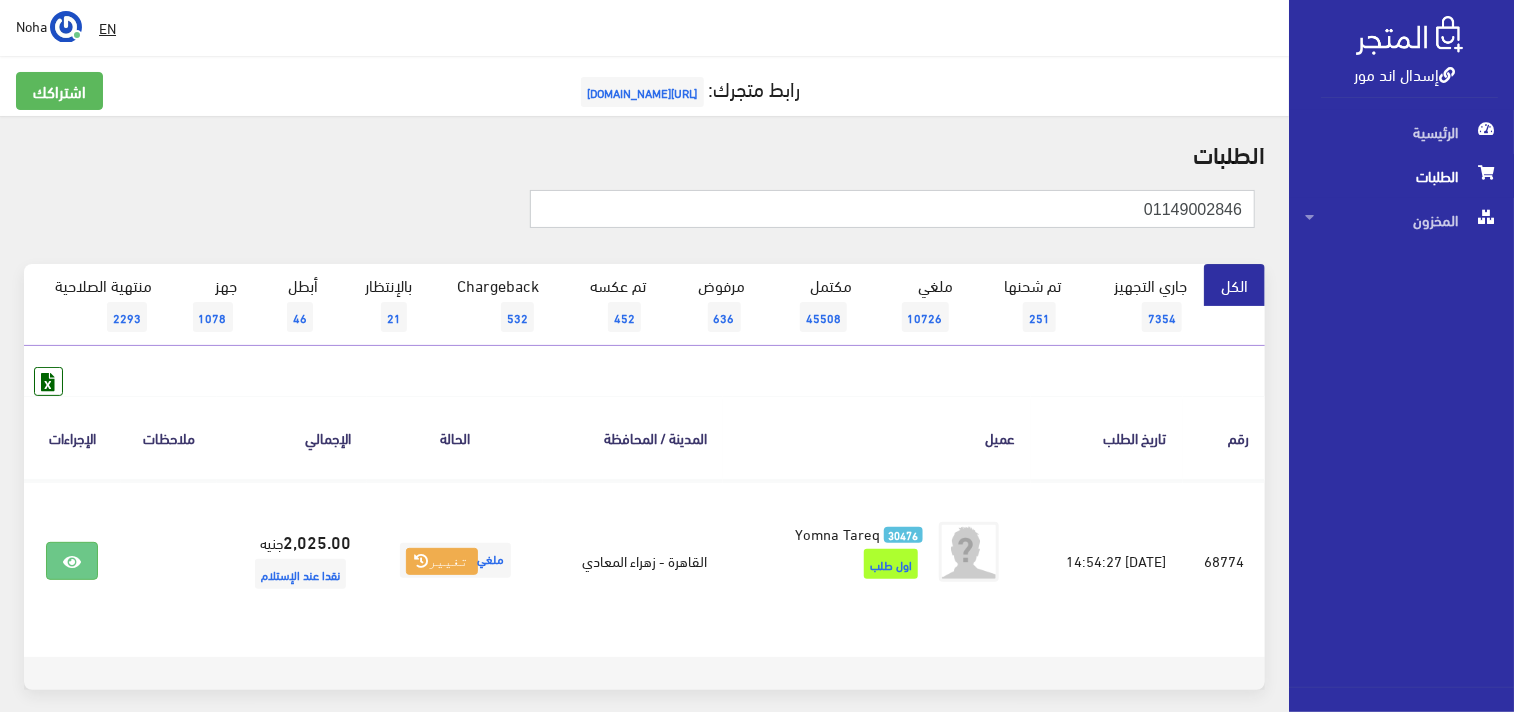 type on "01149002846" 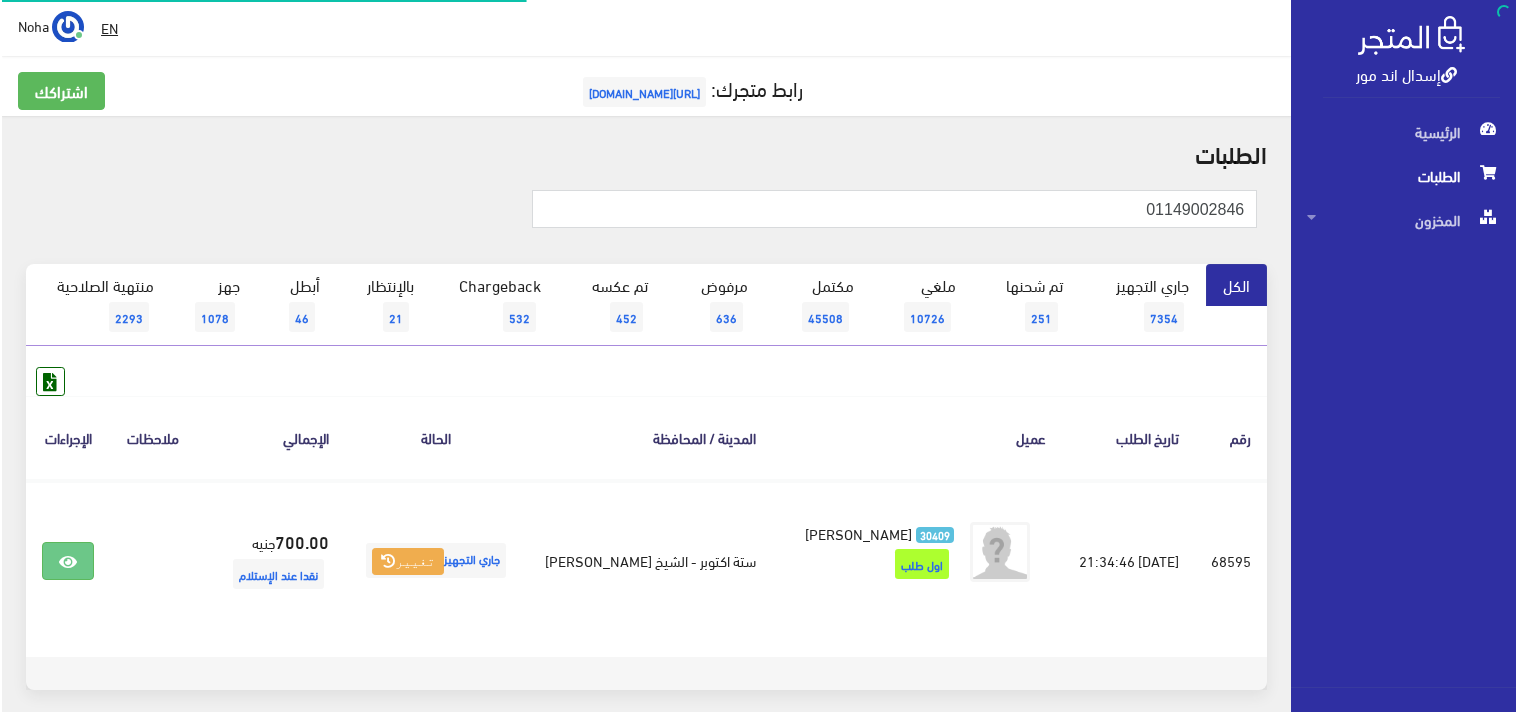 scroll, scrollTop: 0, scrollLeft: 0, axis: both 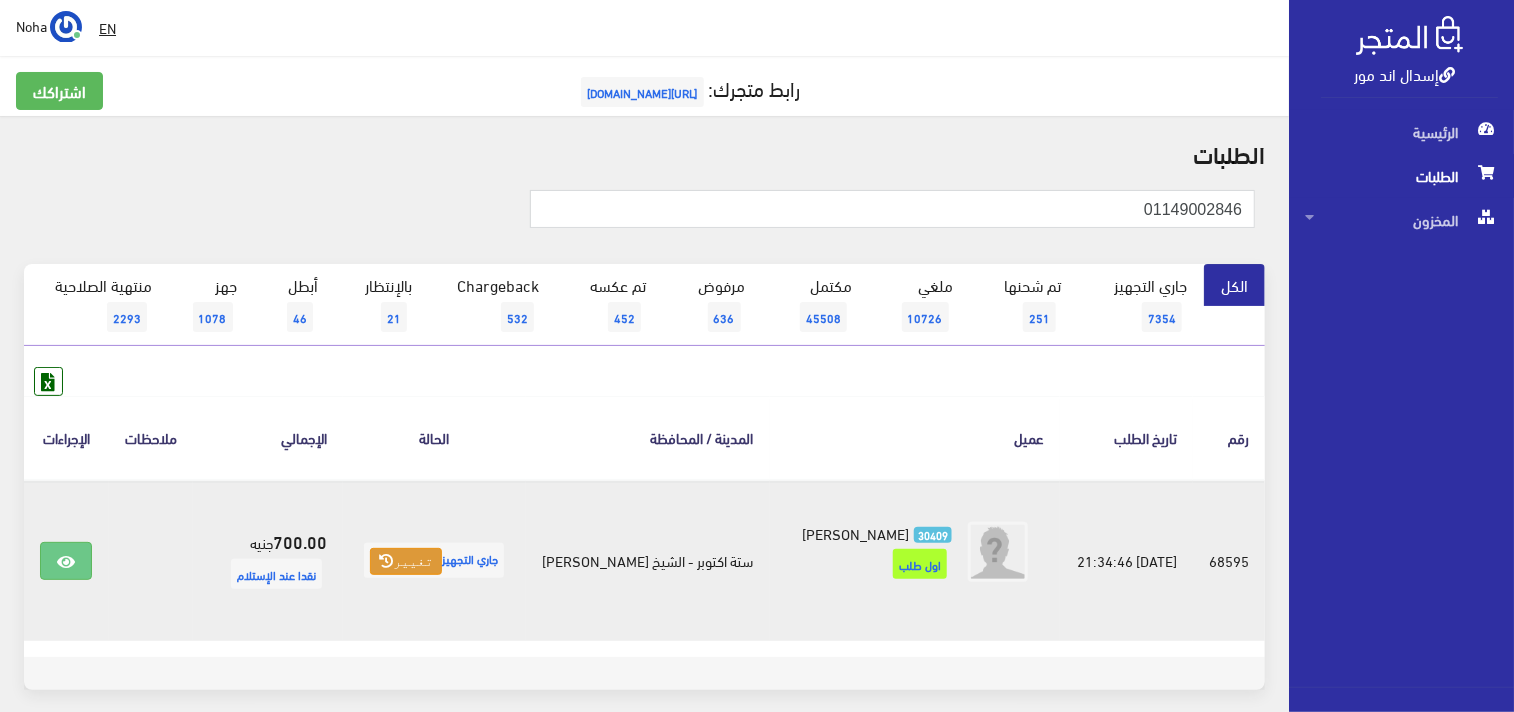 click on "تغيير" at bounding box center [406, 562] 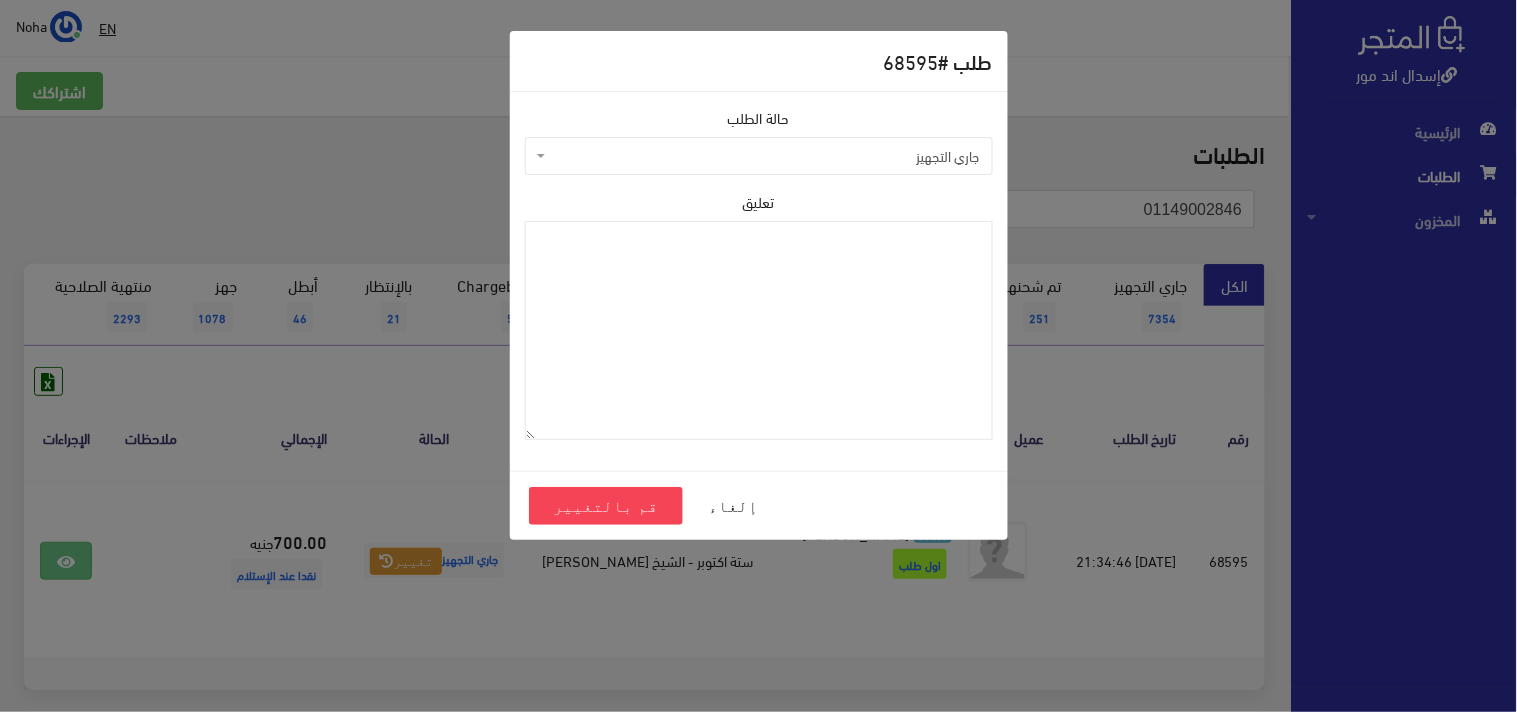 click on "جاري التجهيز" at bounding box center (765, 156) 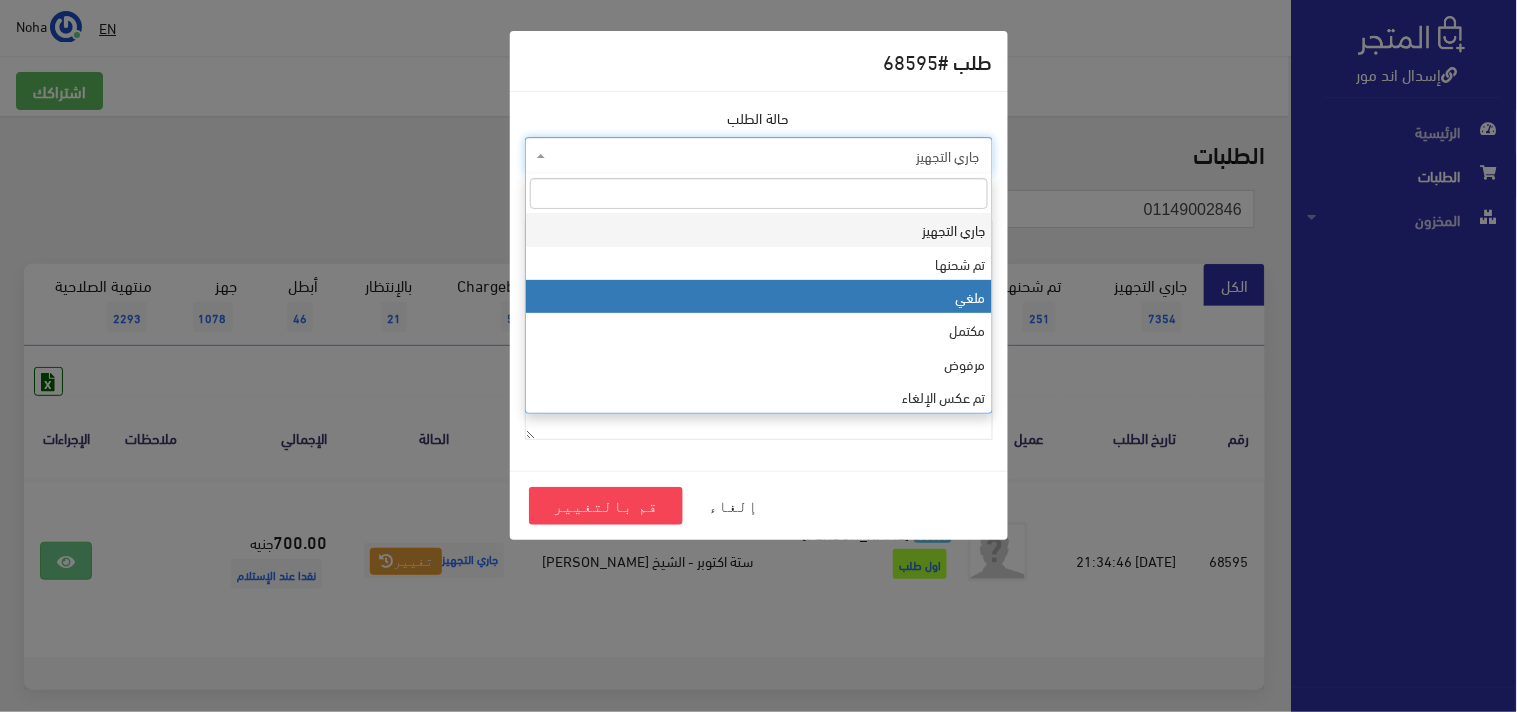 select on "3" 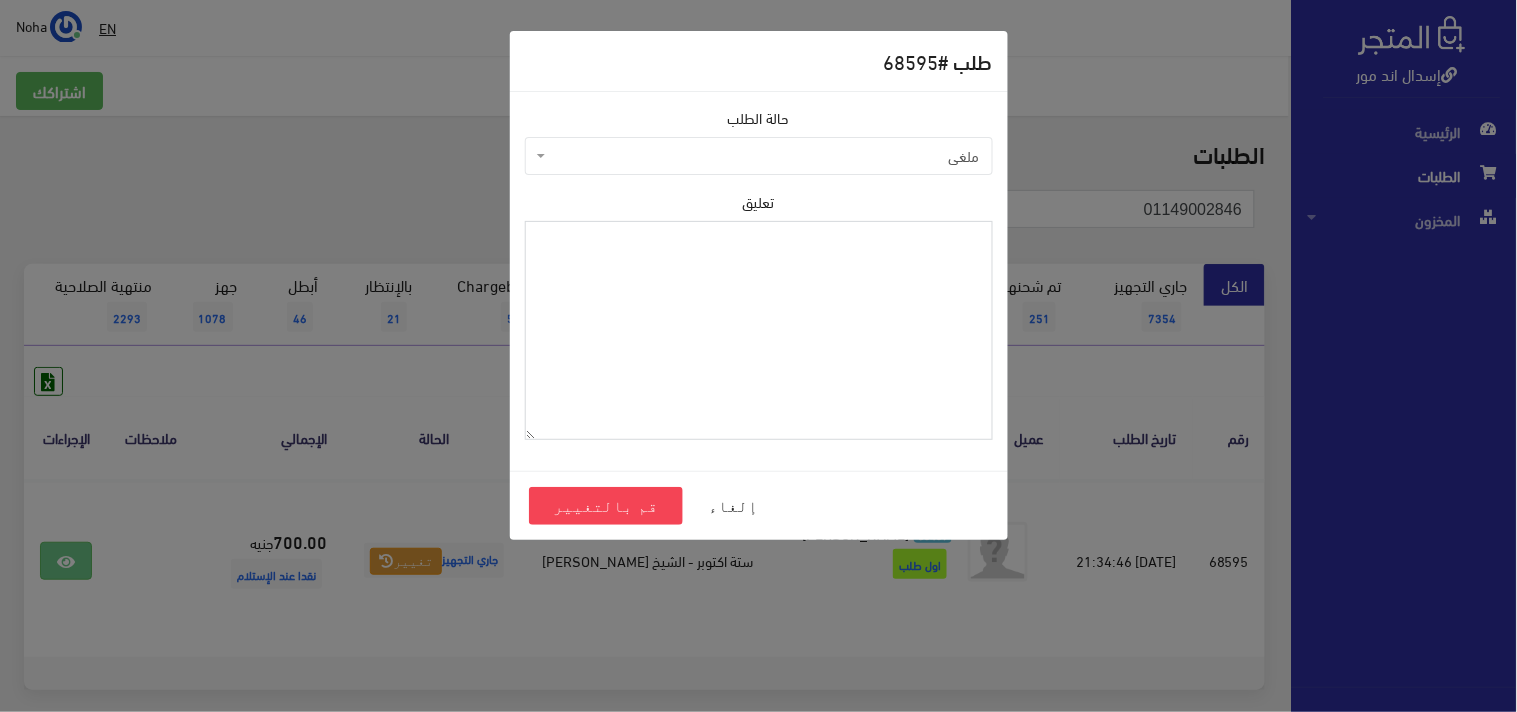 click on "تعليق" at bounding box center (759, 330) 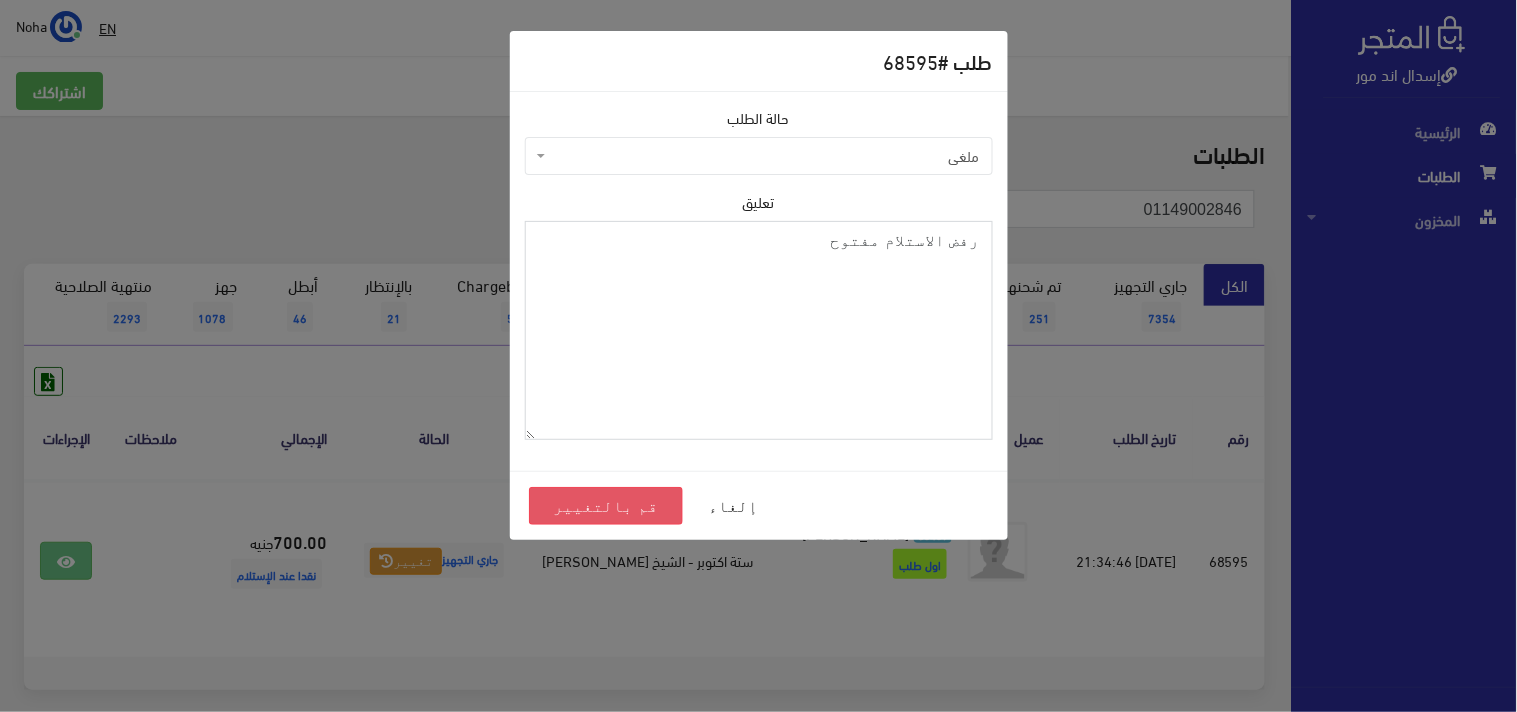 type on "رفض الاستلام مفتوح" 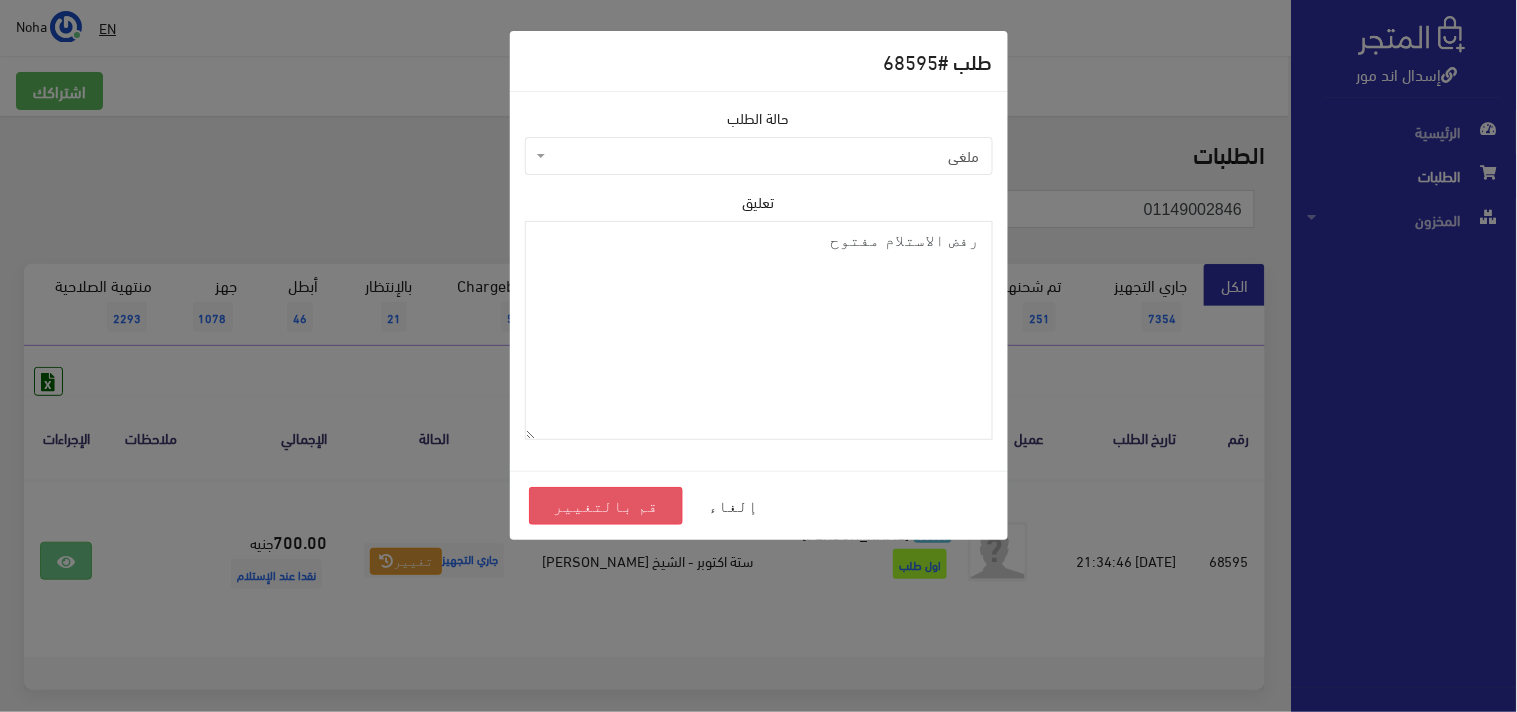 click on "قم بالتغيير" at bounding box center (606, 506) 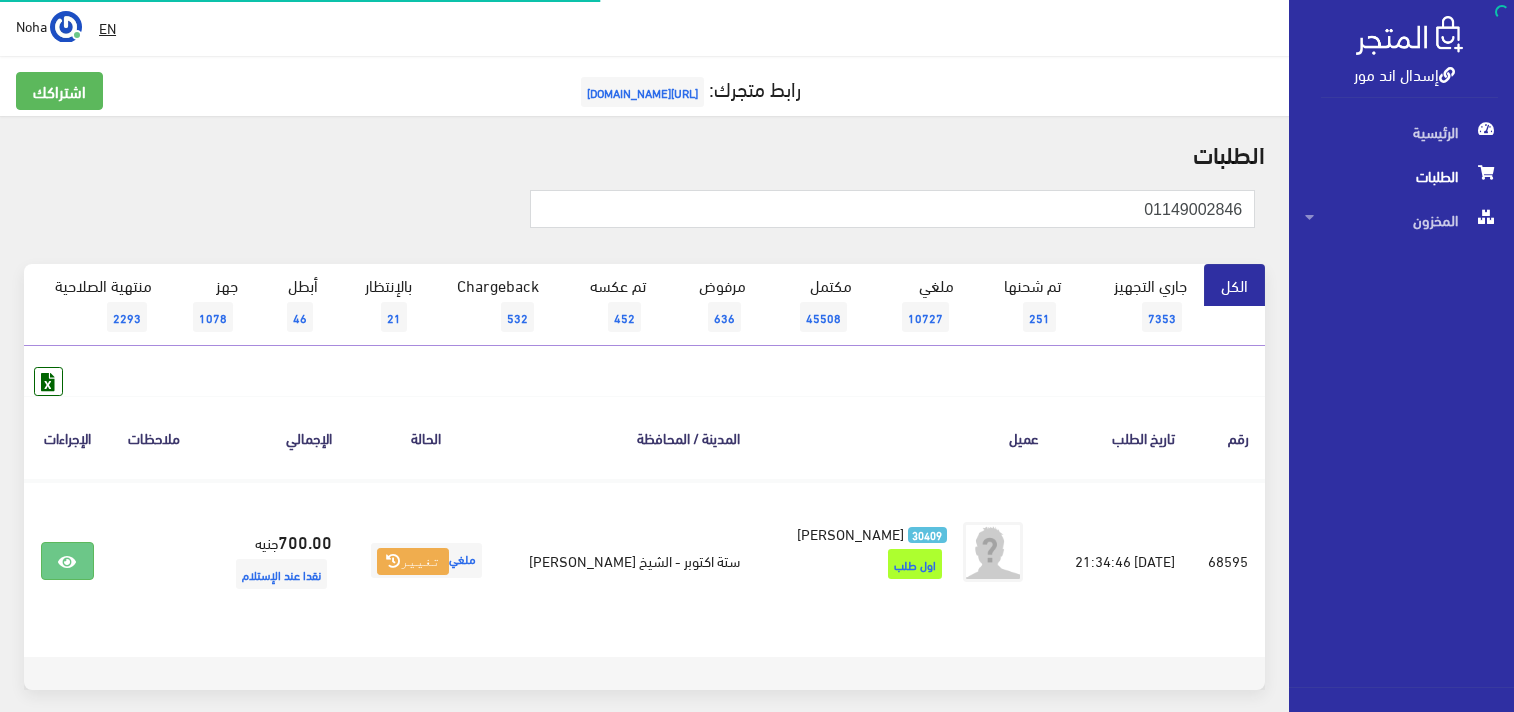 scroll, scrollTop: 0, scrollLeft: 0, axis: both 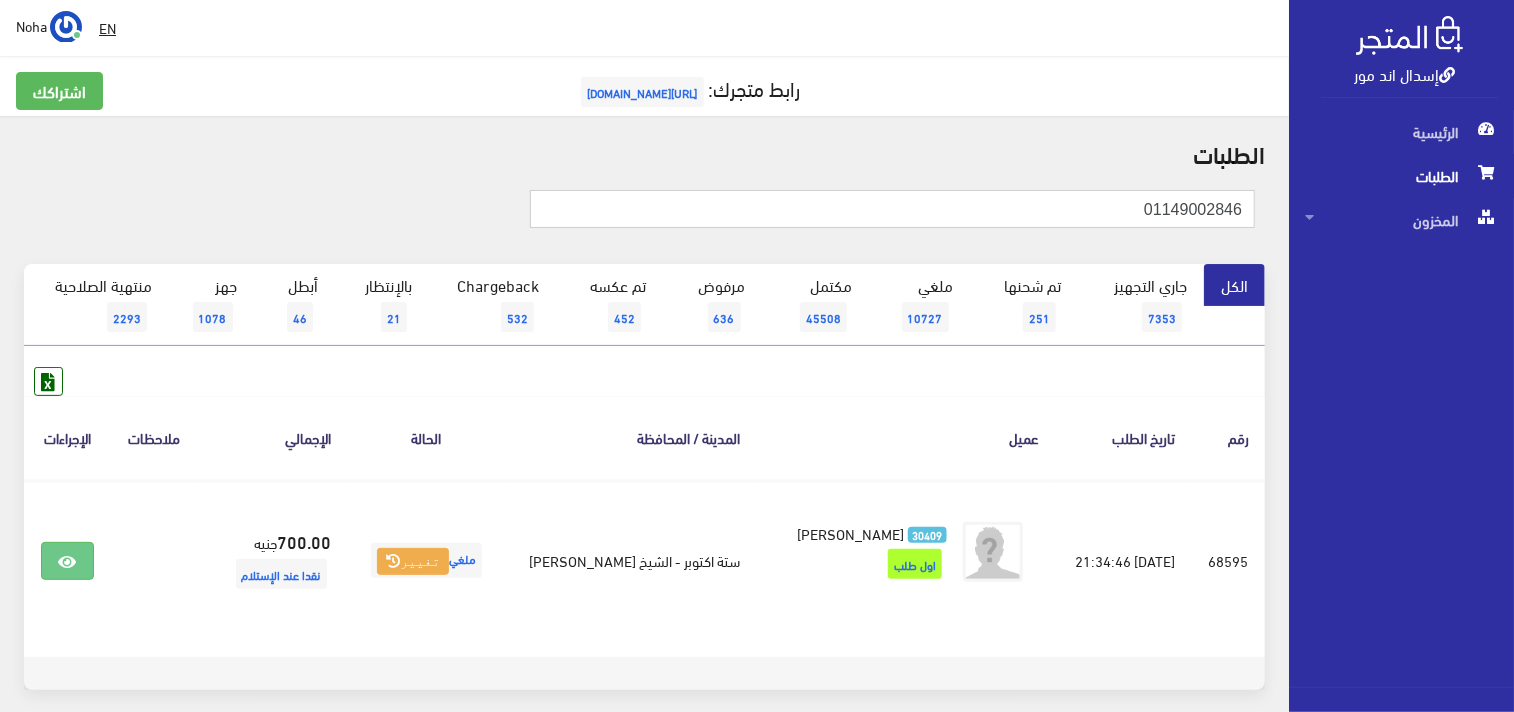 drag, startPoint x: 1123, startPoint y: 210, endPoint x: 1377, endPoint y: 343, distance: 286.71414 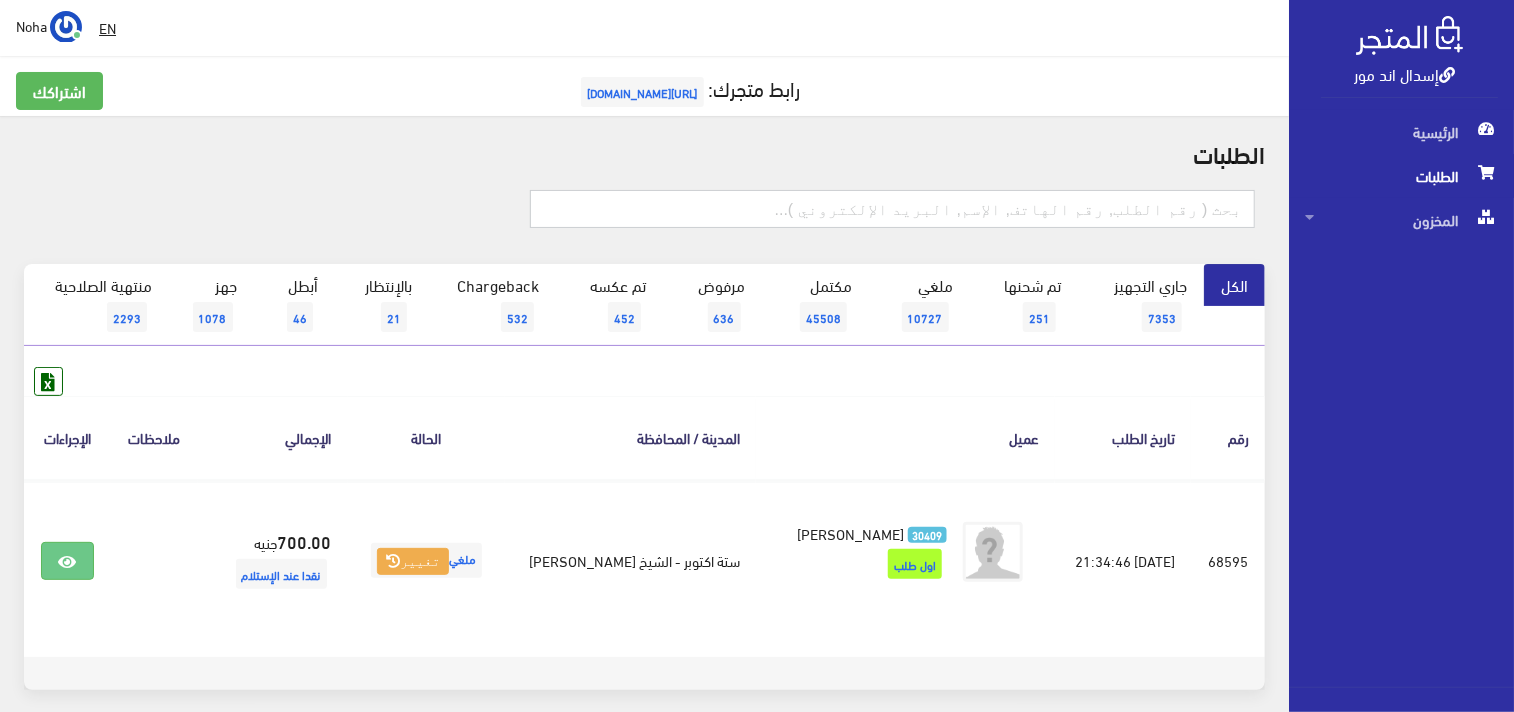 scroll, scrollTop: 0, scrollLeft: 0, axis: both 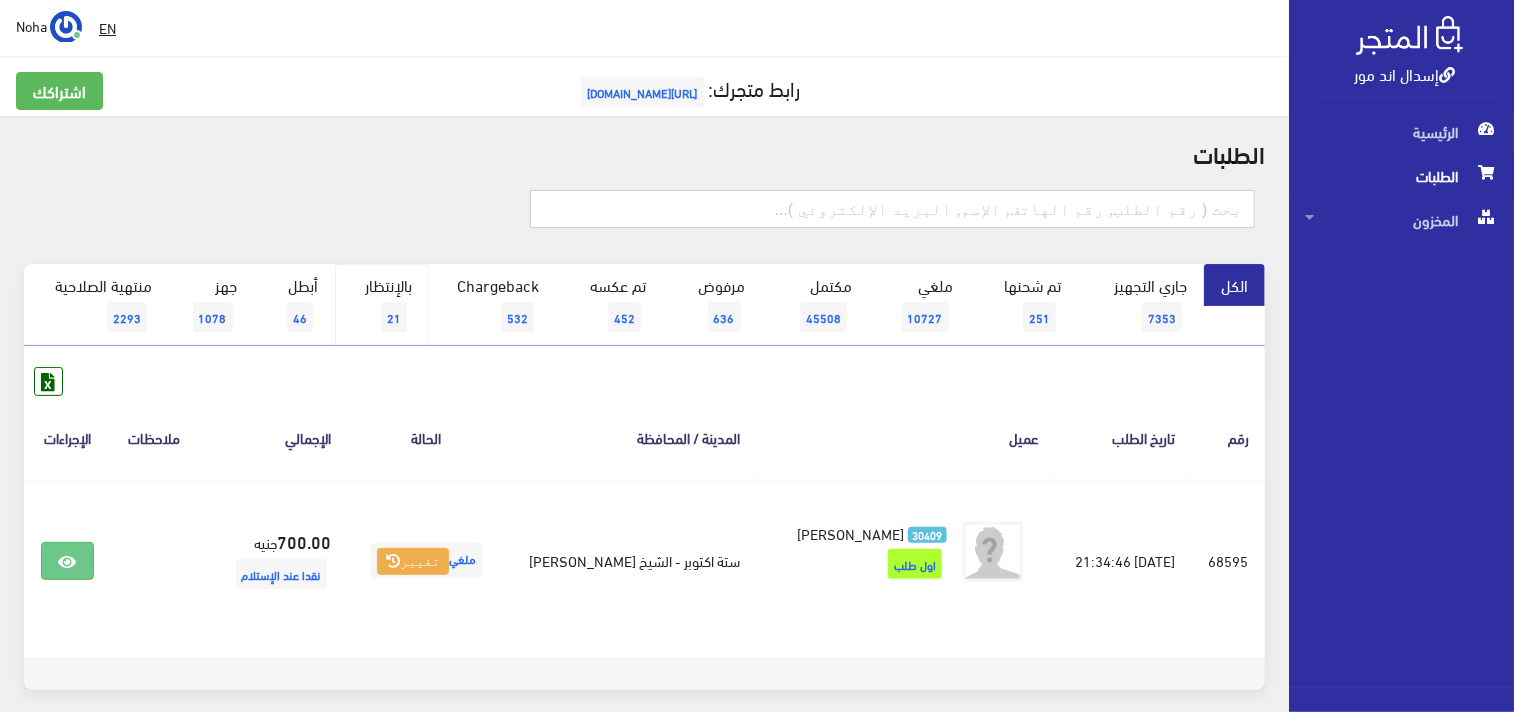 type 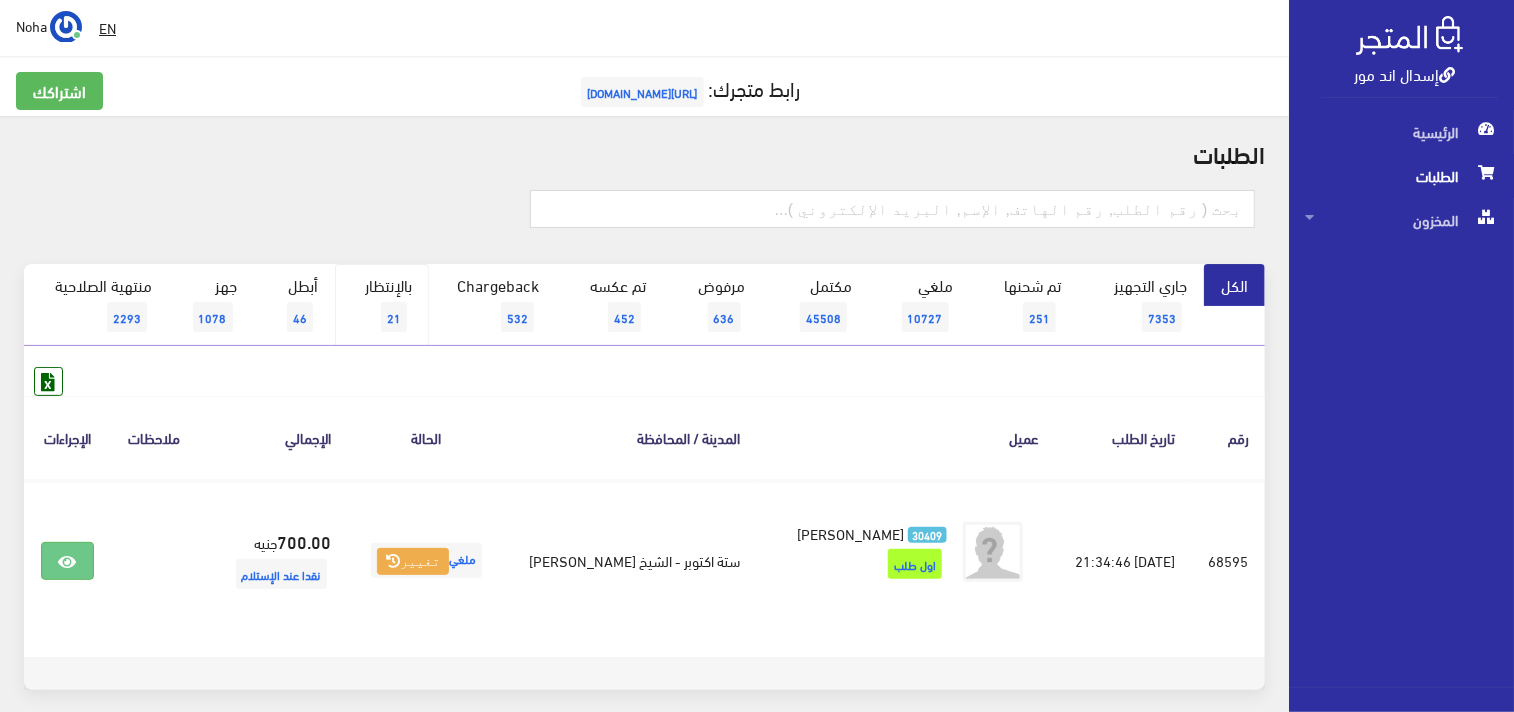 click on "بالإنتظار
21" at bounding box center (382, 305) 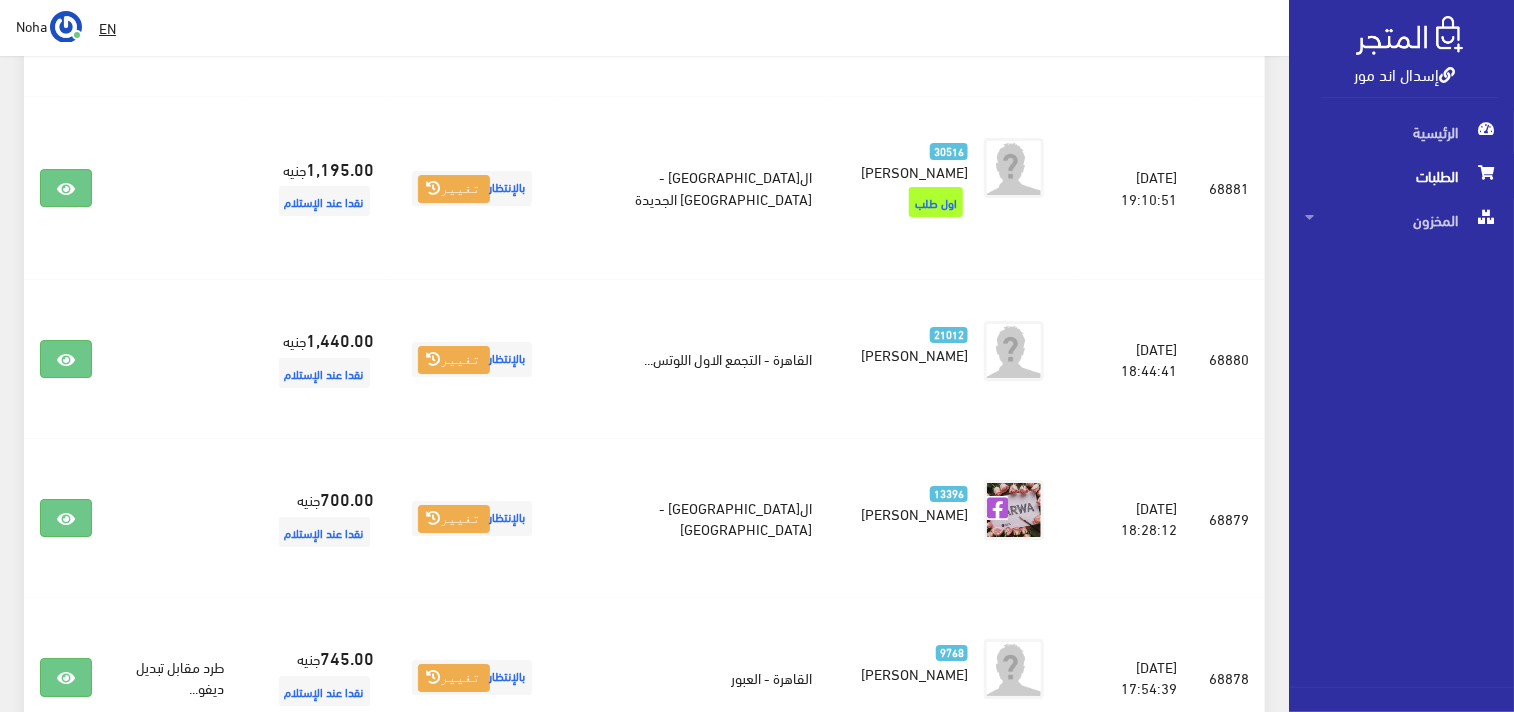 scroll, scrollTop: 3000, scrollLeft: 0, axis: vertical 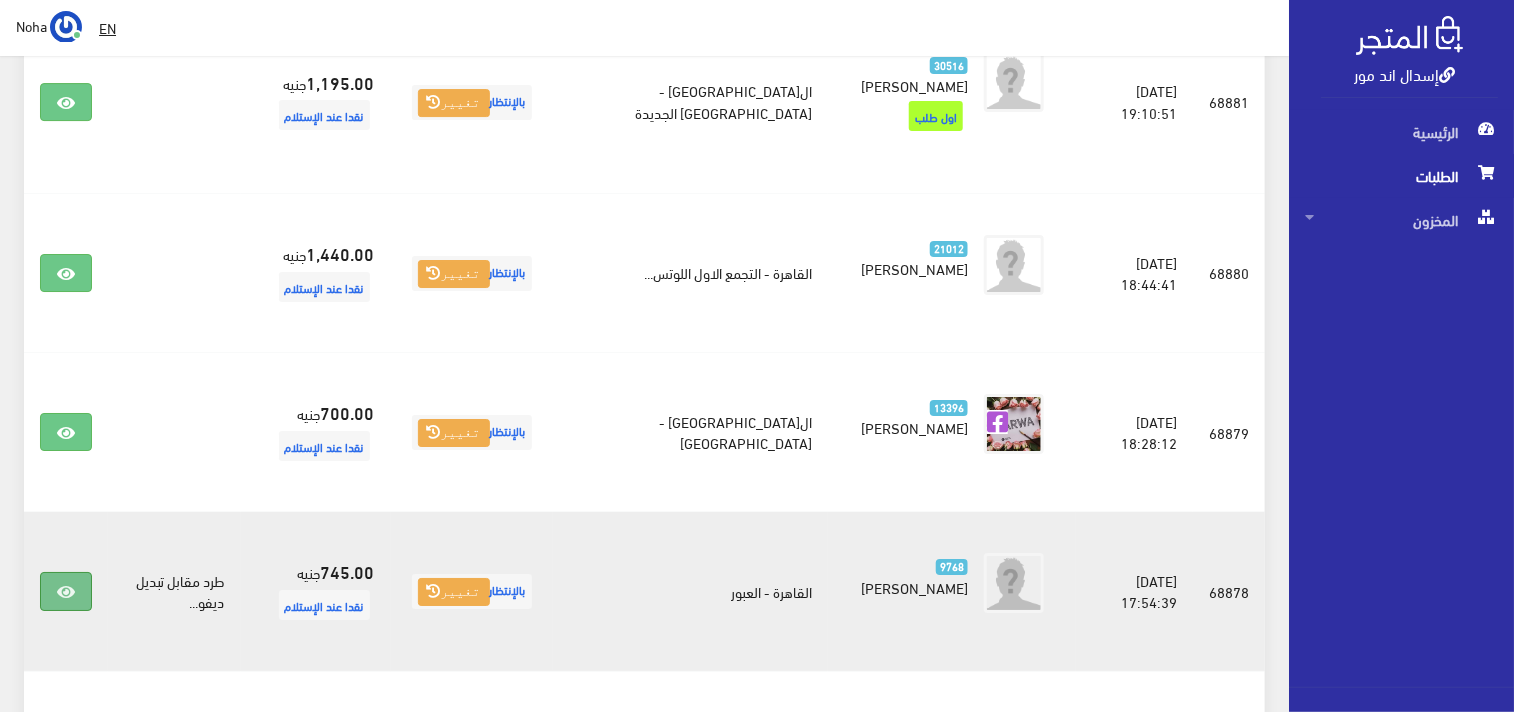 click at bounding box center [66, 592] 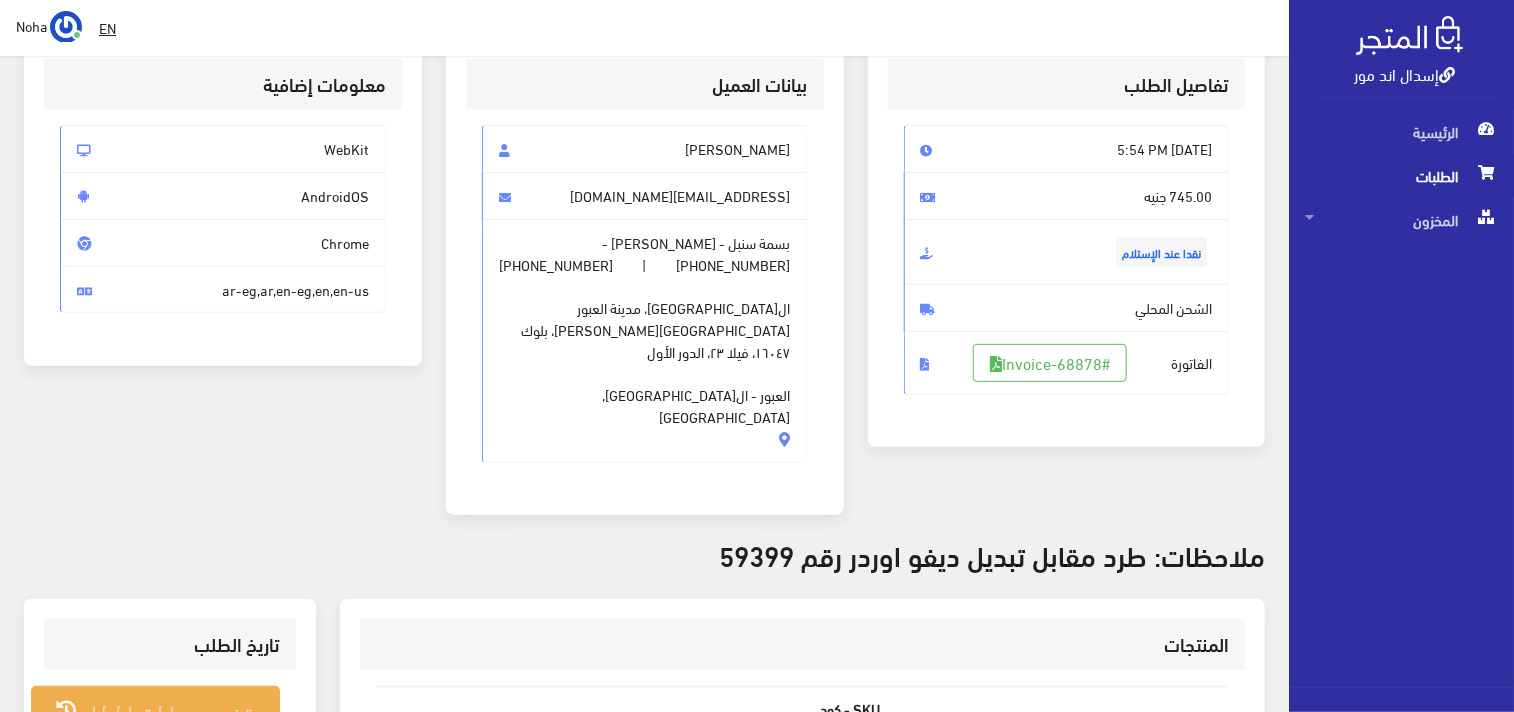 scroll, scrollTop: 444, scrollLeft: 0, axis: vertical 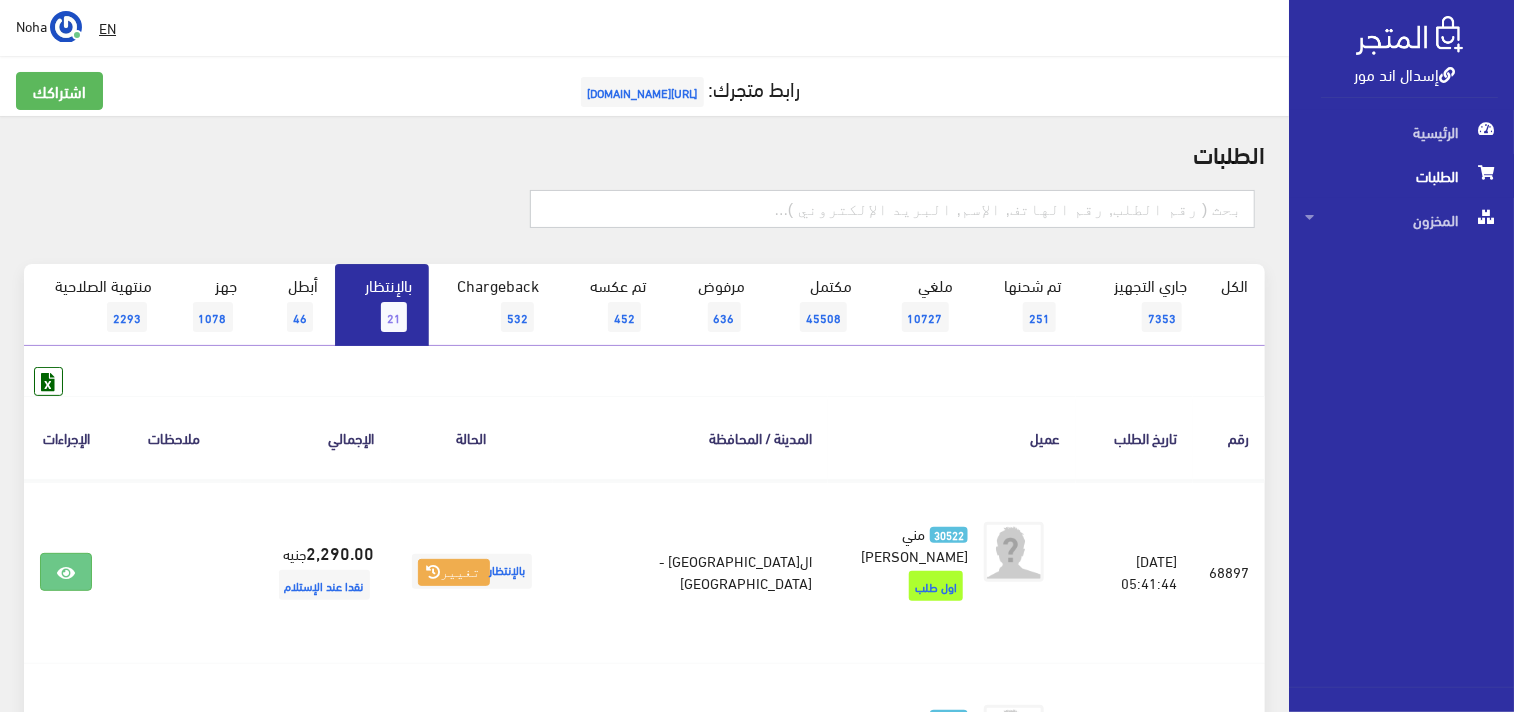 click at bounding box center (893, 209) 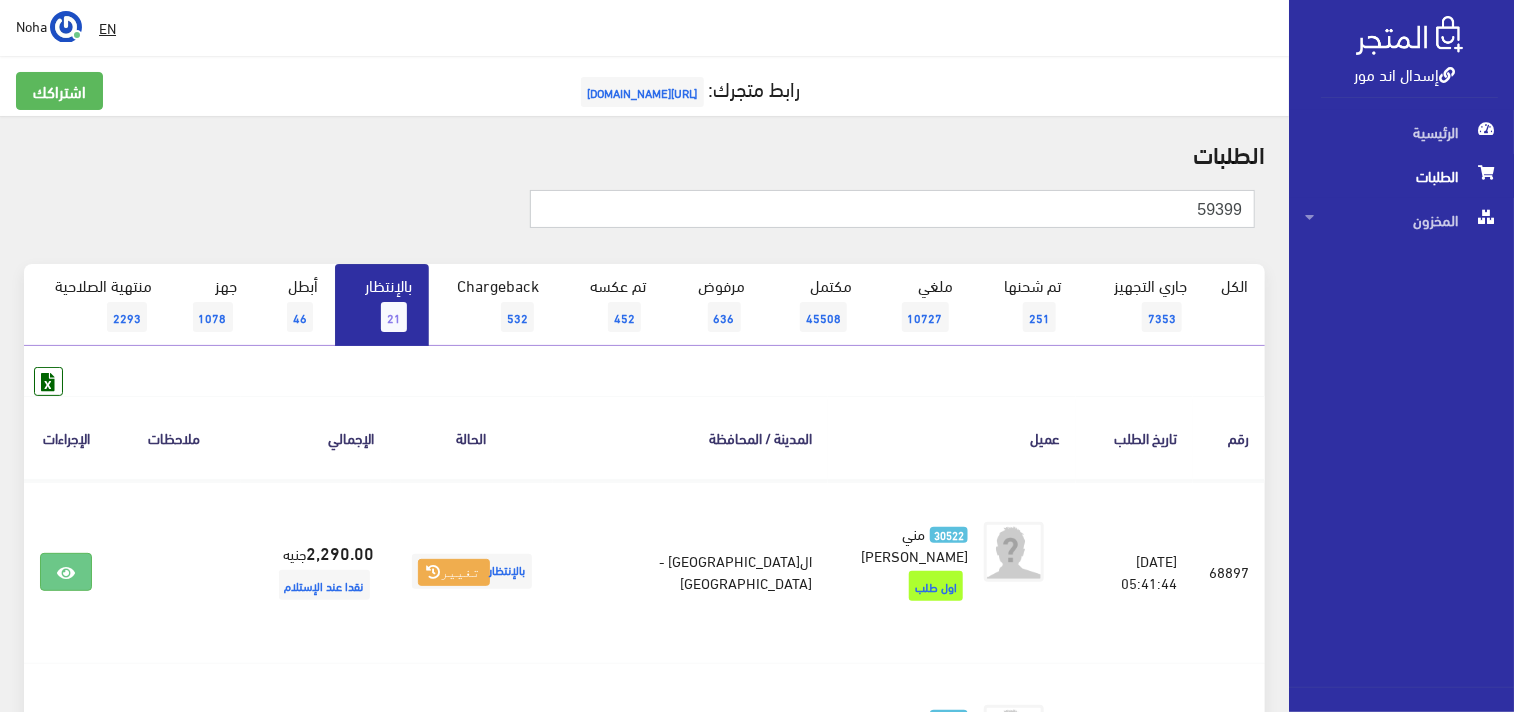 type on "59399" 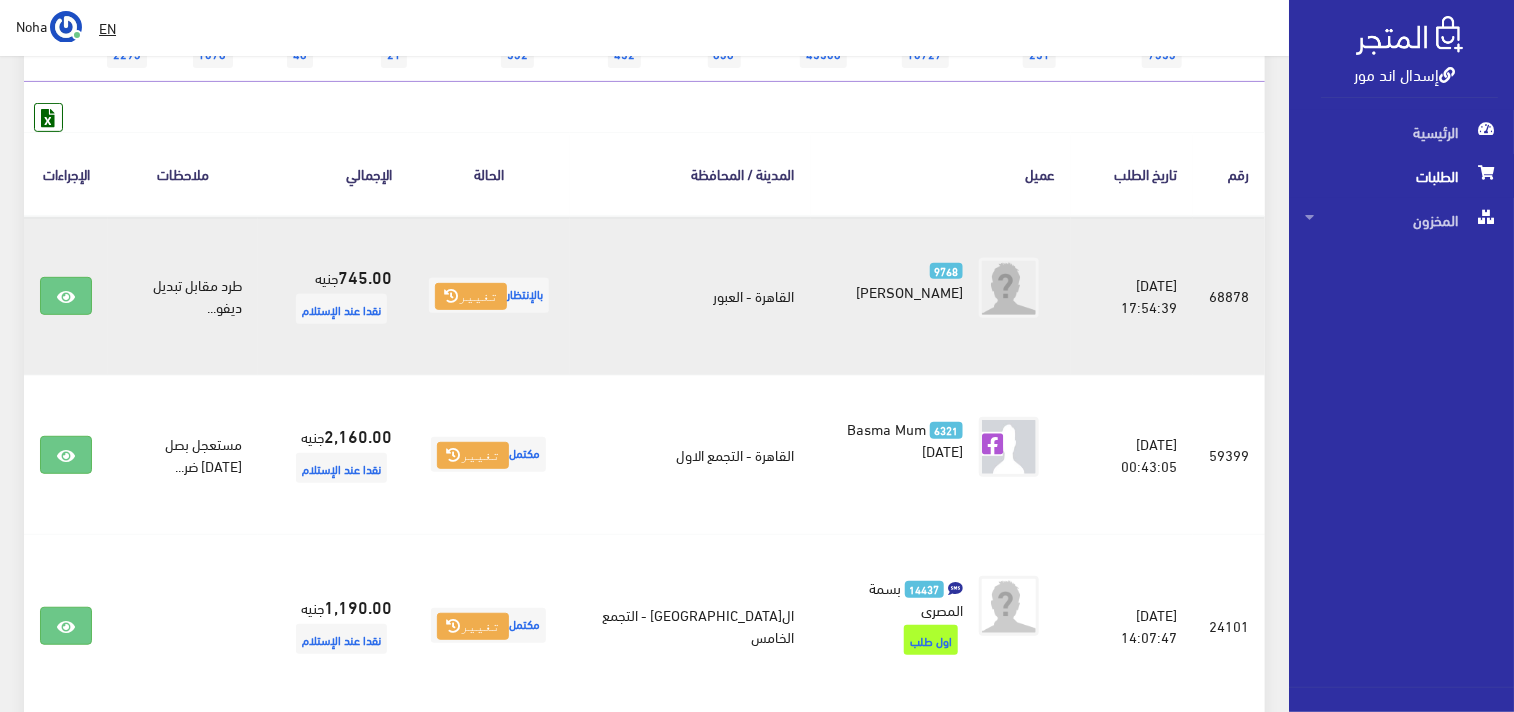 scroll, scrollTop: 333, scrollLeft: 0, axis: vertical 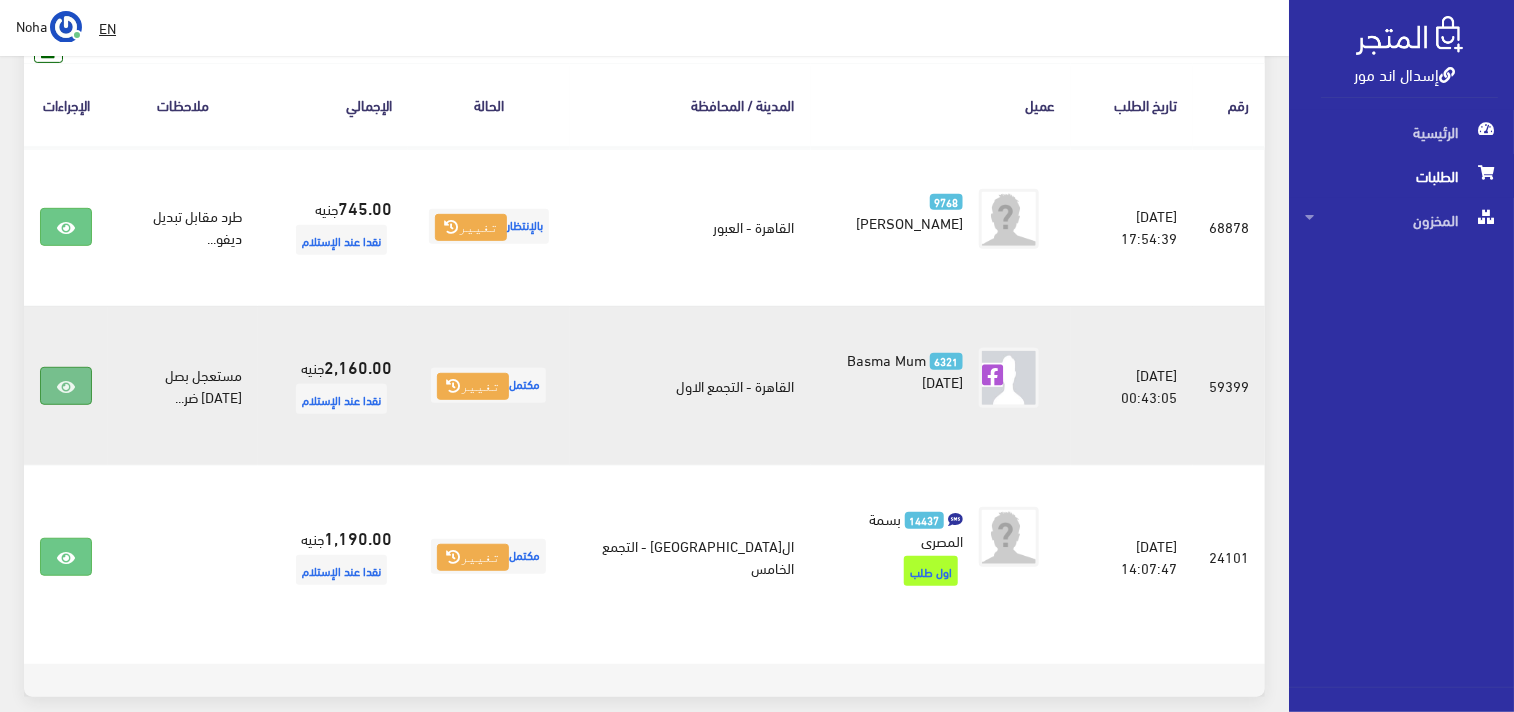 click at bounding box center (66, 387) 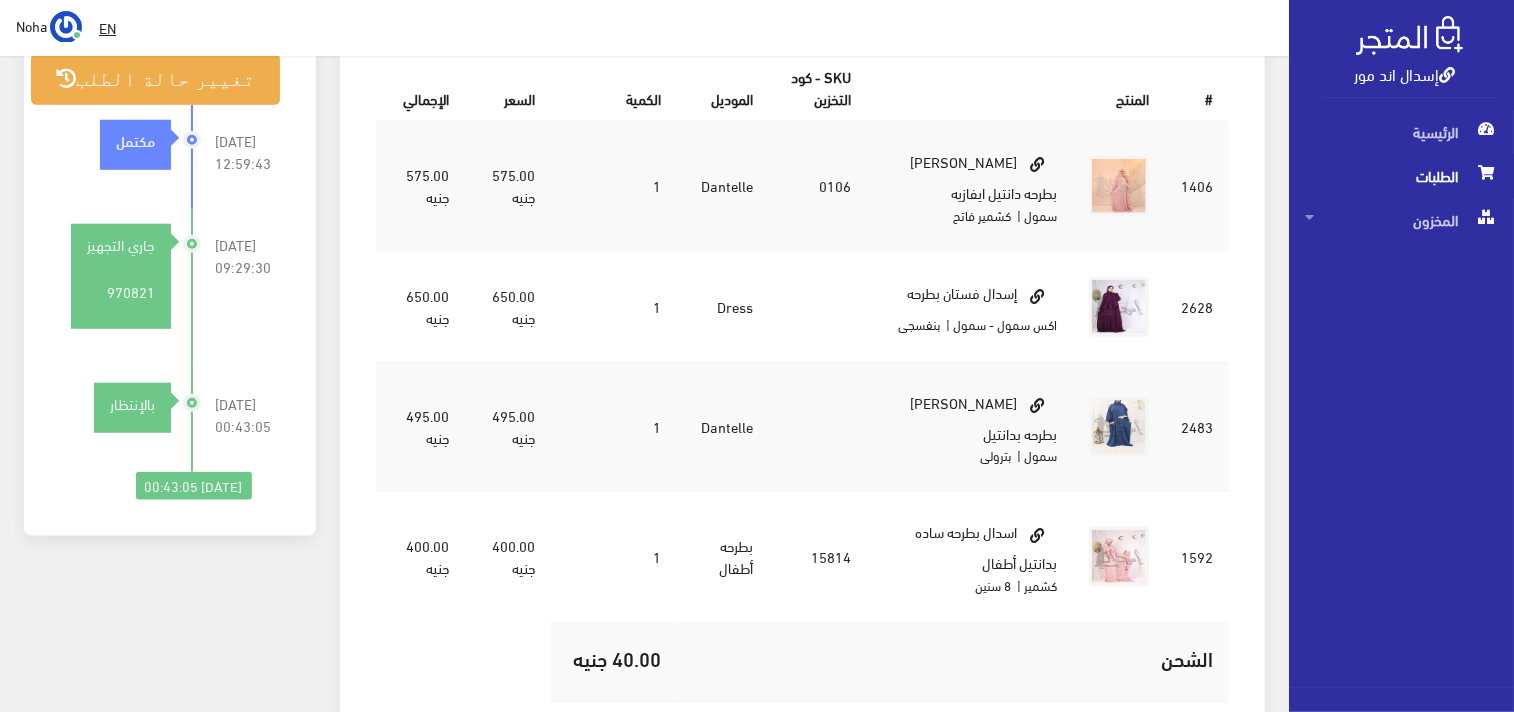 scroll, scrollTop: 777, scrollLeft: 0, axis: vertical 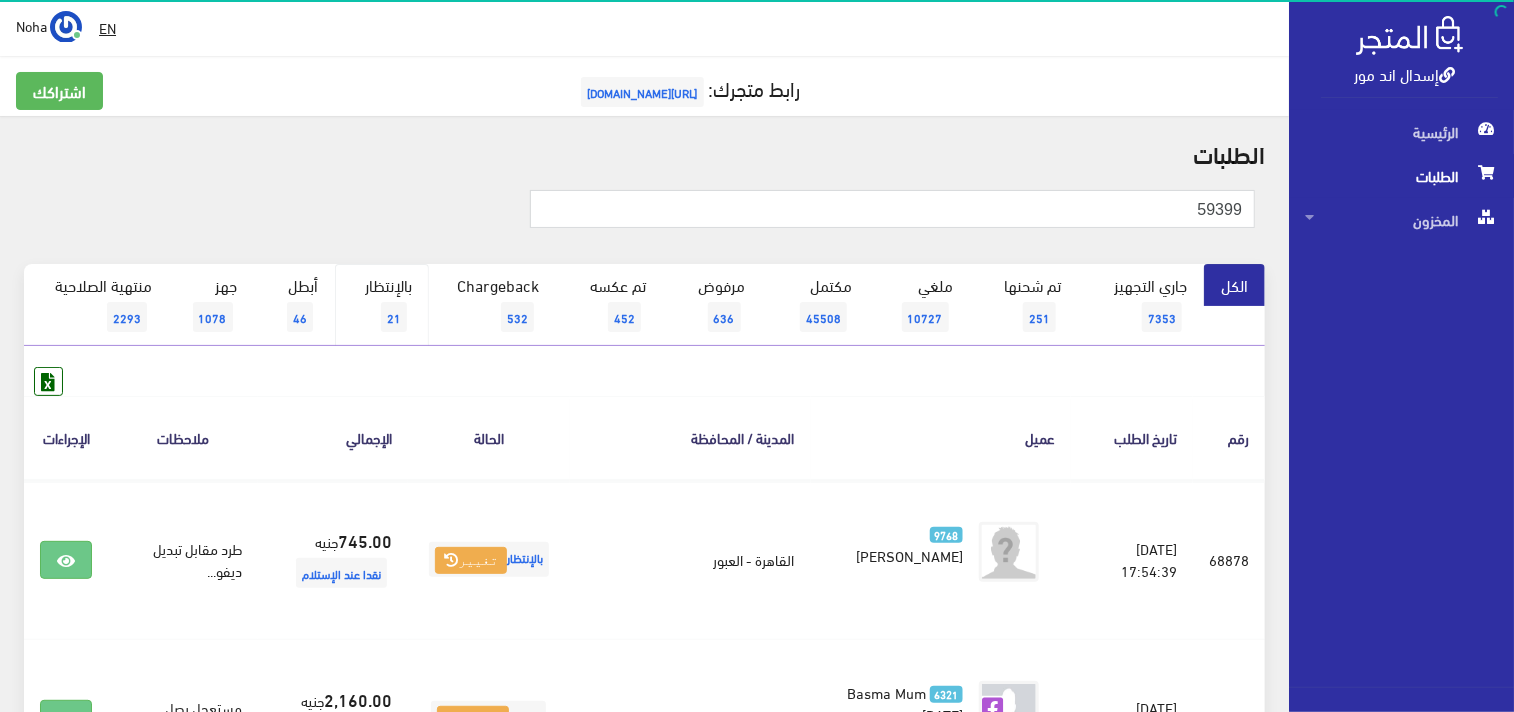 click on "بالإنتظار
21" at bounding box center [382, 305] 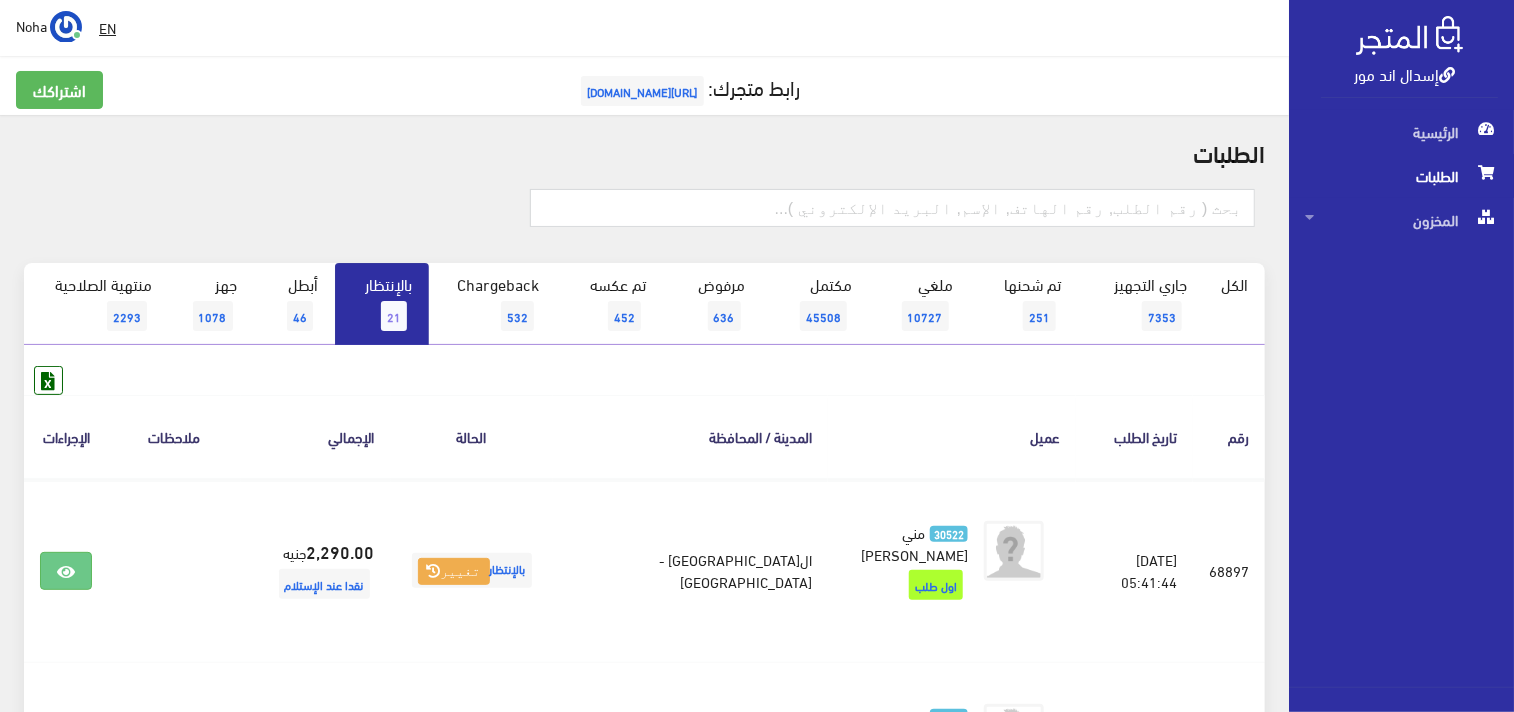 scroll, scrollTop: 0, scrollLeft: 0, axis: both 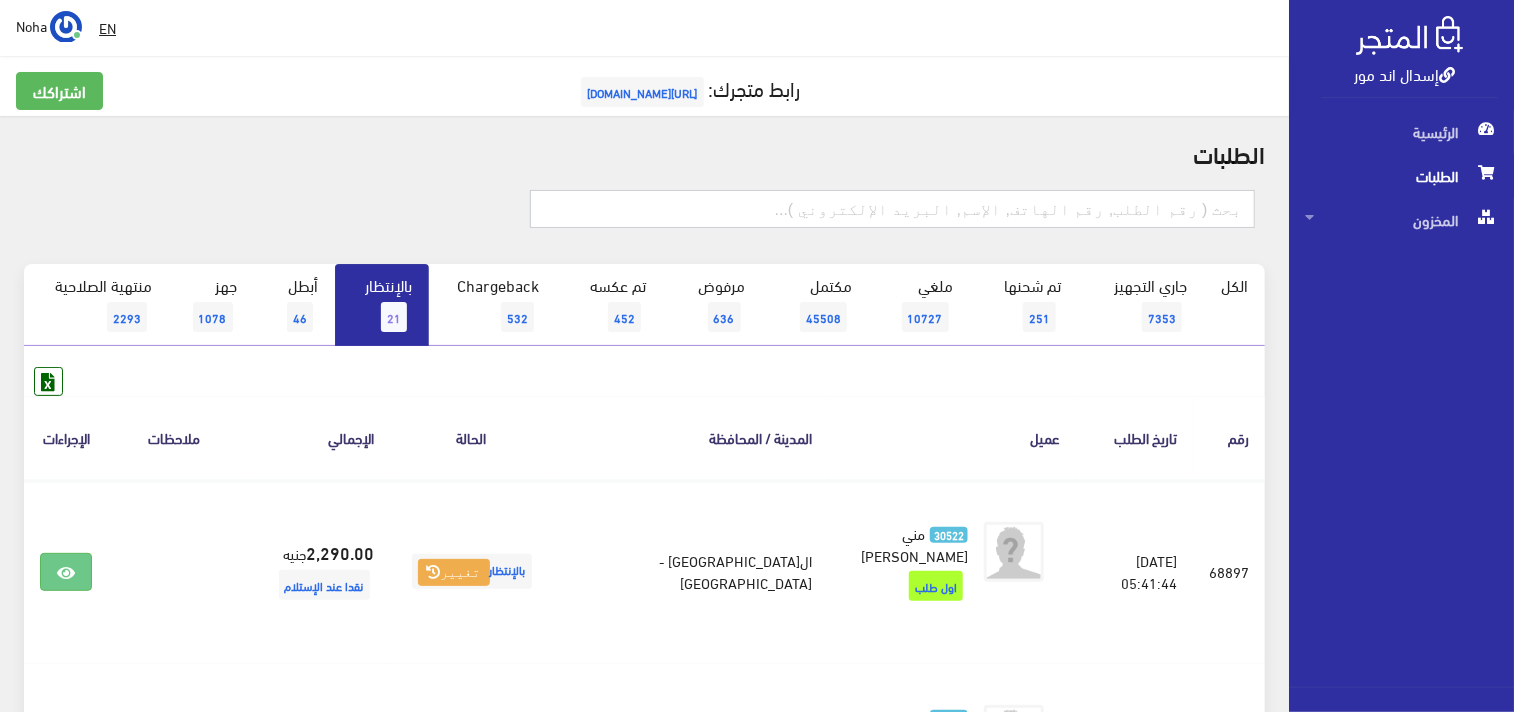 click at bounding box center [893, 209] 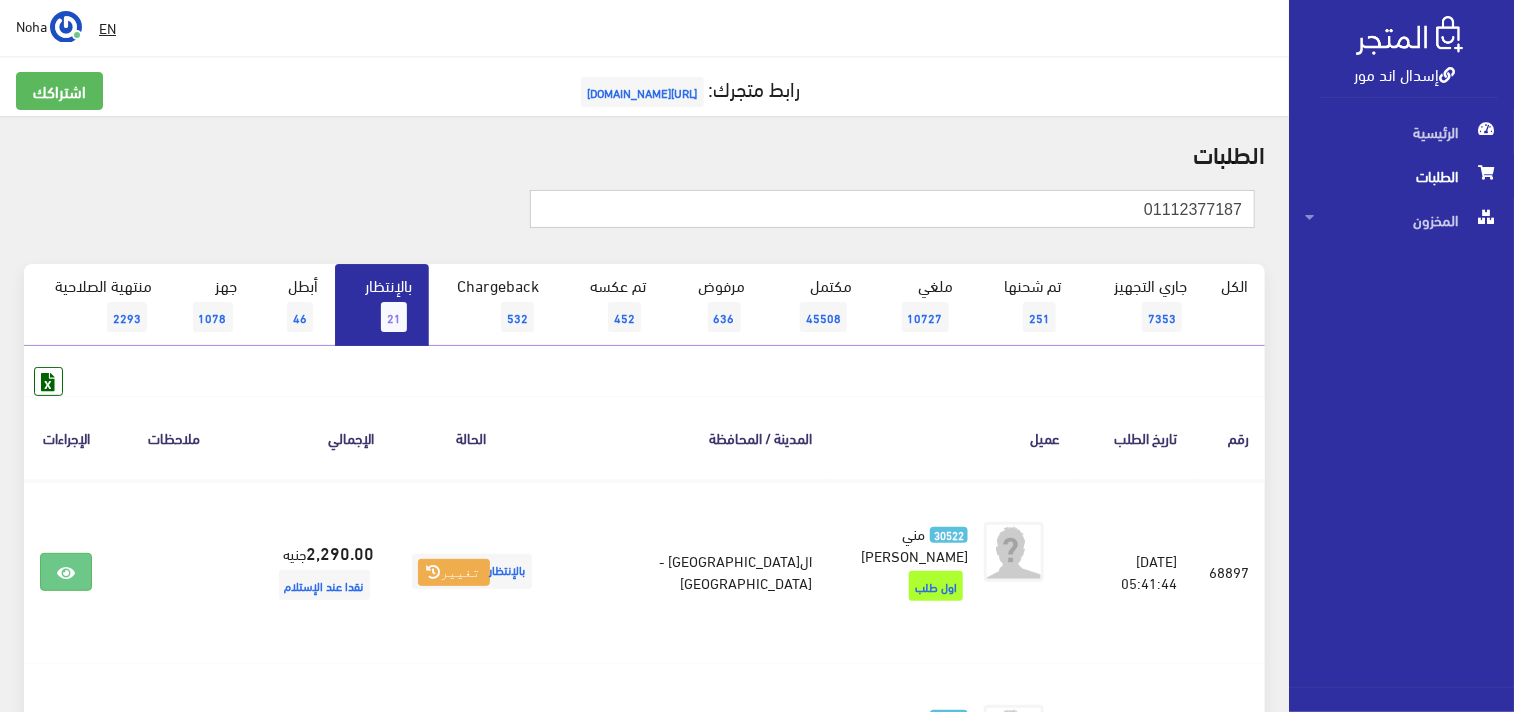 type on "01112377187" 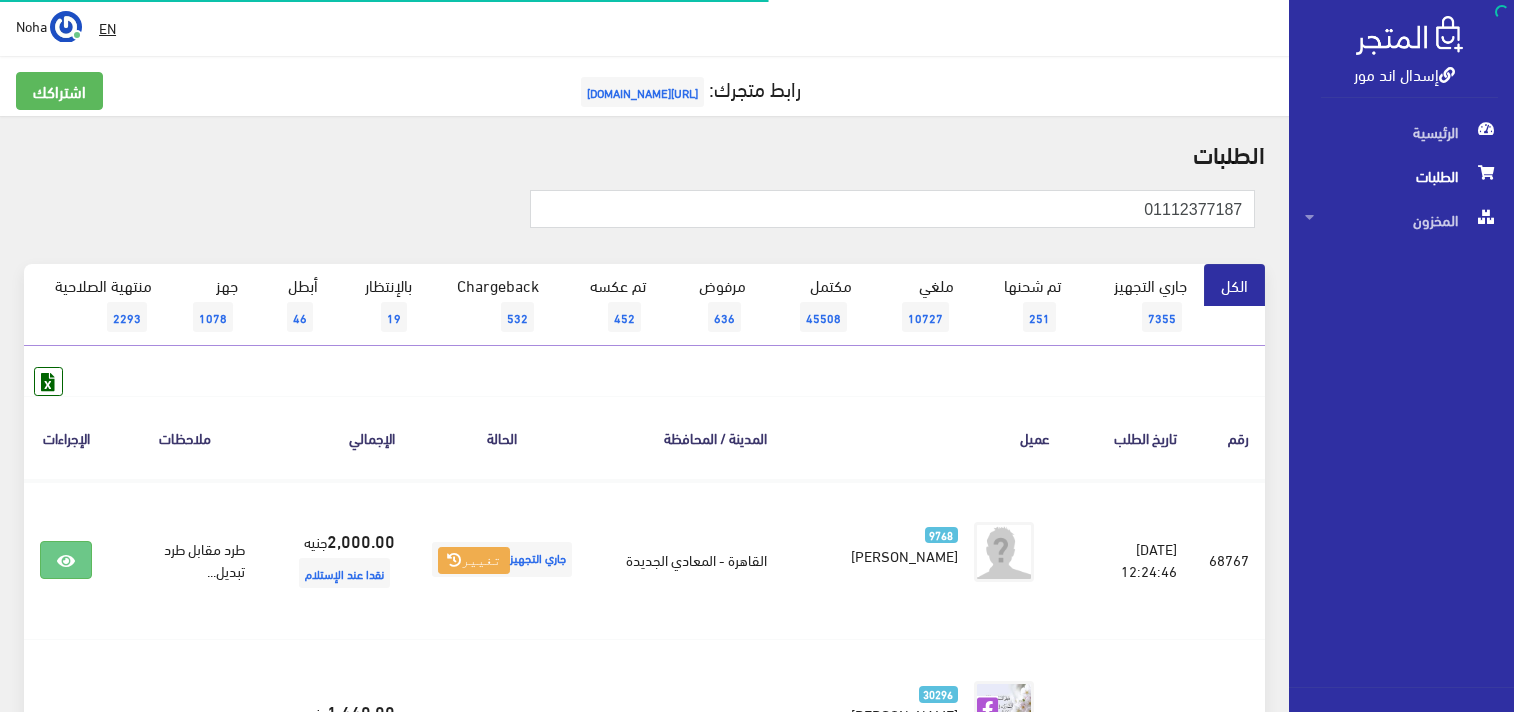scroll, scrollTop: 0, scrollLeft: 0, axis: both 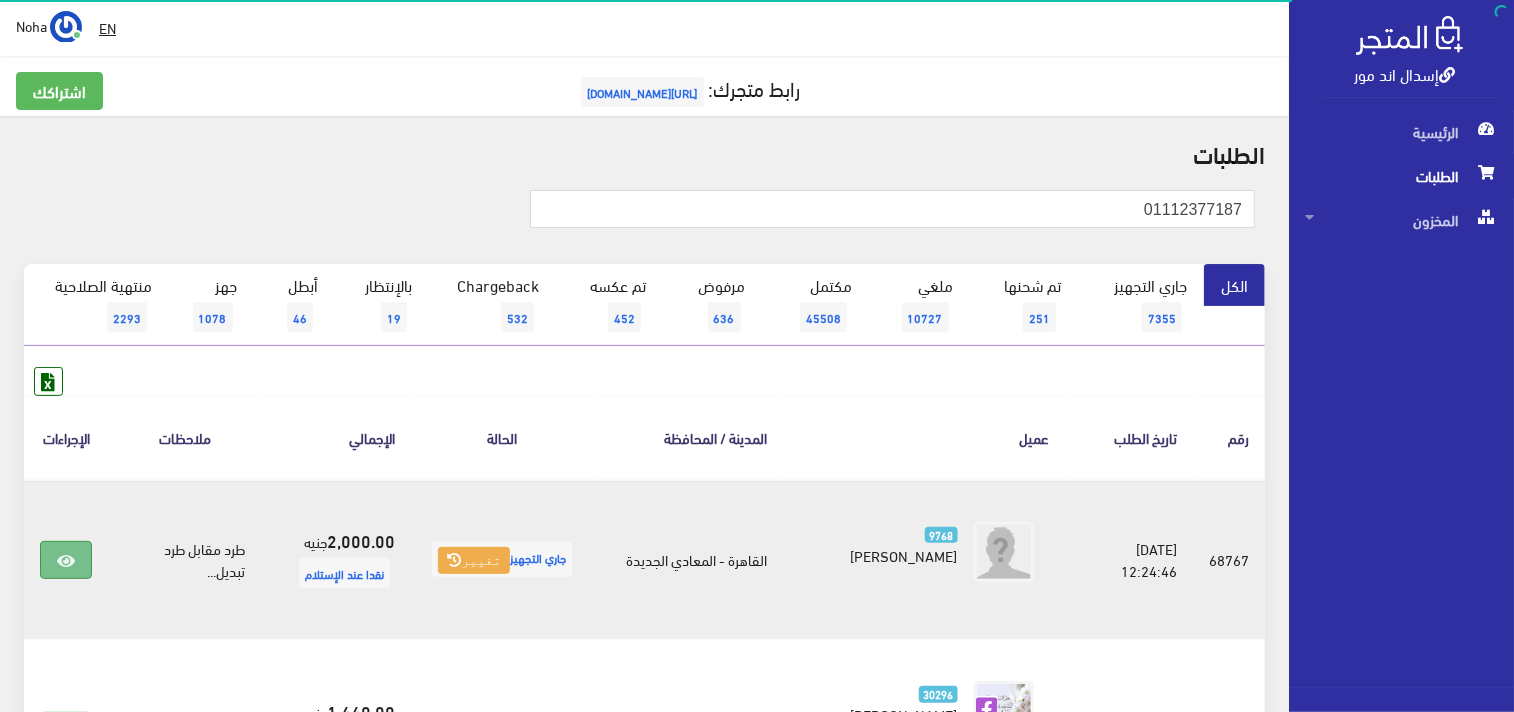 click at bounding box center (66, 561) 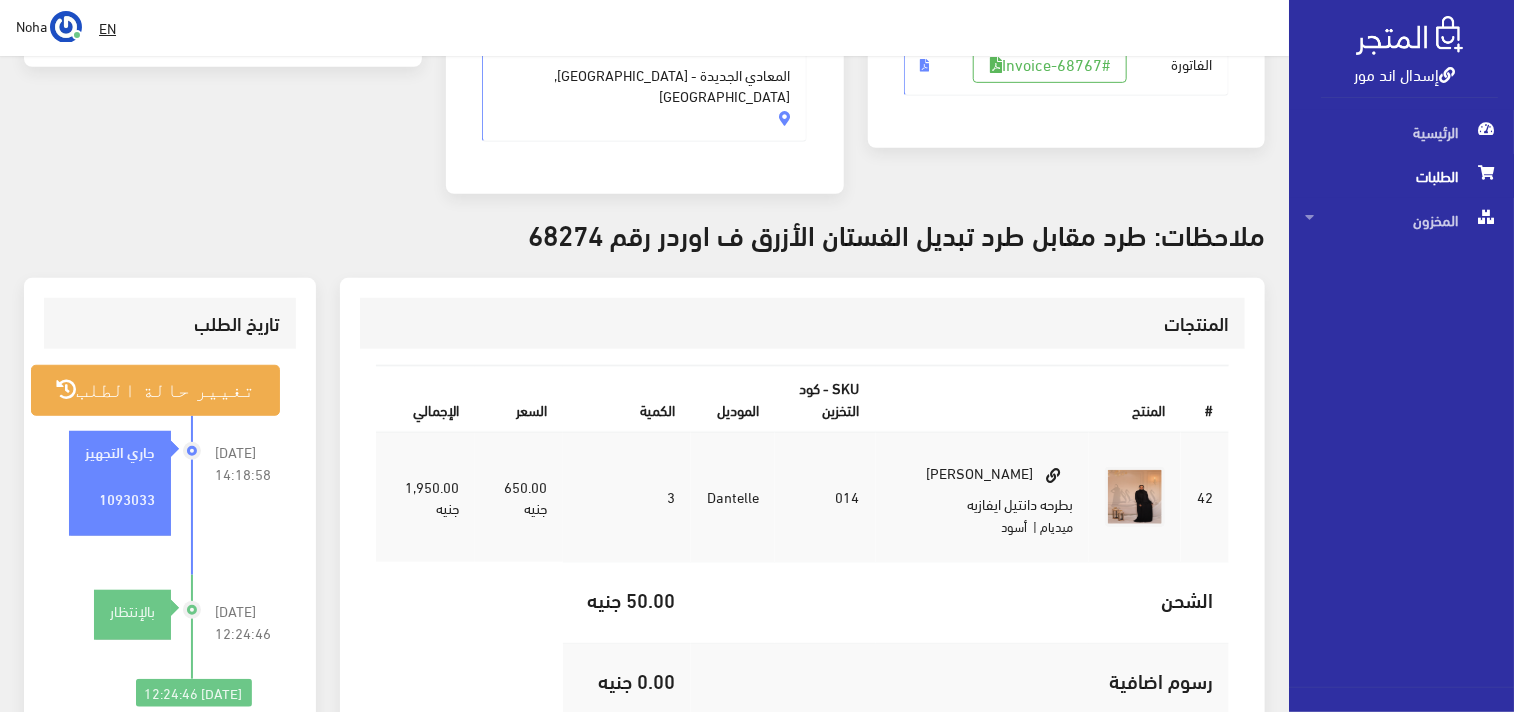 scroll, scrollTop: 333, scrollLeft: 0, axis: vertical 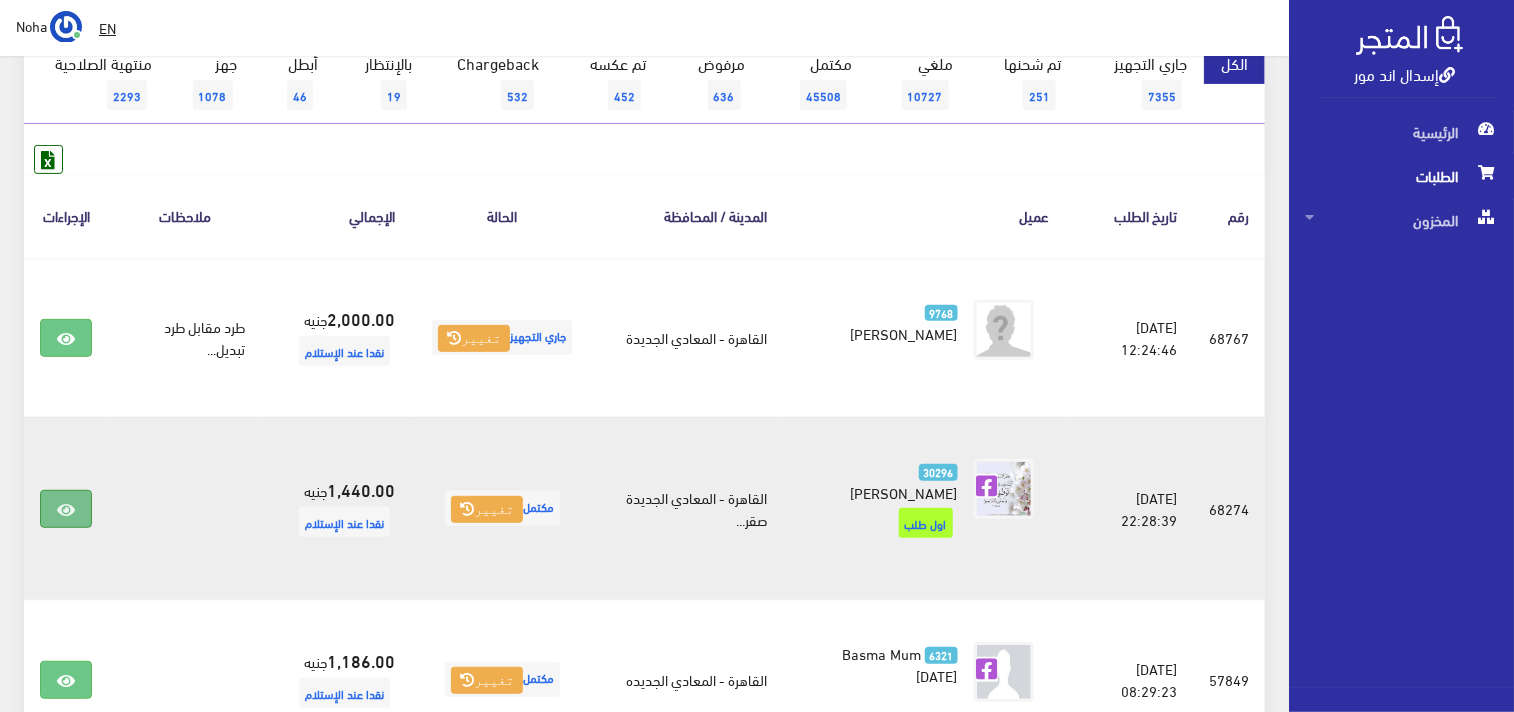 click at bounding box center [66, 510] 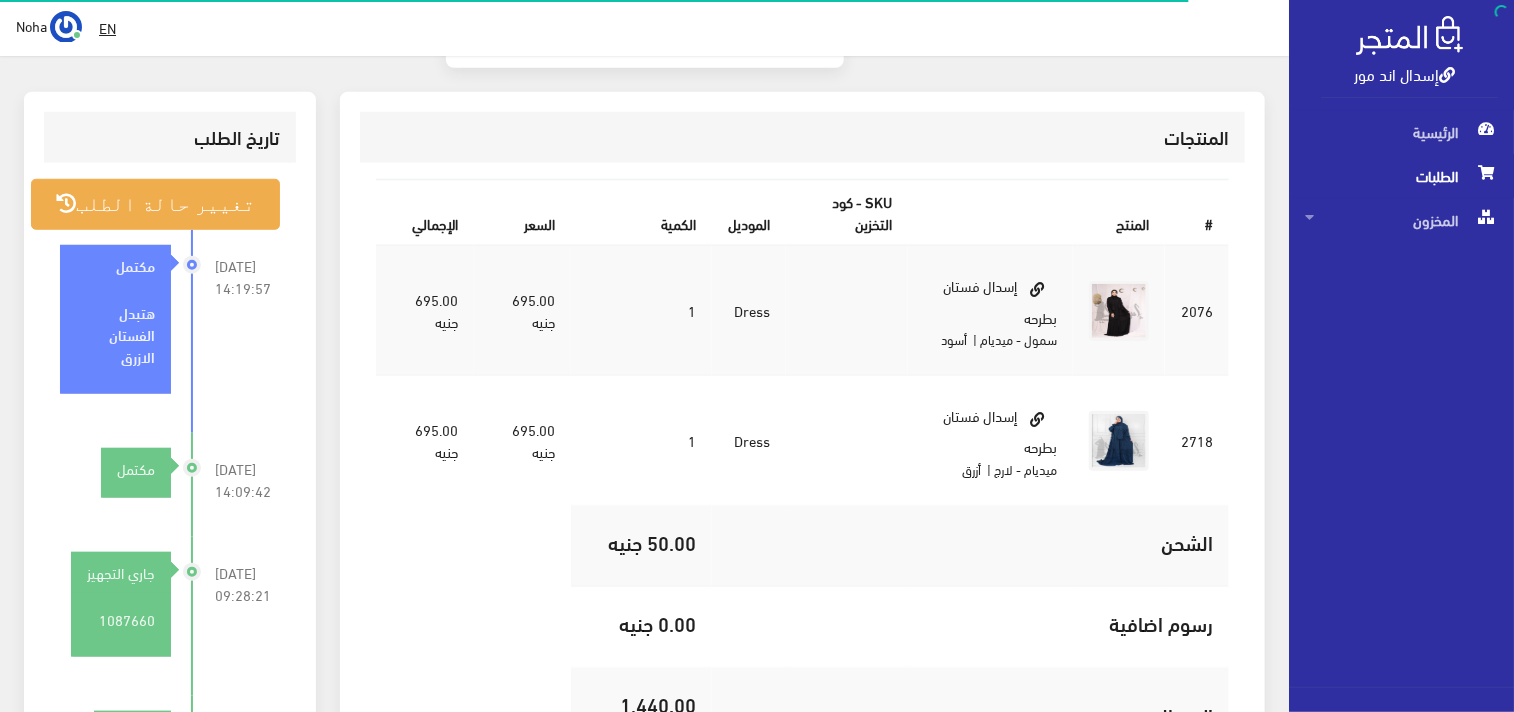 scroll, scrollTop: 666, scrollLeft: 0, axis: vertical 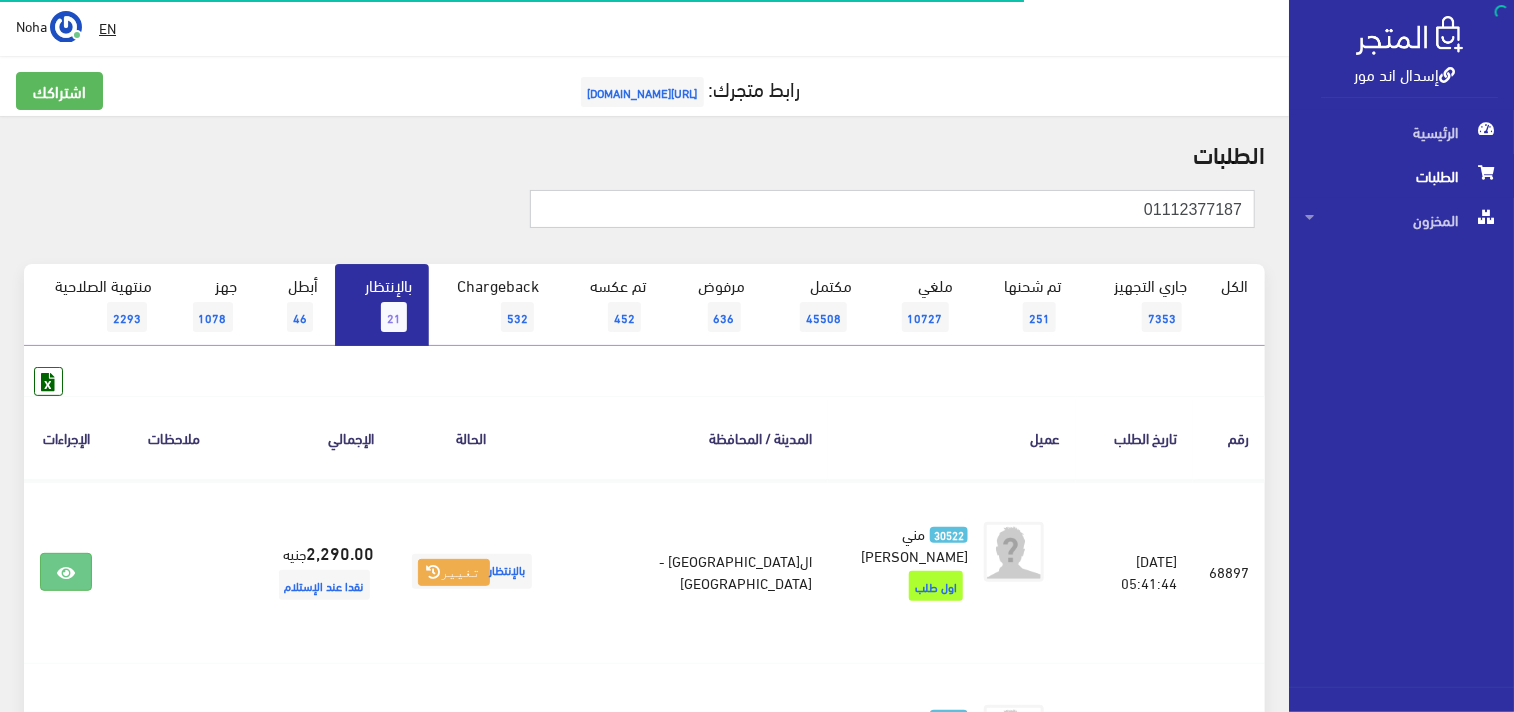drag, startPoint x: 1080, startPoint y: 203, endPoint x: 0, endPoint y: 483, distance: 1115.706 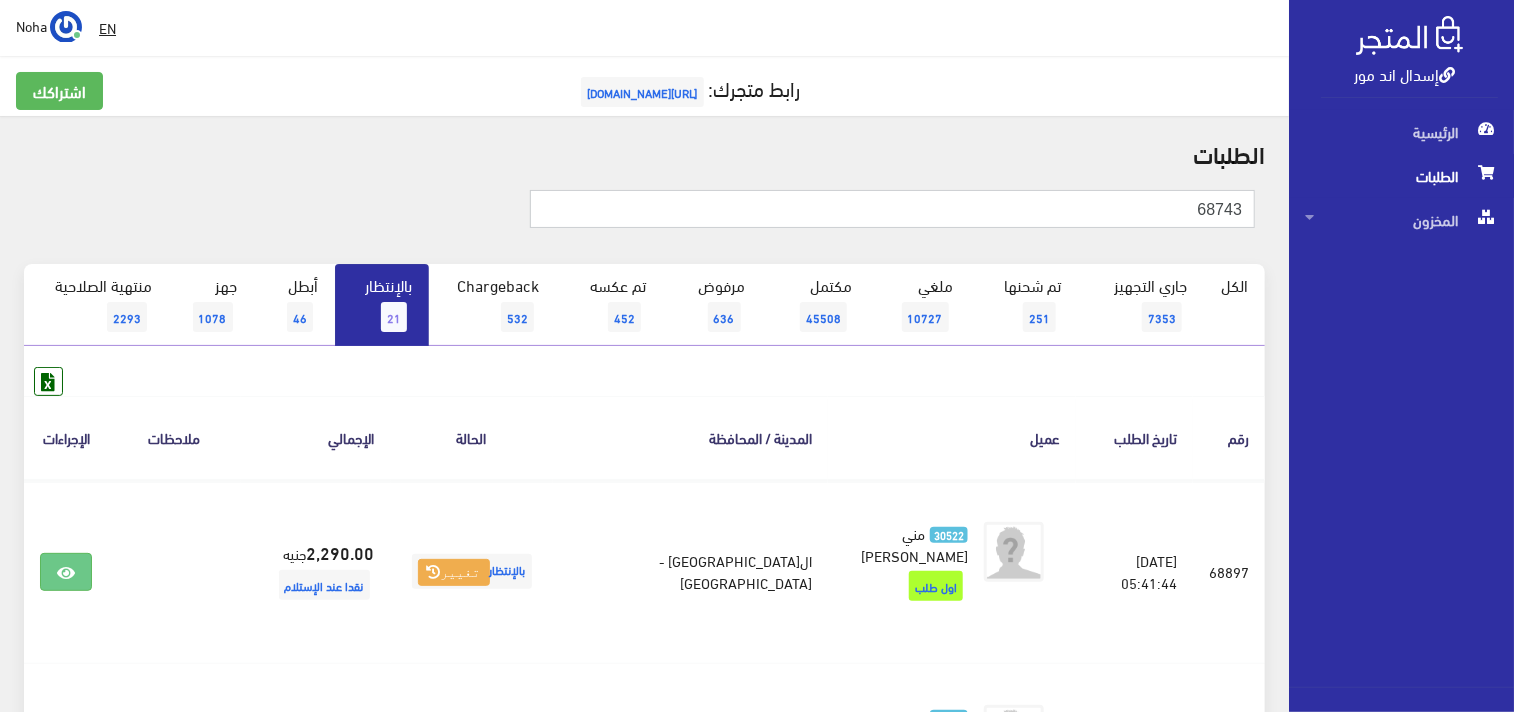 type on "68743" 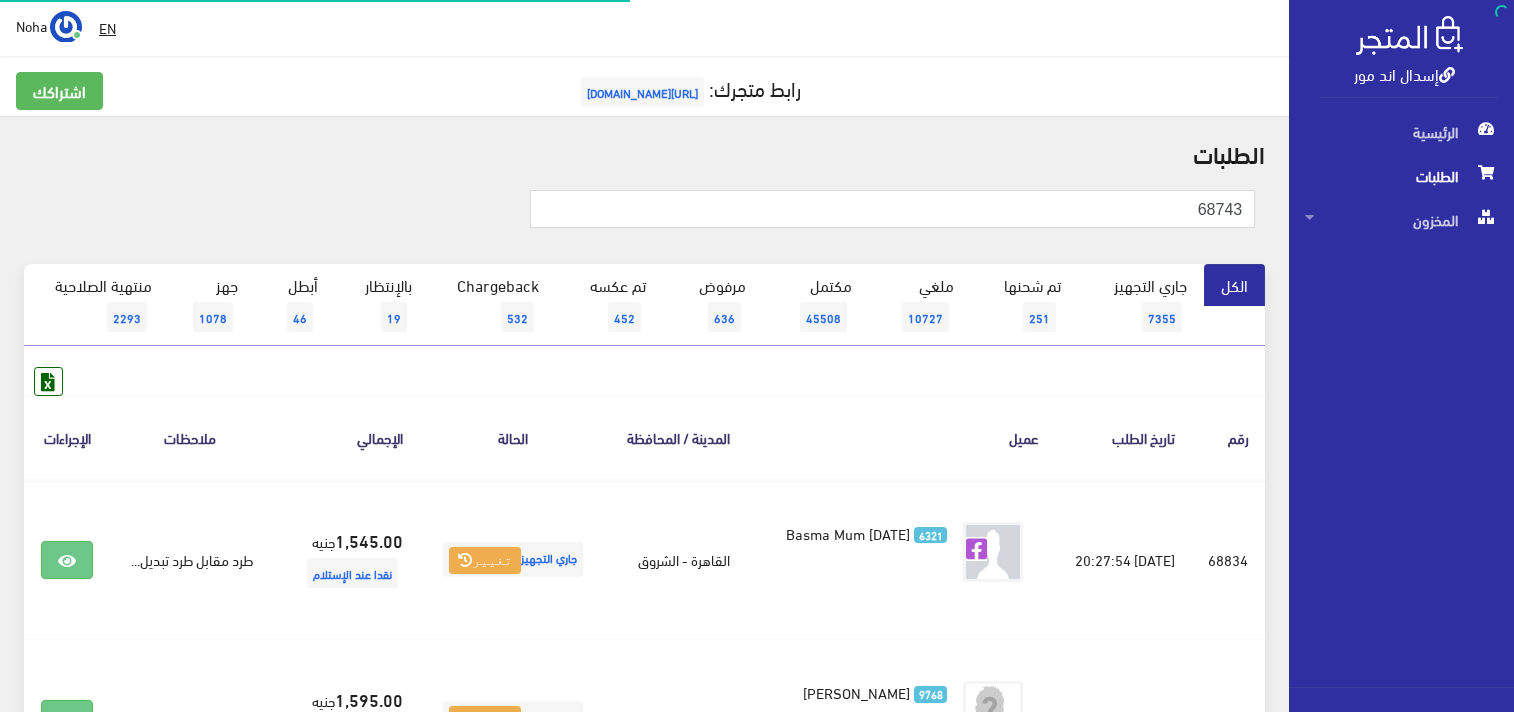 scroll, scrollTop: 0, scrollLeft: 0, axis: both 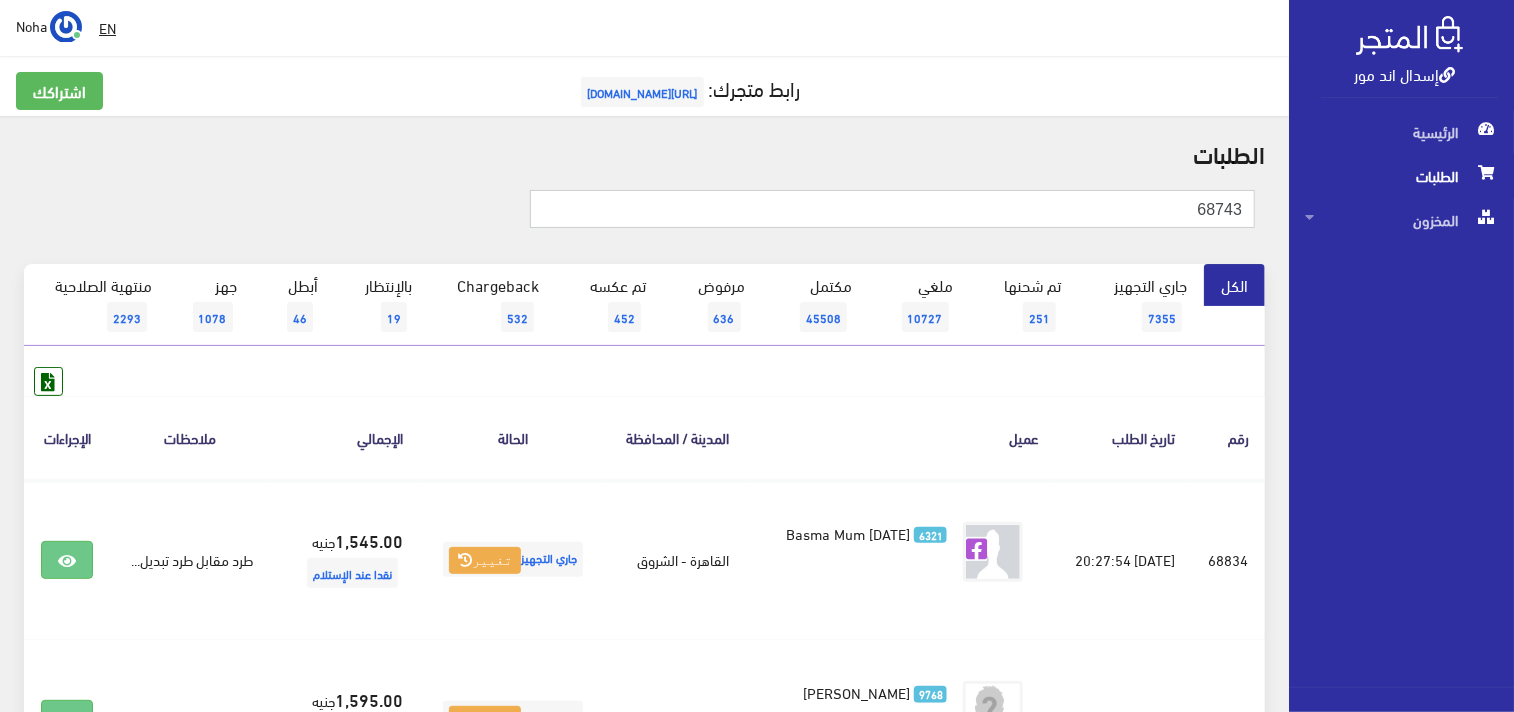 drag, startPoint x: 1194, startPoint y: 208, endPoint x: 1516, endPoint y: 264, distance: 326.83328 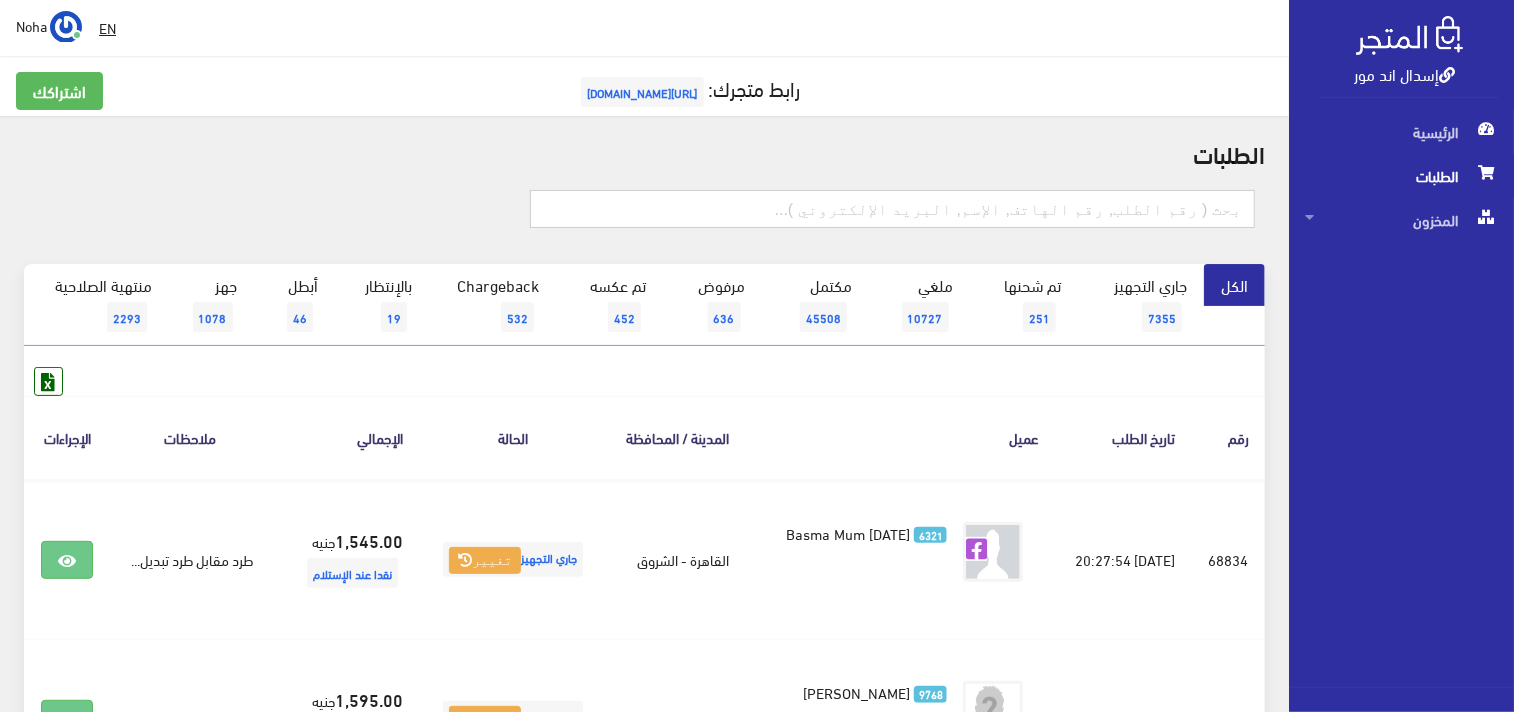 scroll, scrollTop: 0, scrollLeft: 0, axis: both 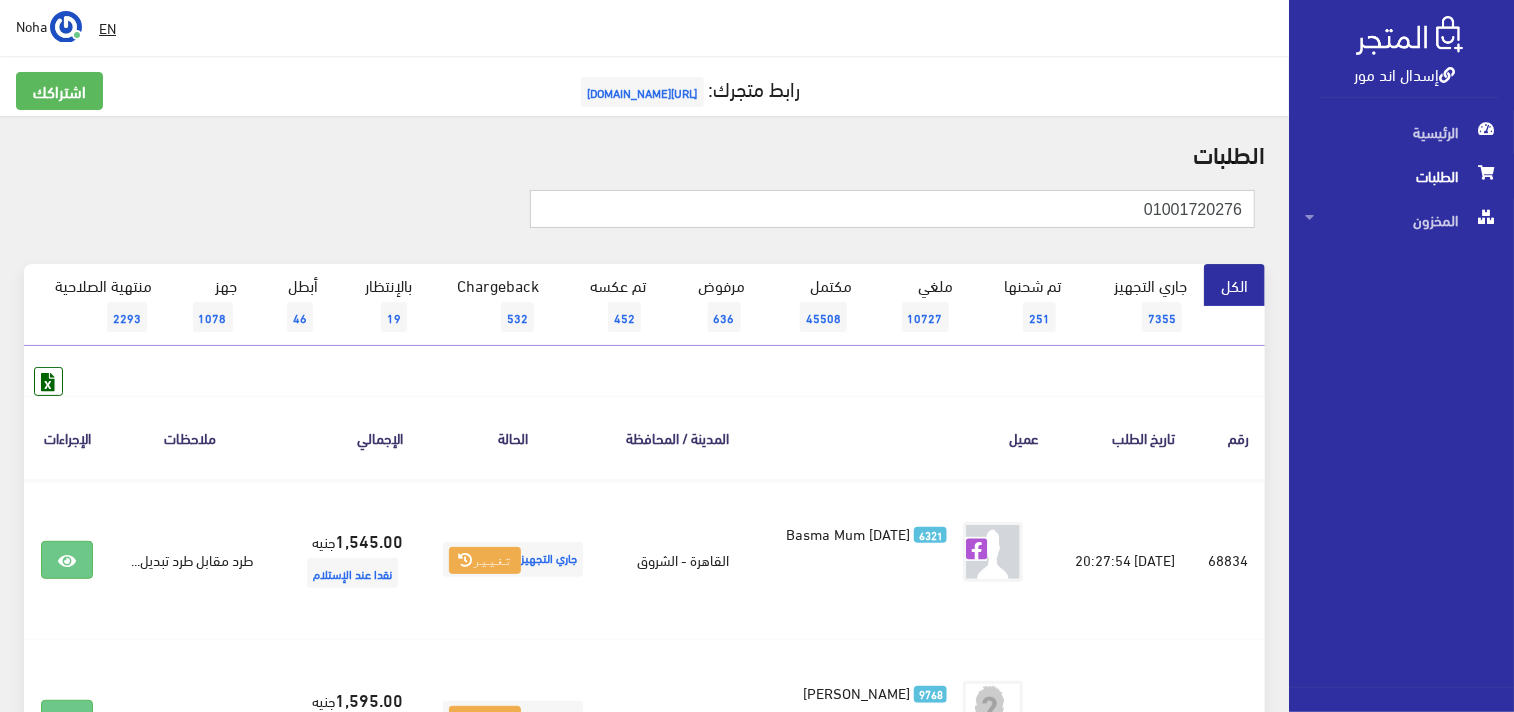 type on "01001720276" 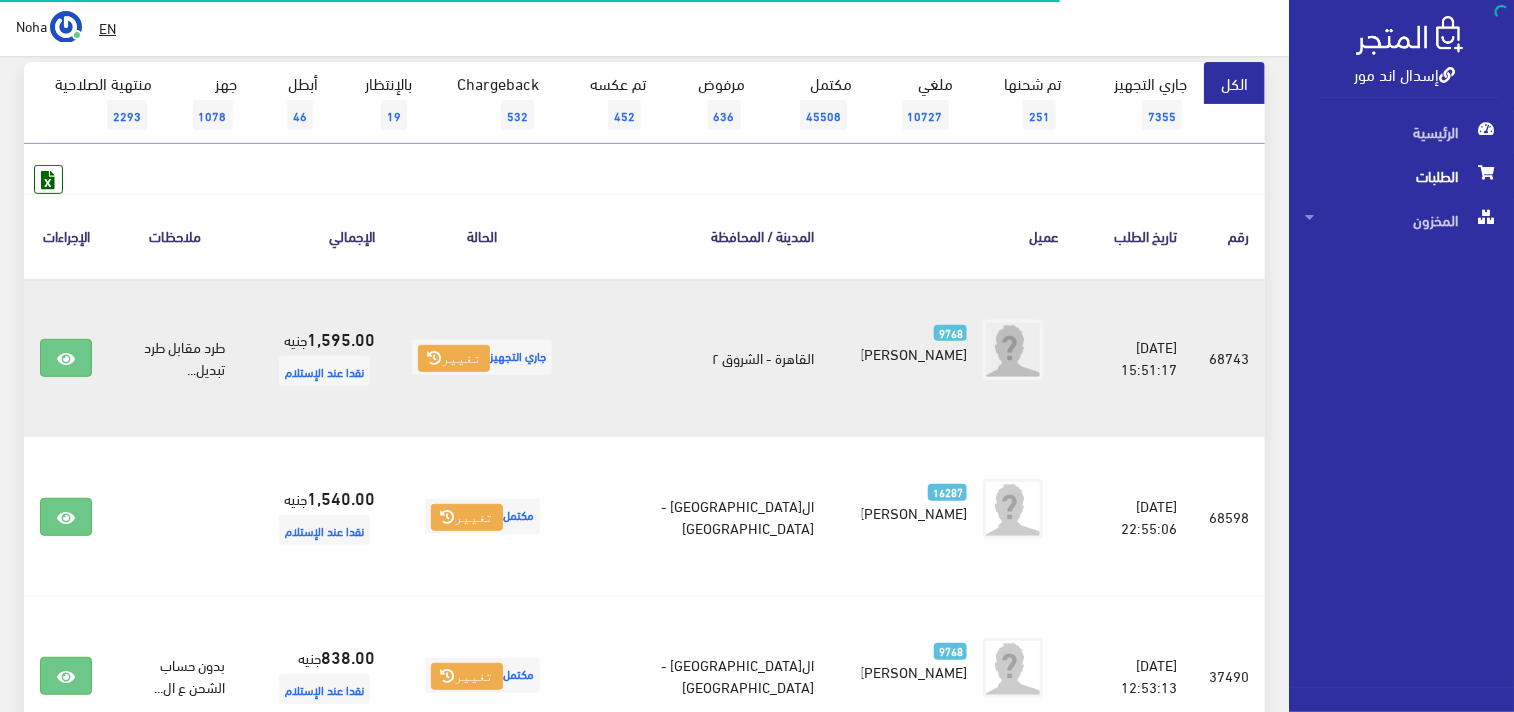 scroll, scrollTop: 222, scrollLeft: 0, axis: vertical 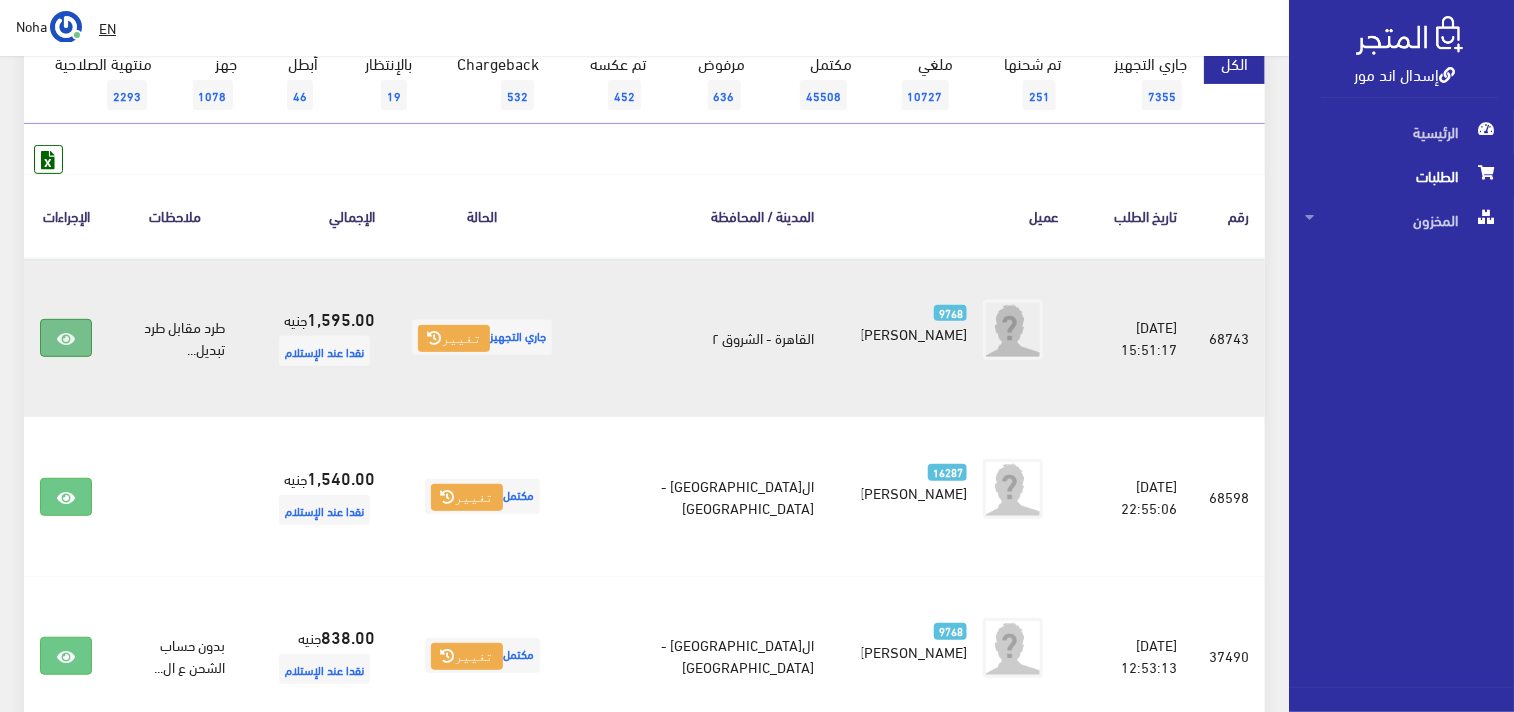 click at bounding box center (66, 338) 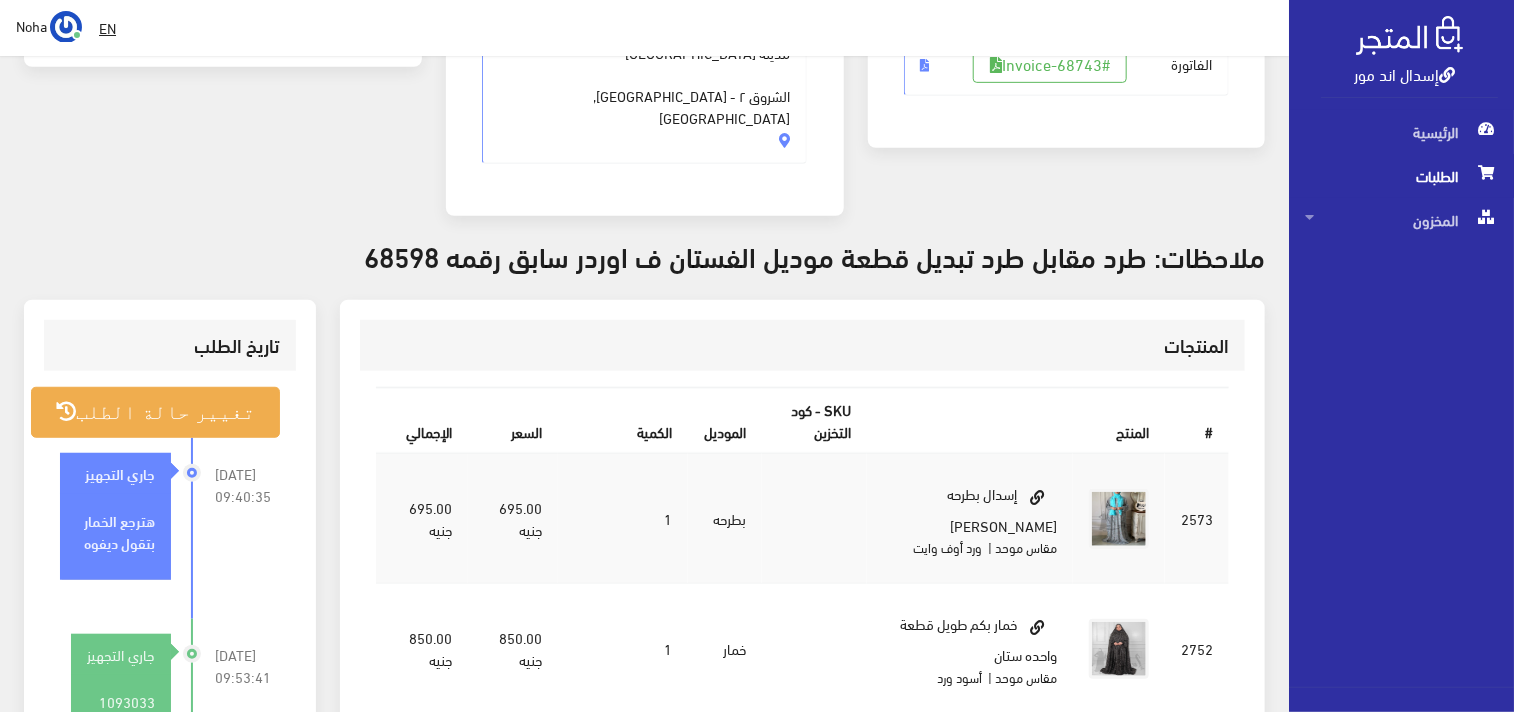 scroll, scrollTop: 555, scrollLeft: 0, axis: vertical 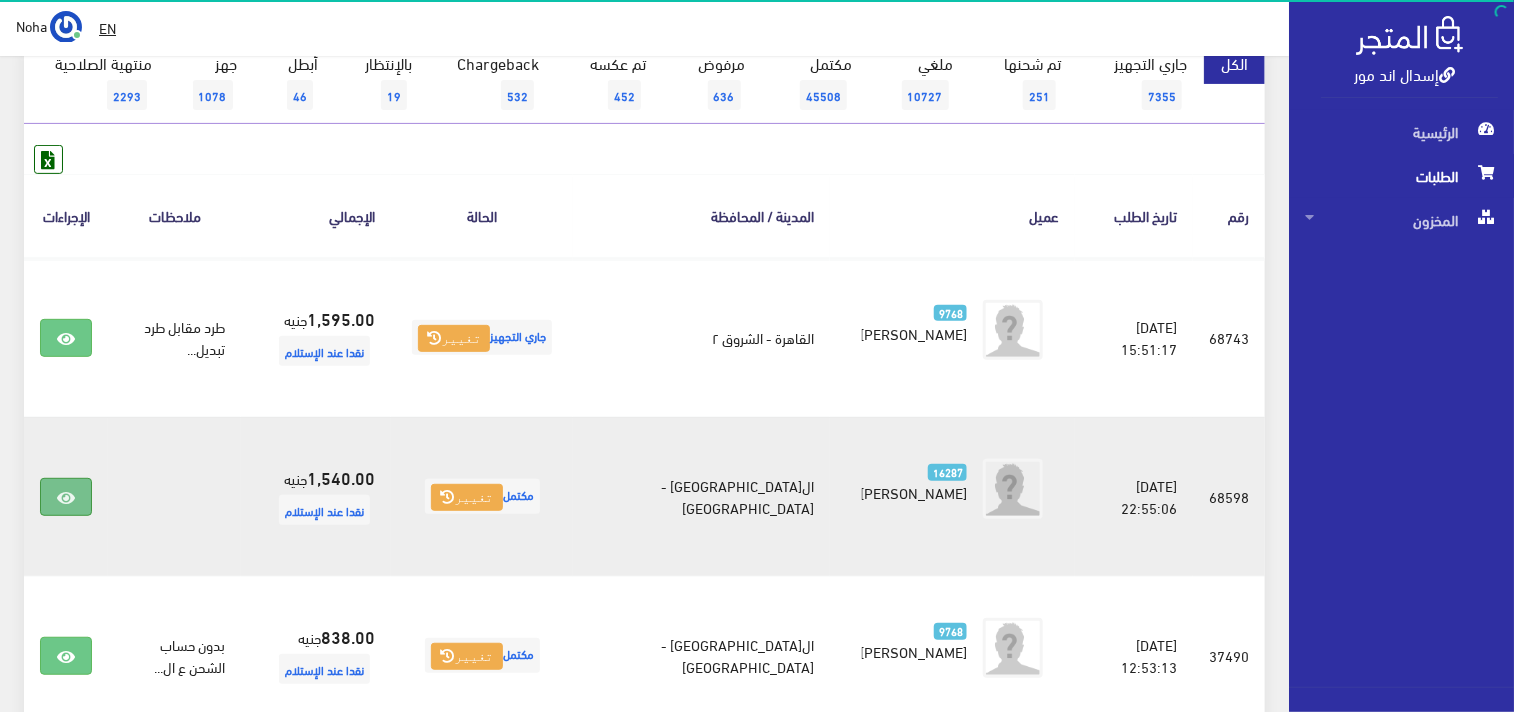 click at bounding box center (66, 498) 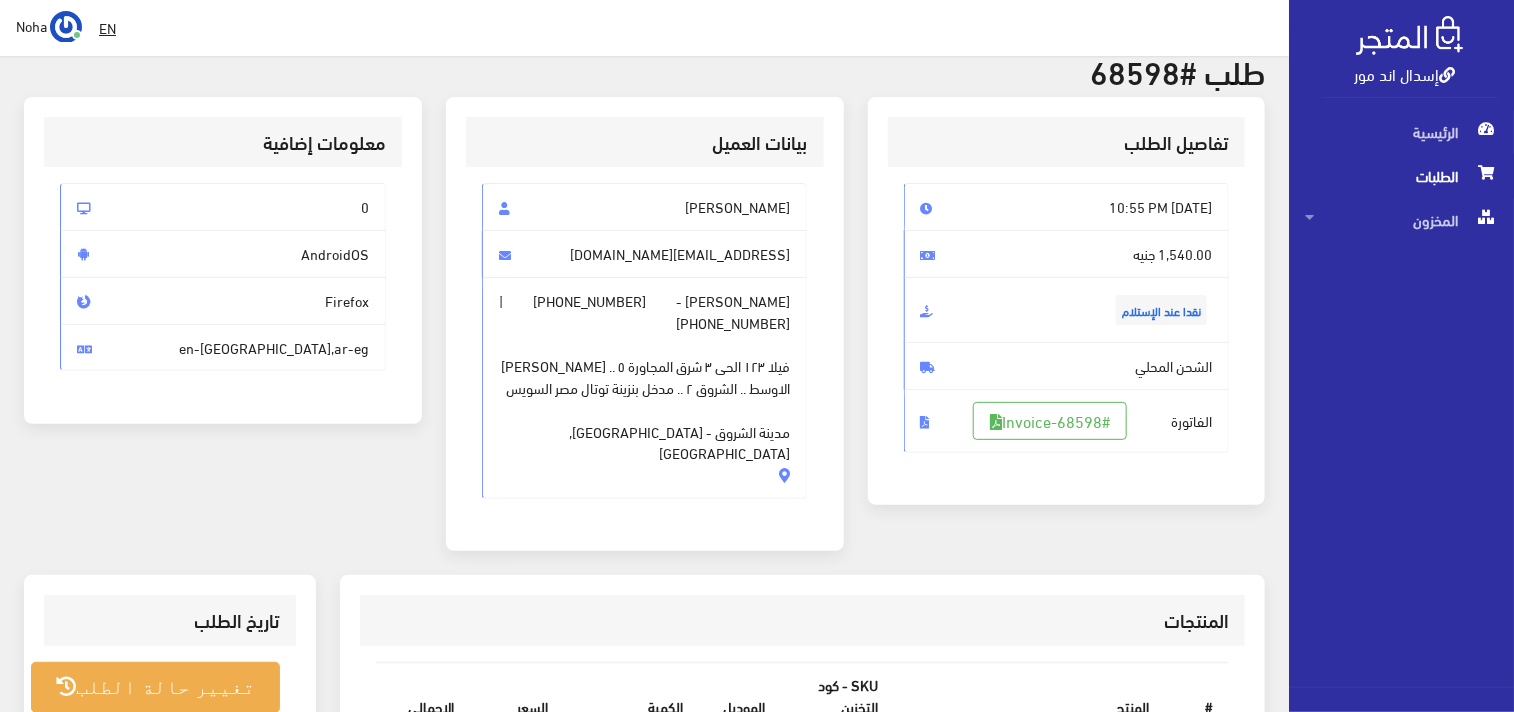 scroll, scrollTop: 444, scrollLeft: 0, axis: vertical 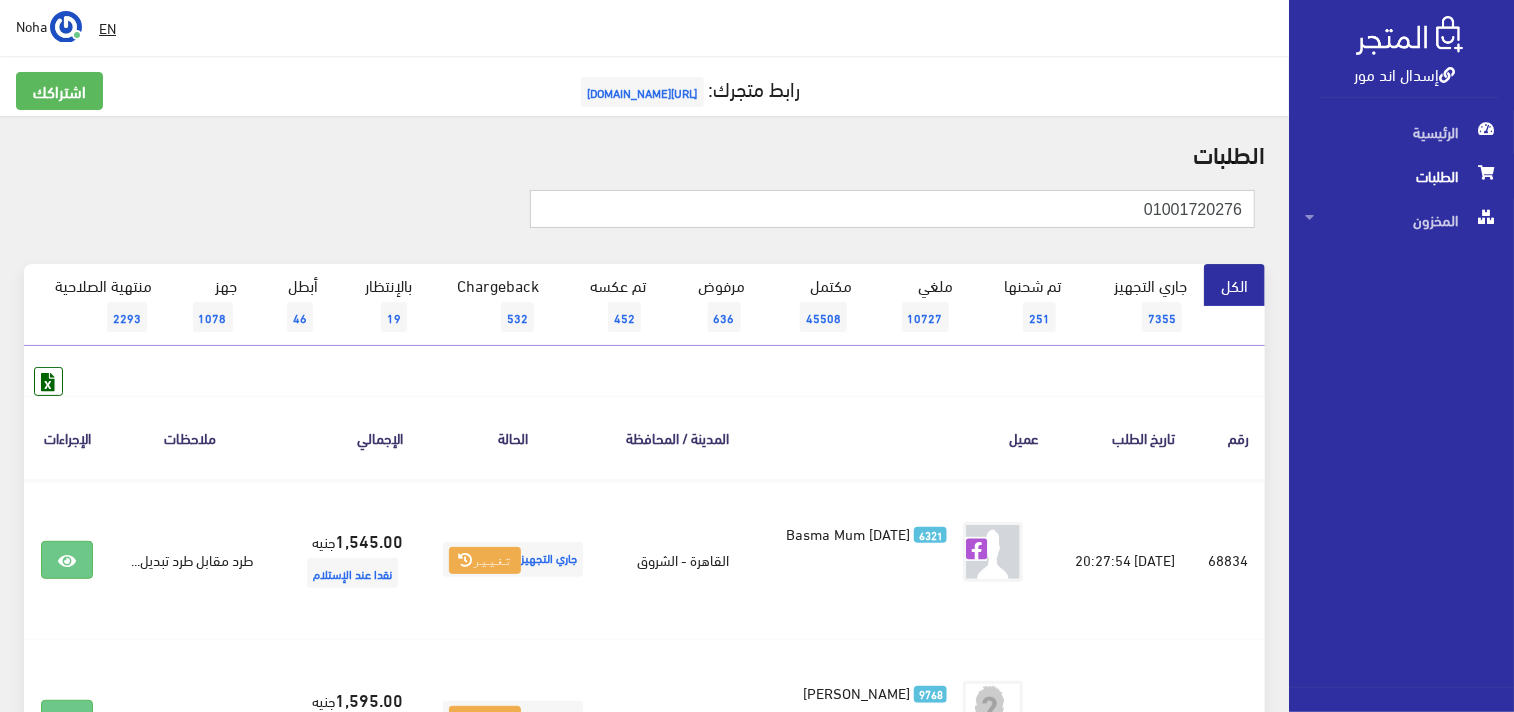 drag, startPoint x: 1112, startPoint y: 220, endPoint x: 1516, endPoint y: 346, distance: 423.19263 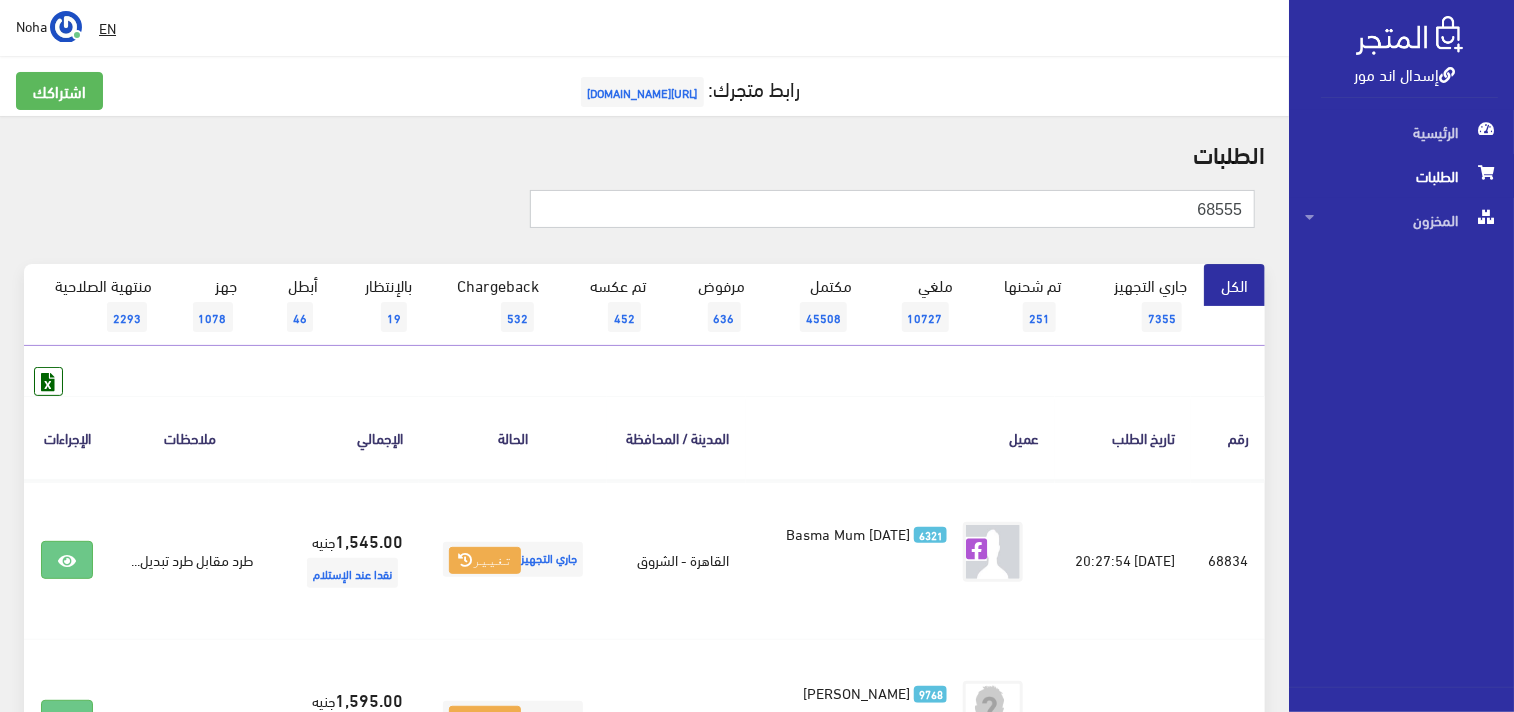 type on "68555" 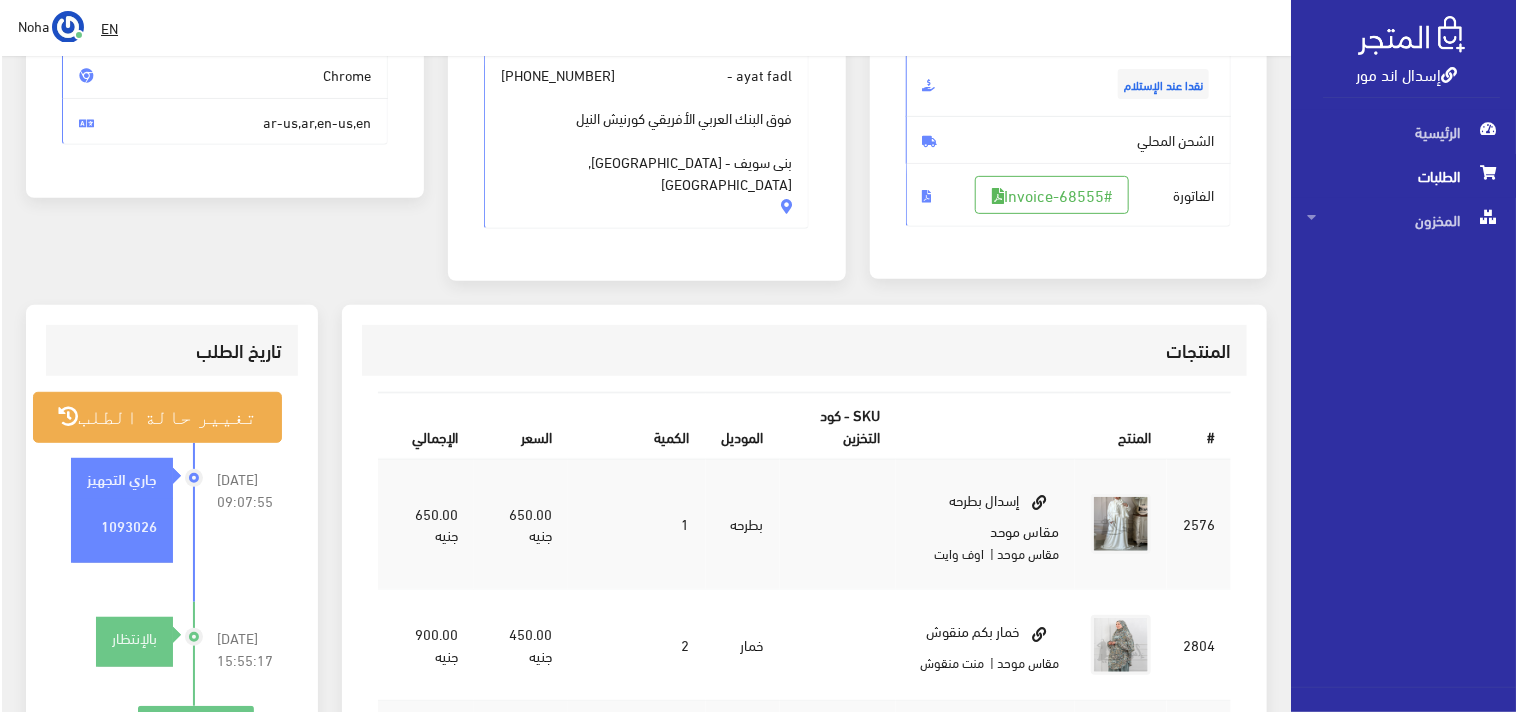scroll, scrollTop: 444, scrollLeft: 0, axis: vertical 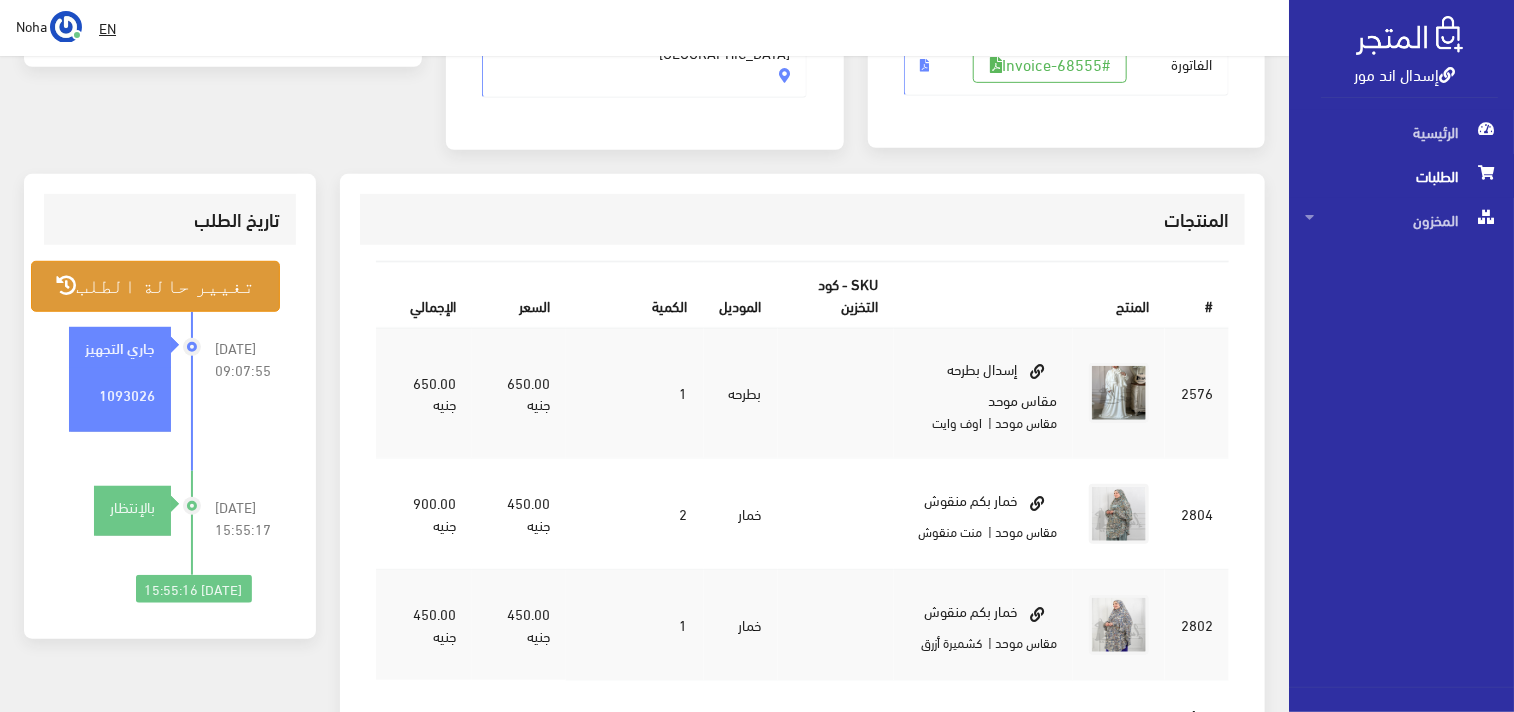 click on "تغيير حالة الطلب" at bounding box center (155, 286) 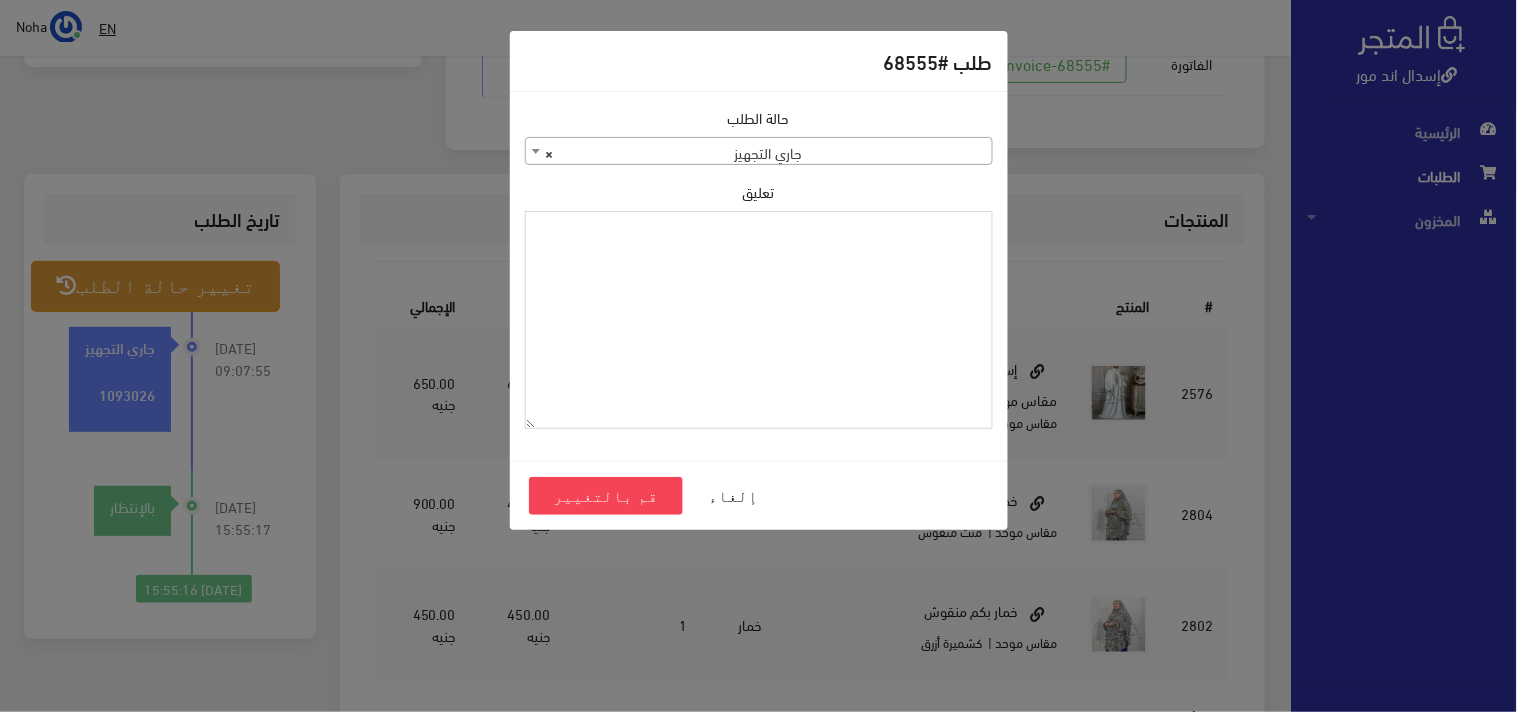 click on "تعليق" at bounding box center [759, 320] 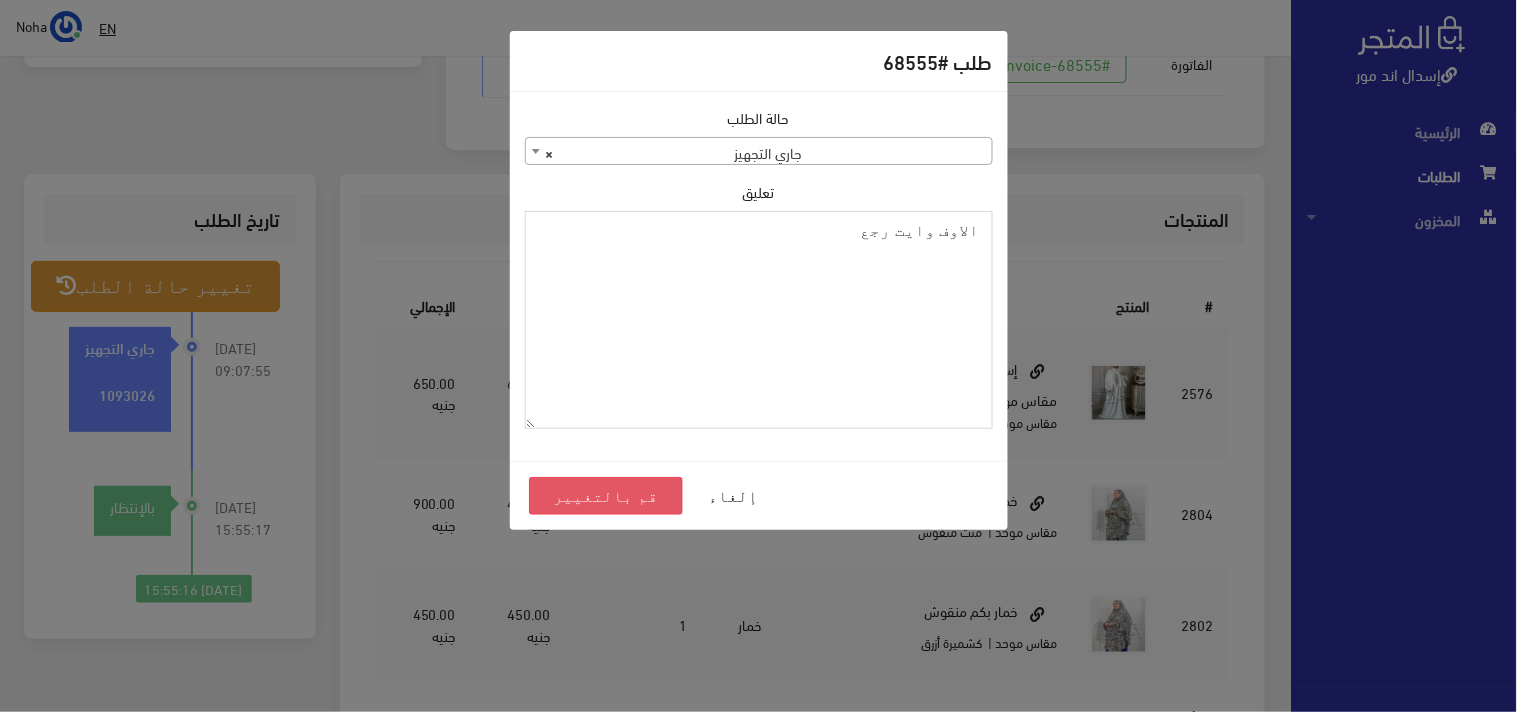 type on "الاوف وايت رجع" 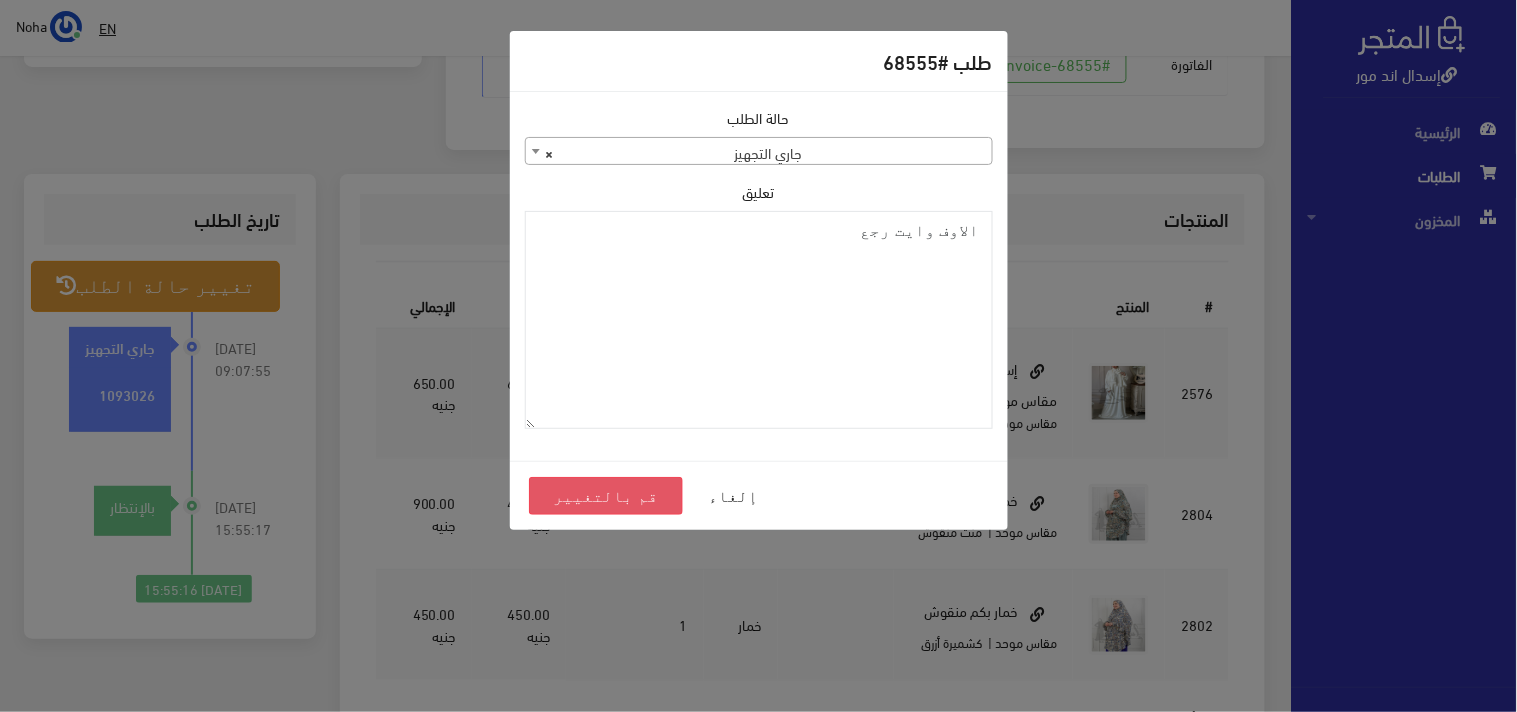 click on "قم بالتغيير" at bounding box center (606, 496) 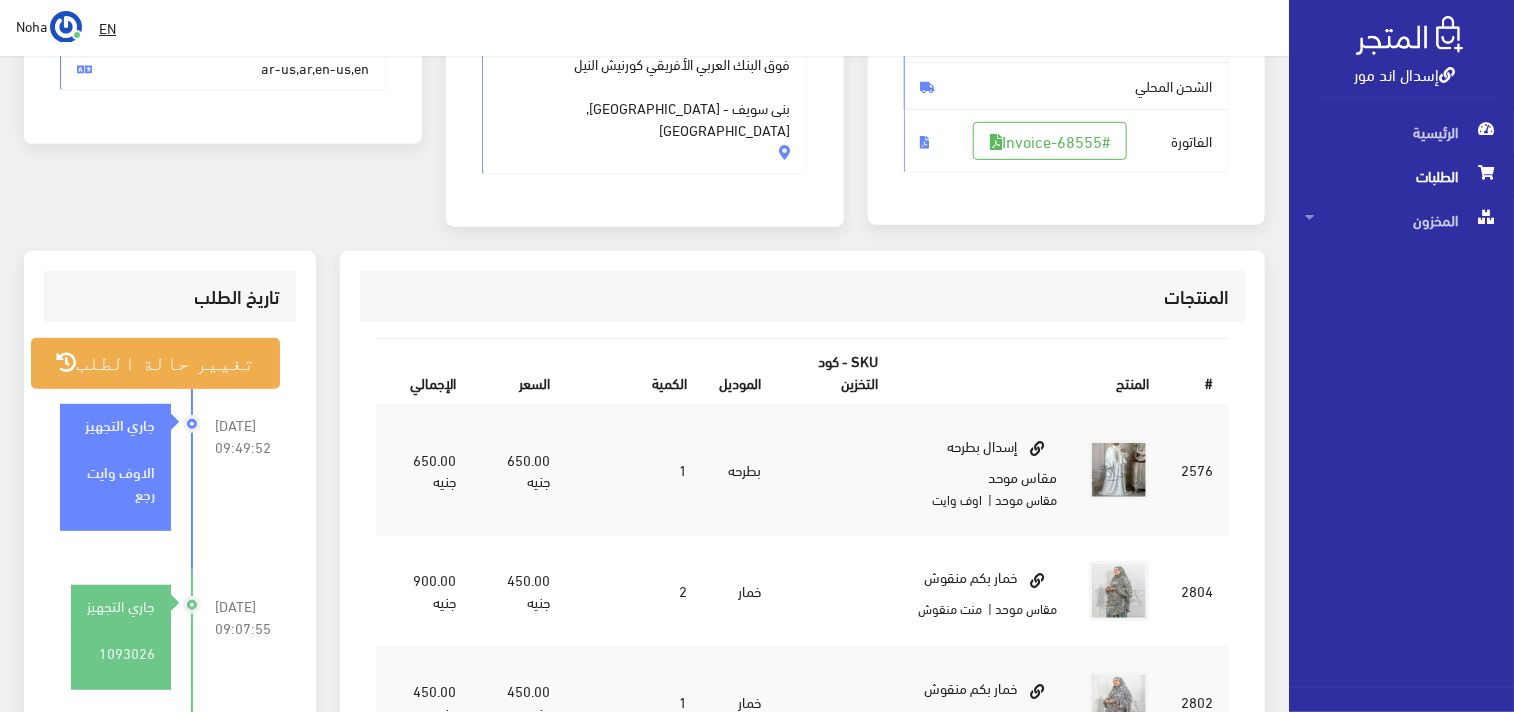 scroll, scrollTop: 444, scrollLeft: 0, axis: vertical 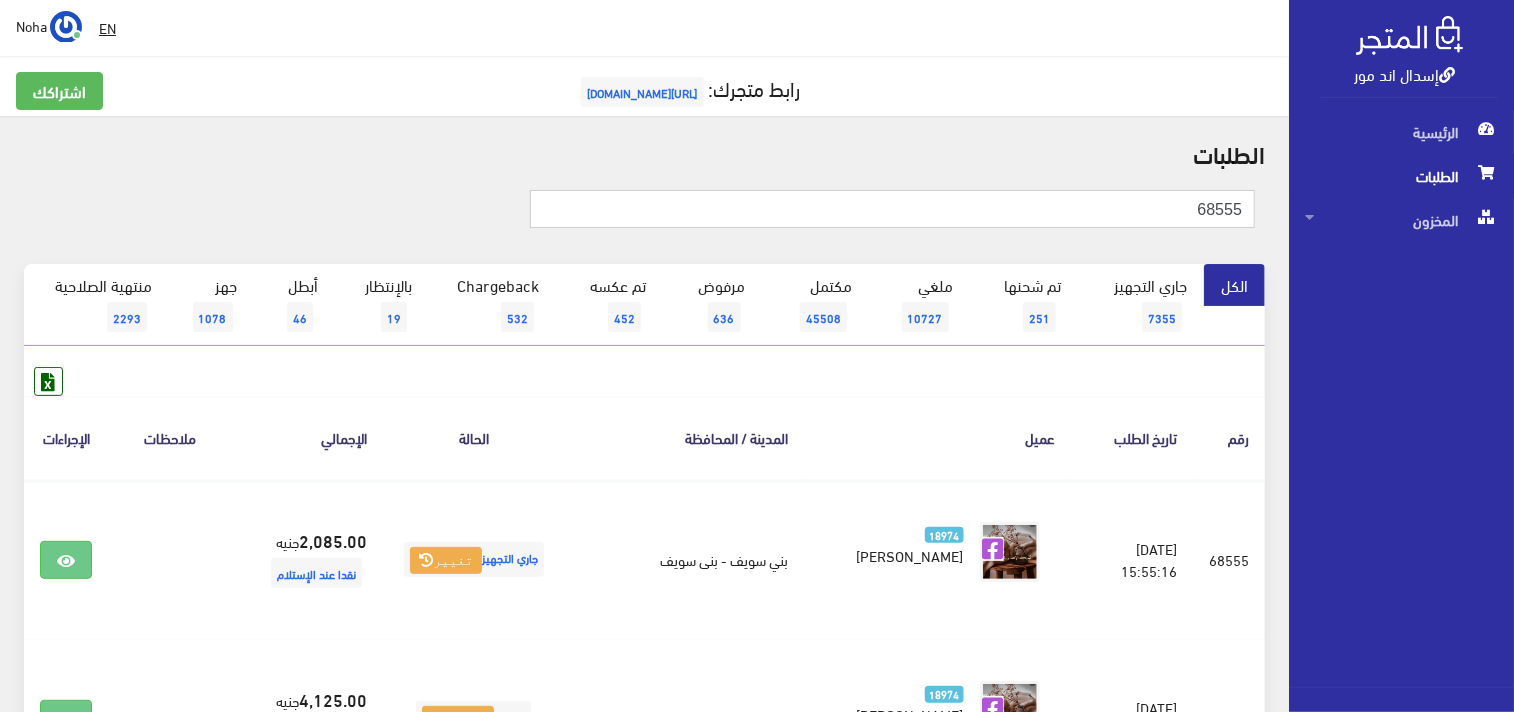 drag, startPoint x: 1148, startPoint y: 210, endPoint x: 405, endPoint y: 7, distance: 770.2324 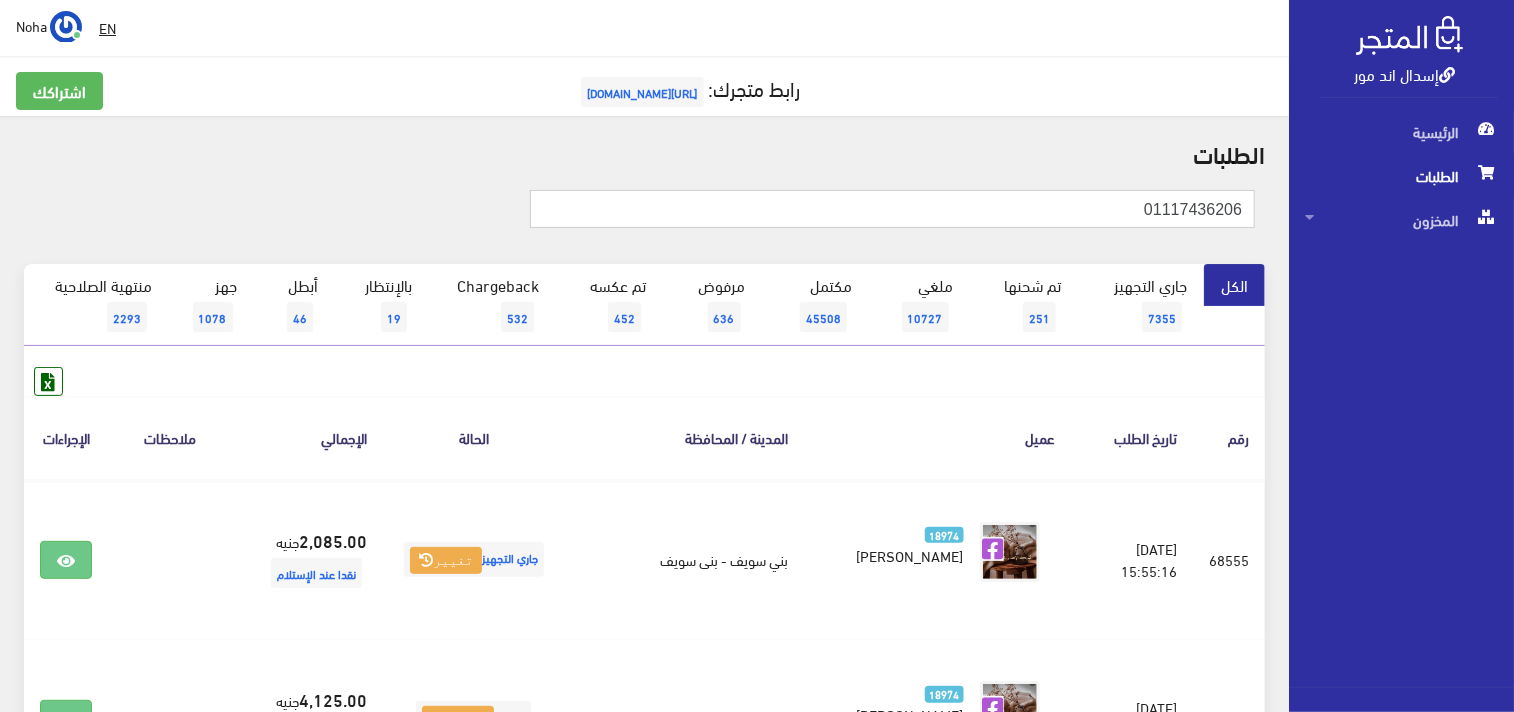 type on "01117436206" 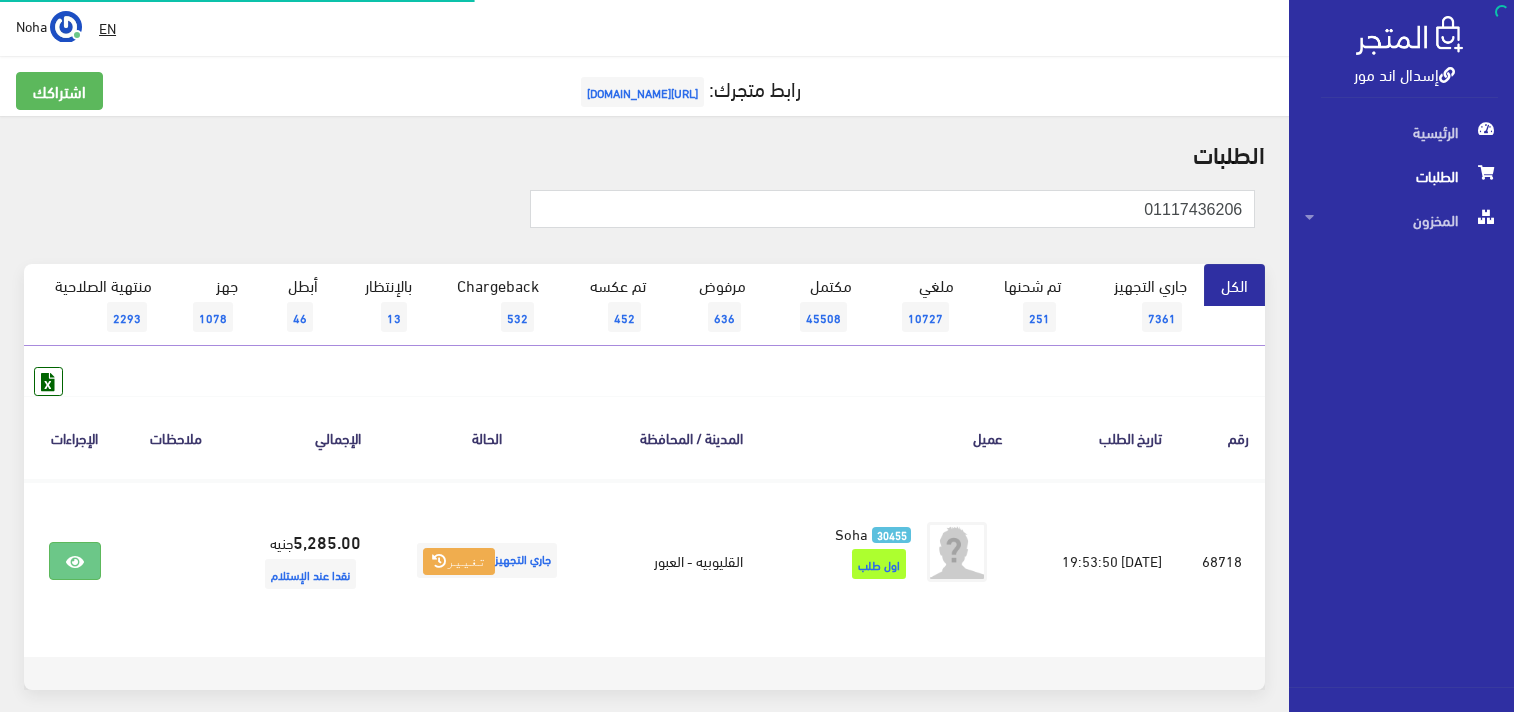 scroll, scrollTop: 0, scrollLeft: 0, axis: both 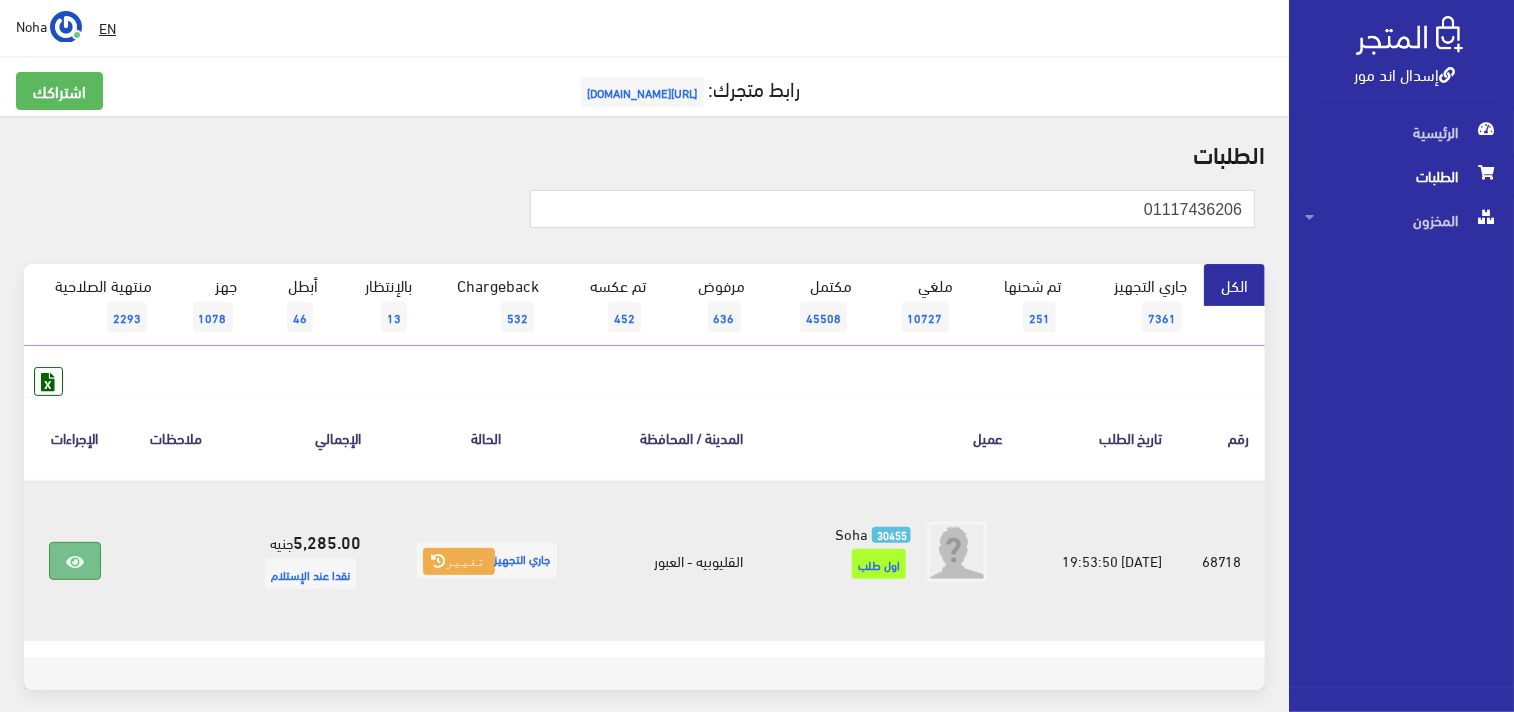 click at bounding box center (75, 562) 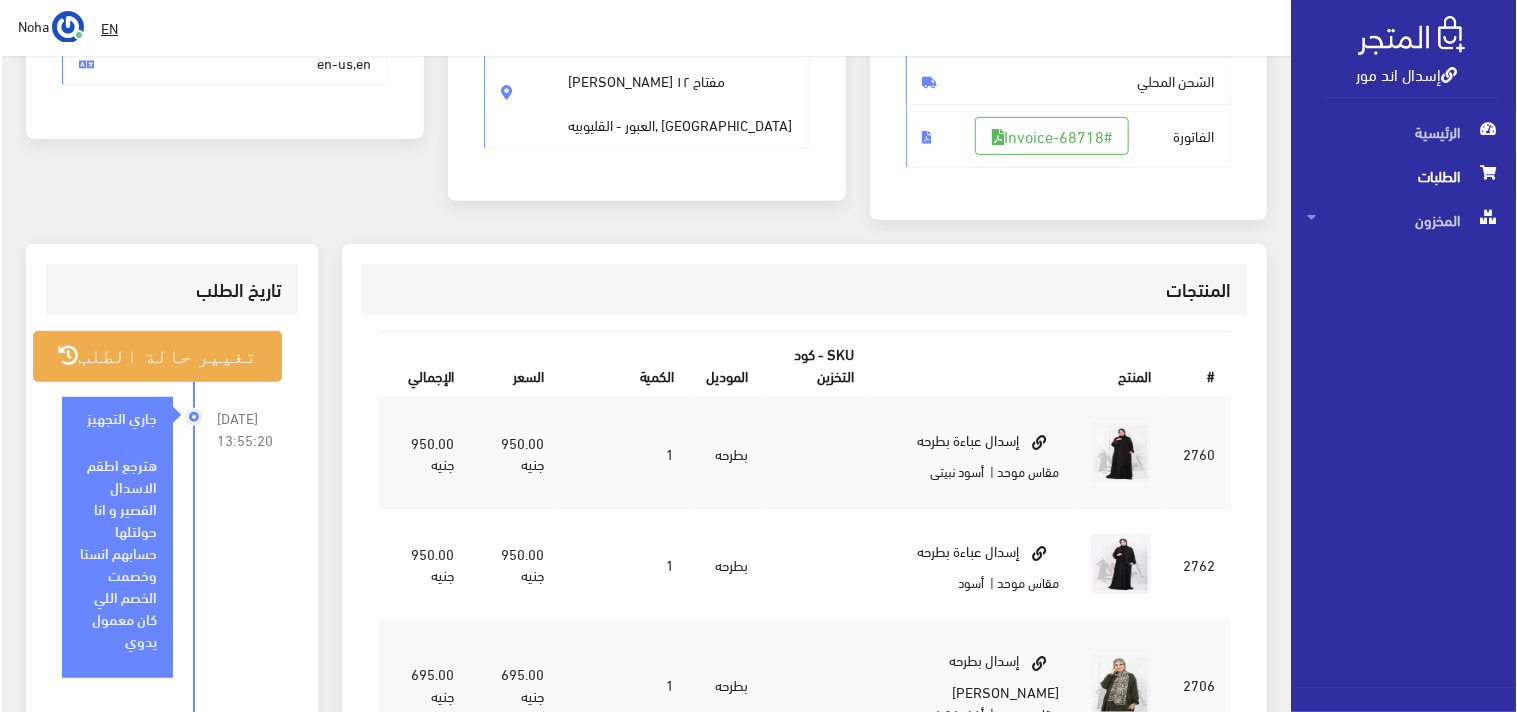 scroll, scrollTop: 333, scrollLeft: 0, axis: vertical 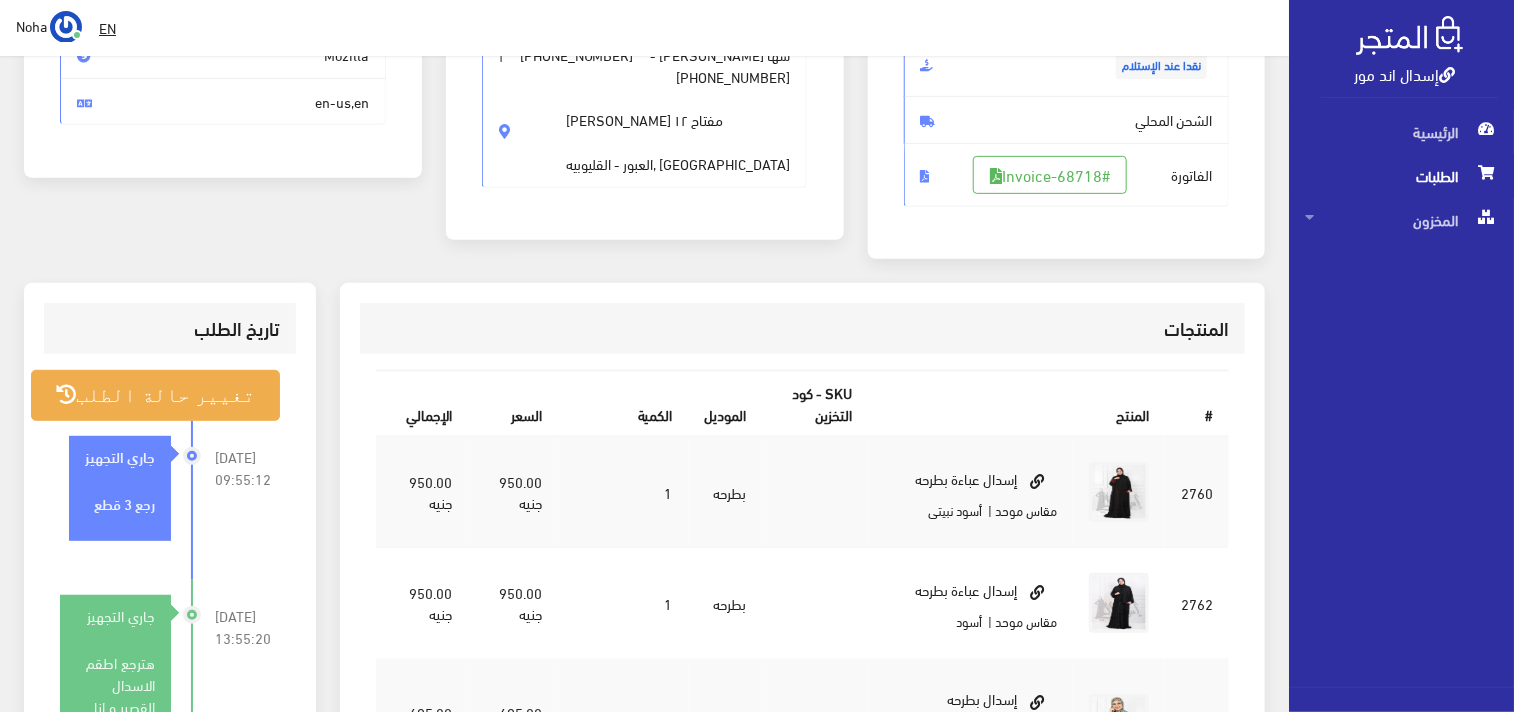click on "تفاصيل الطلب
Tue, Jul 1, 2025 7:53 PM
5,285.00 جنيه
نقدا عند الإستلام
#Invoice-68718" at bounding box center [1067, 67] 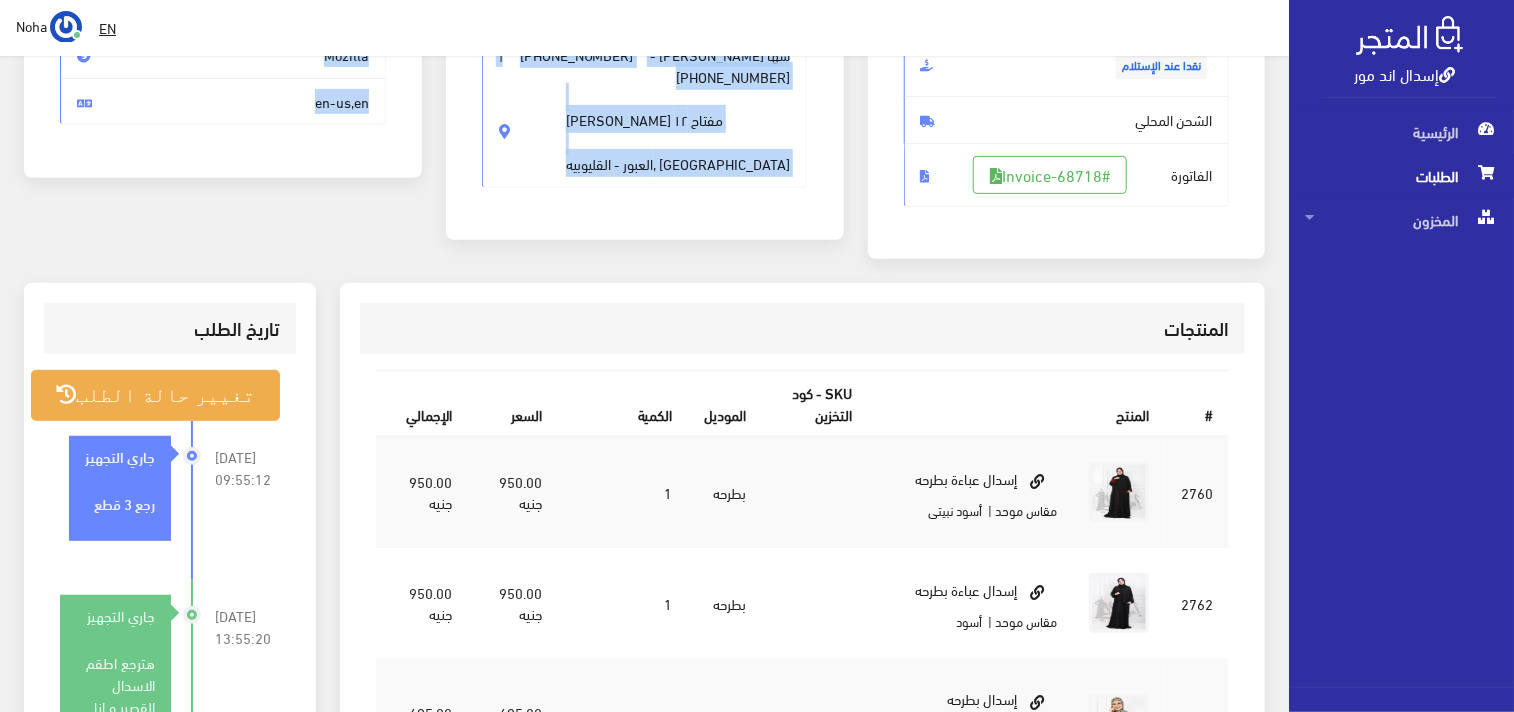 click on "معلومات إضافية
iPhone
iOS
Mozilla
en-us,en" at bounding box center (223, 67) 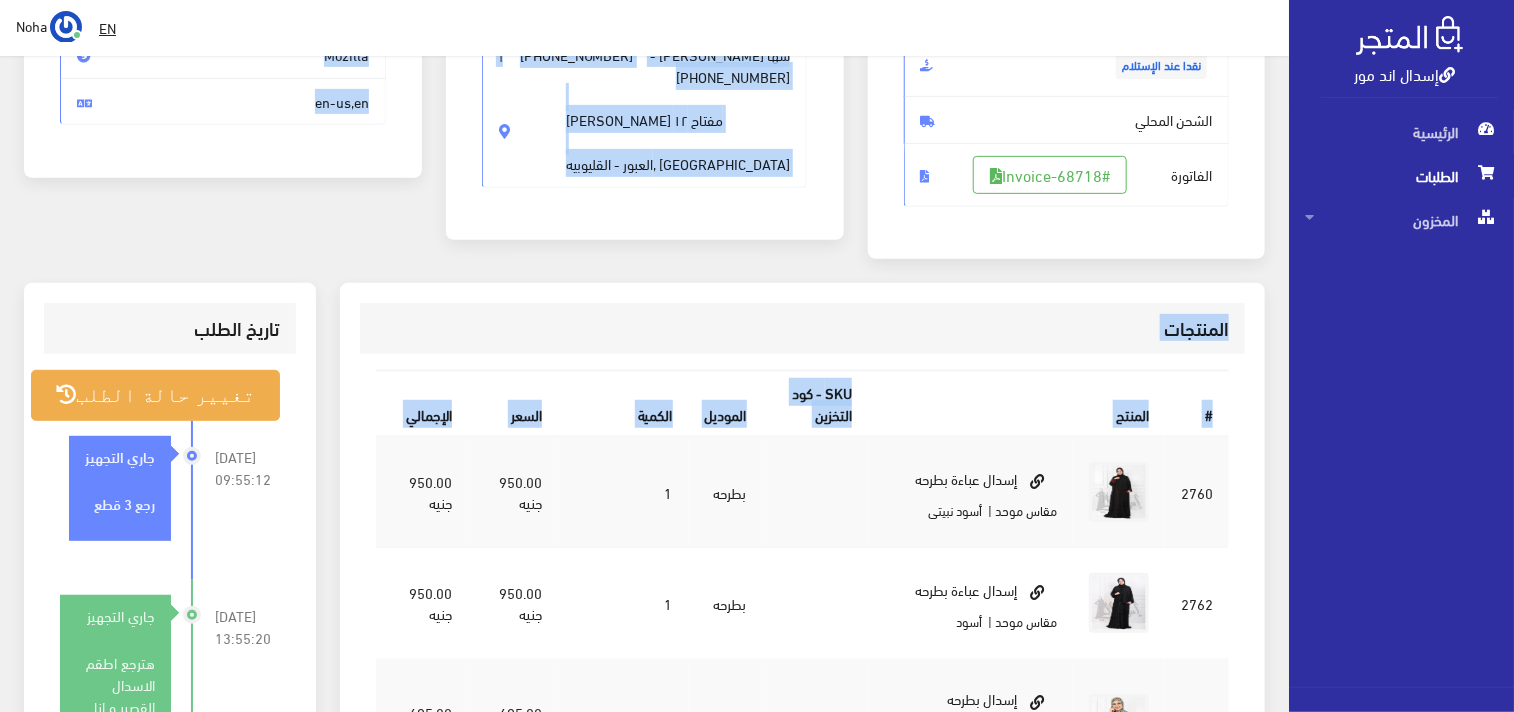 click on "2760" at bounding box center [1197, 492] 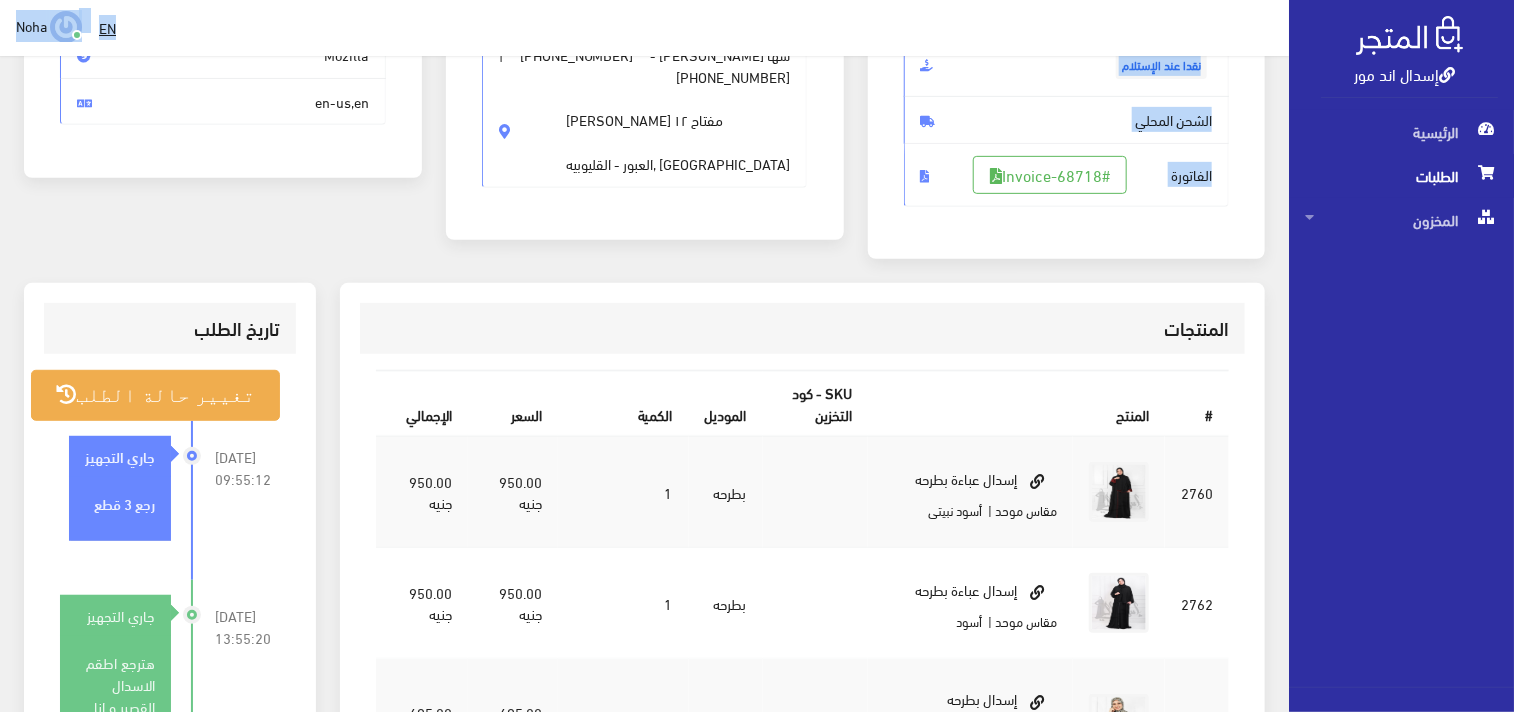 click on "الرئيسية
الطلبات
المخزون
المخزون" at bounding box center (1393, 398) 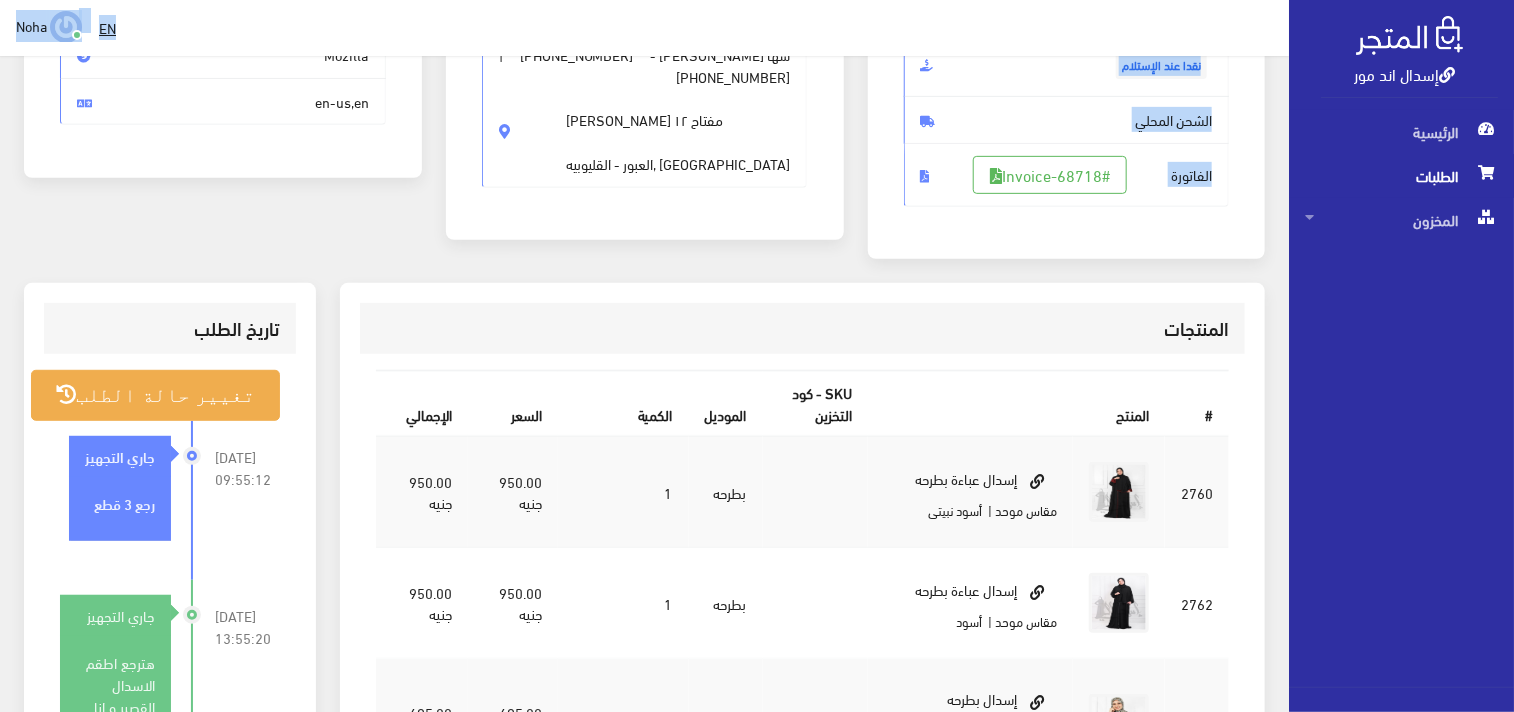 drag, startPoint x: 1235, startPoint y: 278, endPoint x: 1234, endPoint y: 252, distance: 26.019224 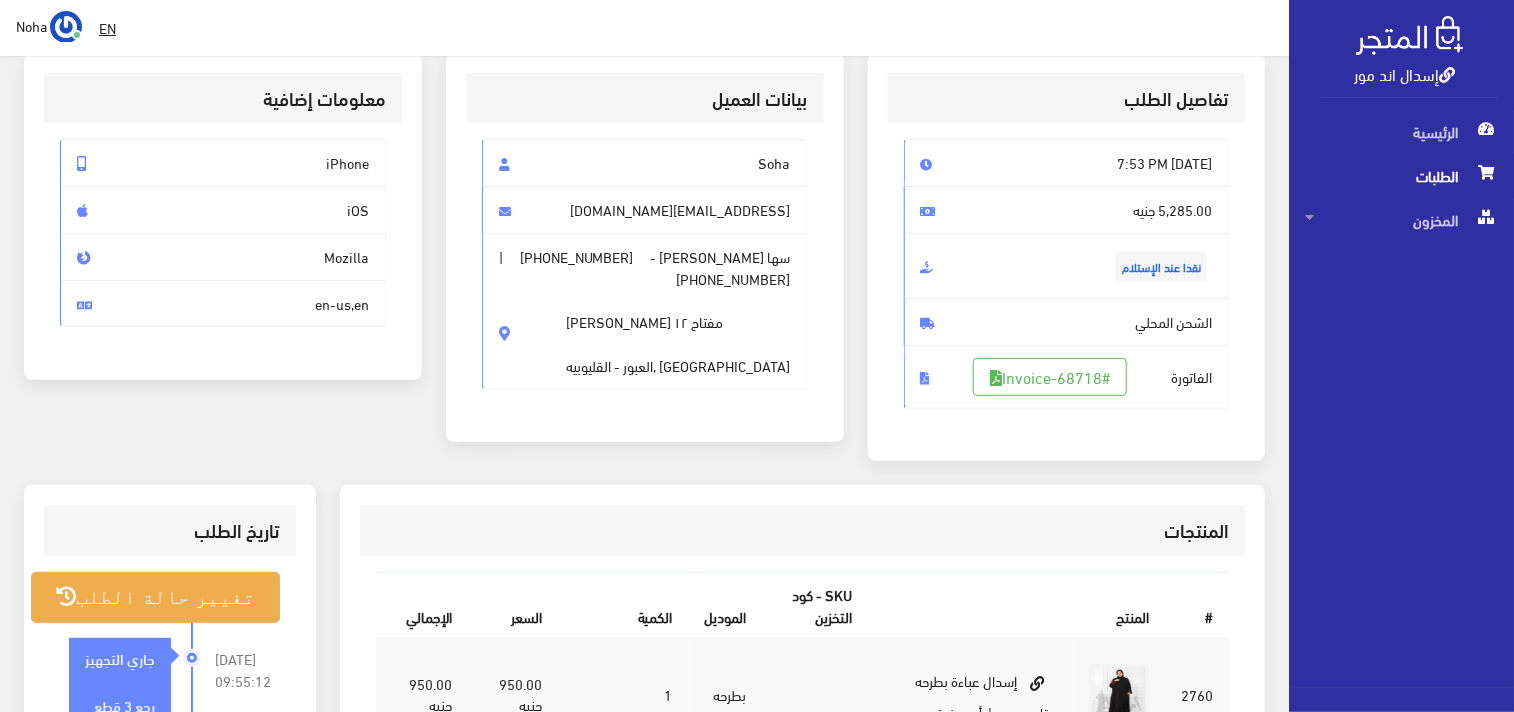 scroll, scrollTop: 96, scrollLeft: 0, axis: vertical 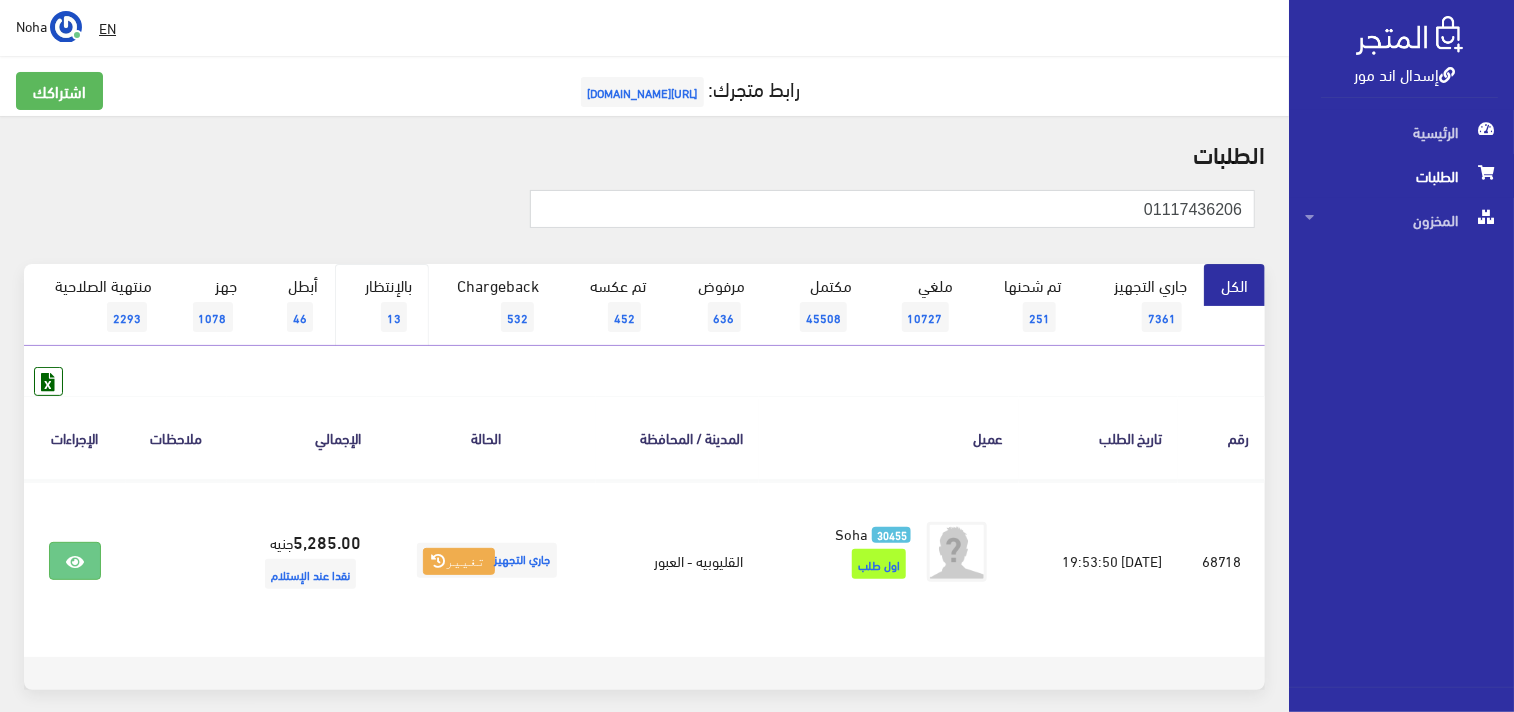 click on "بالإنتظار
13" at bounding box center [382, 305] 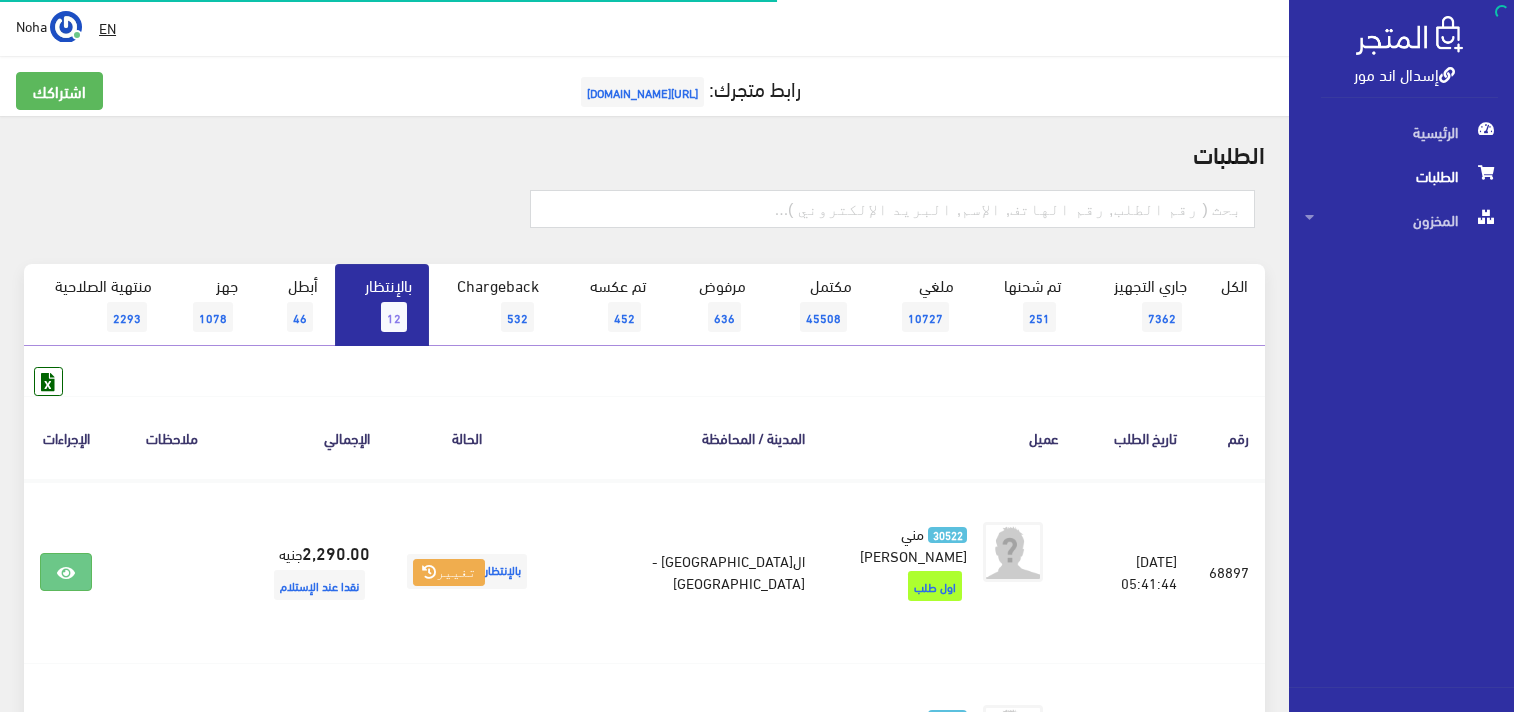 scroll, scrollTop: 0, scrollLeft: 0, axis: both 